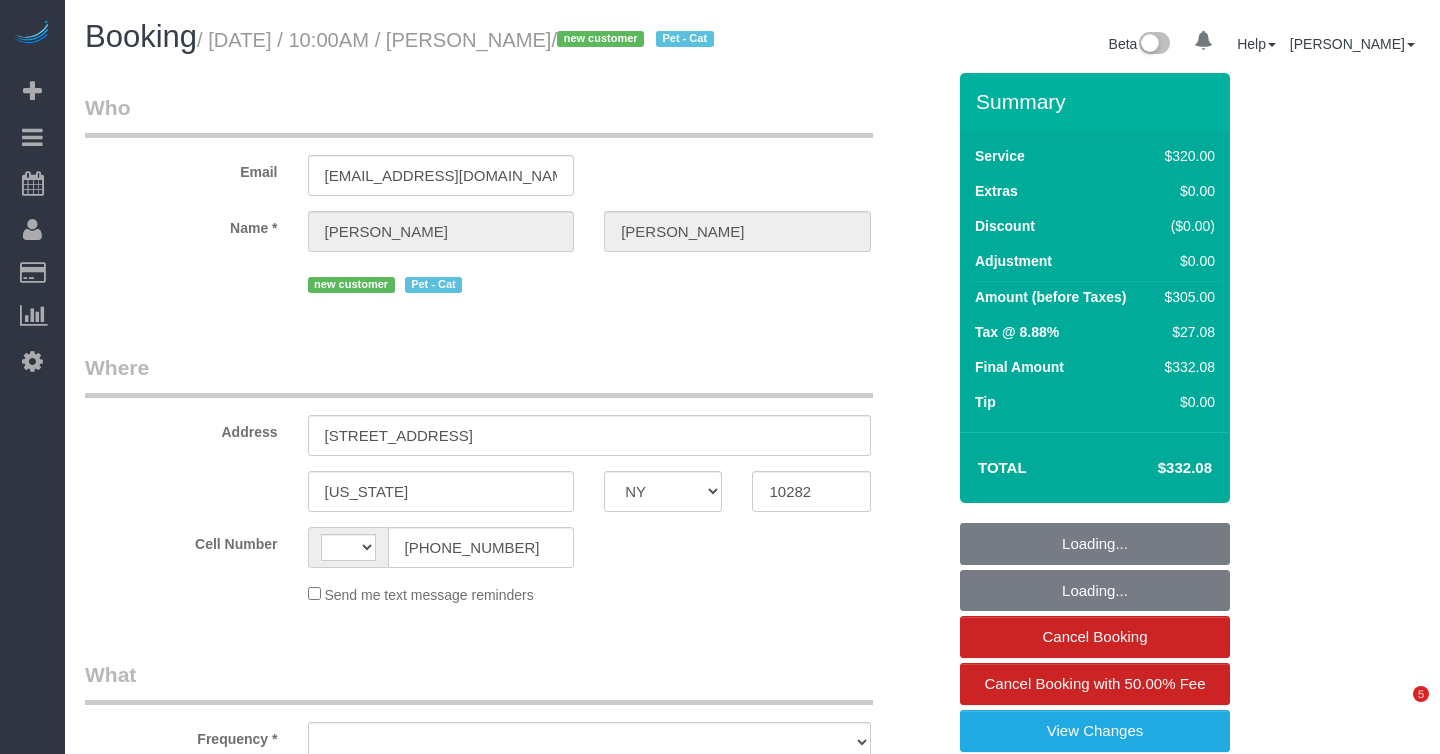 select on "NY" 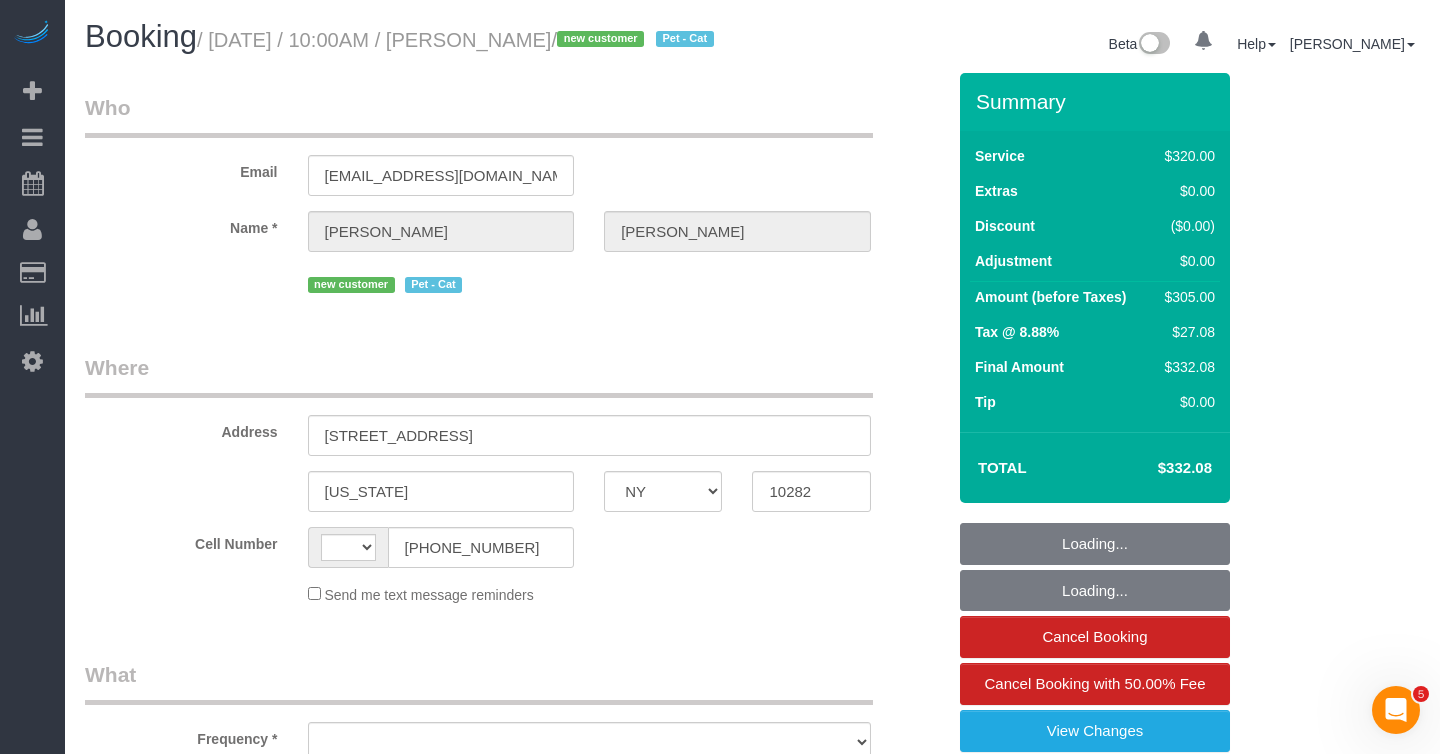 scroll, scrollTop: 0, scrollLeft: 0, axis: both 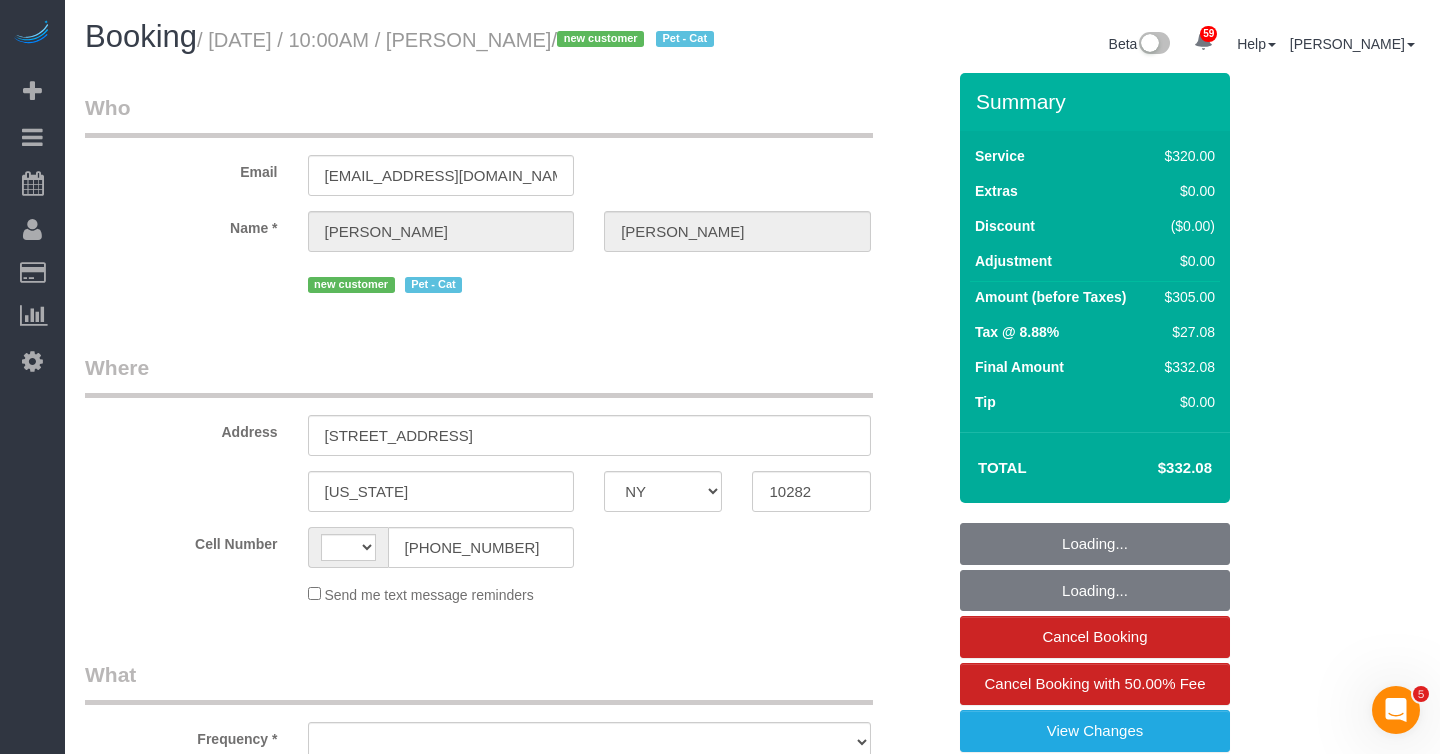 select on "string:[GEOGRAPHIC_DATA]" 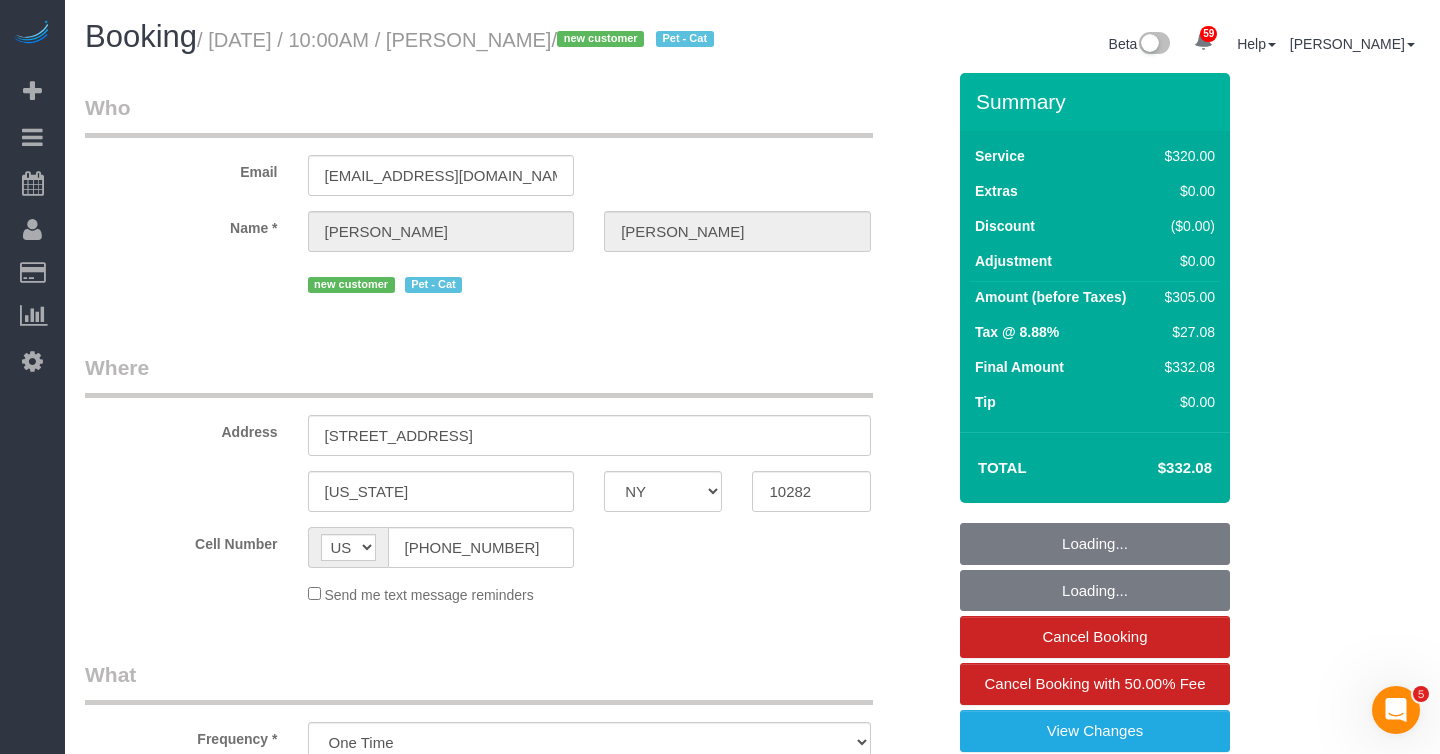 select on "number:89" 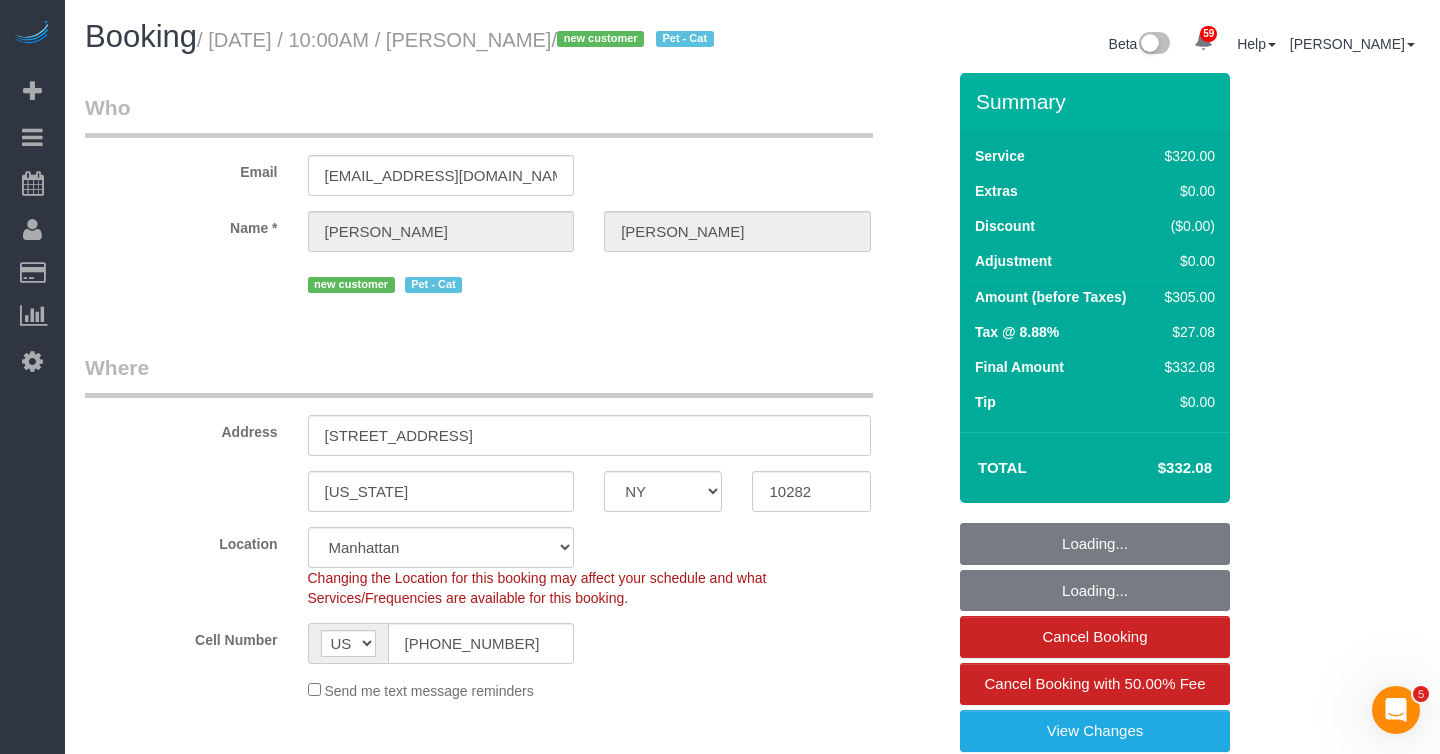 select on "spot1" 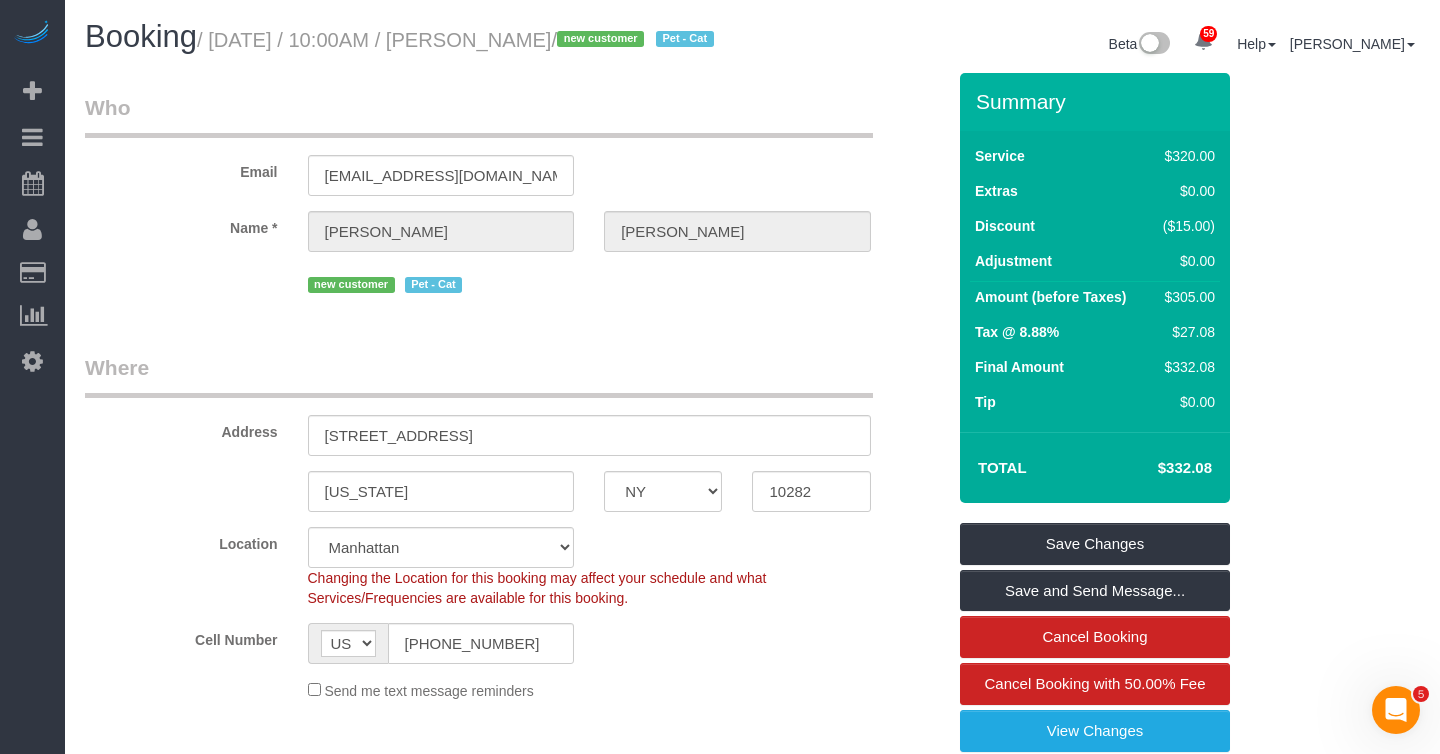 drag, startPoint x: 228, startPoint y: 46, endPoint x: 541, endPoint y: 44, distance: 313.00638 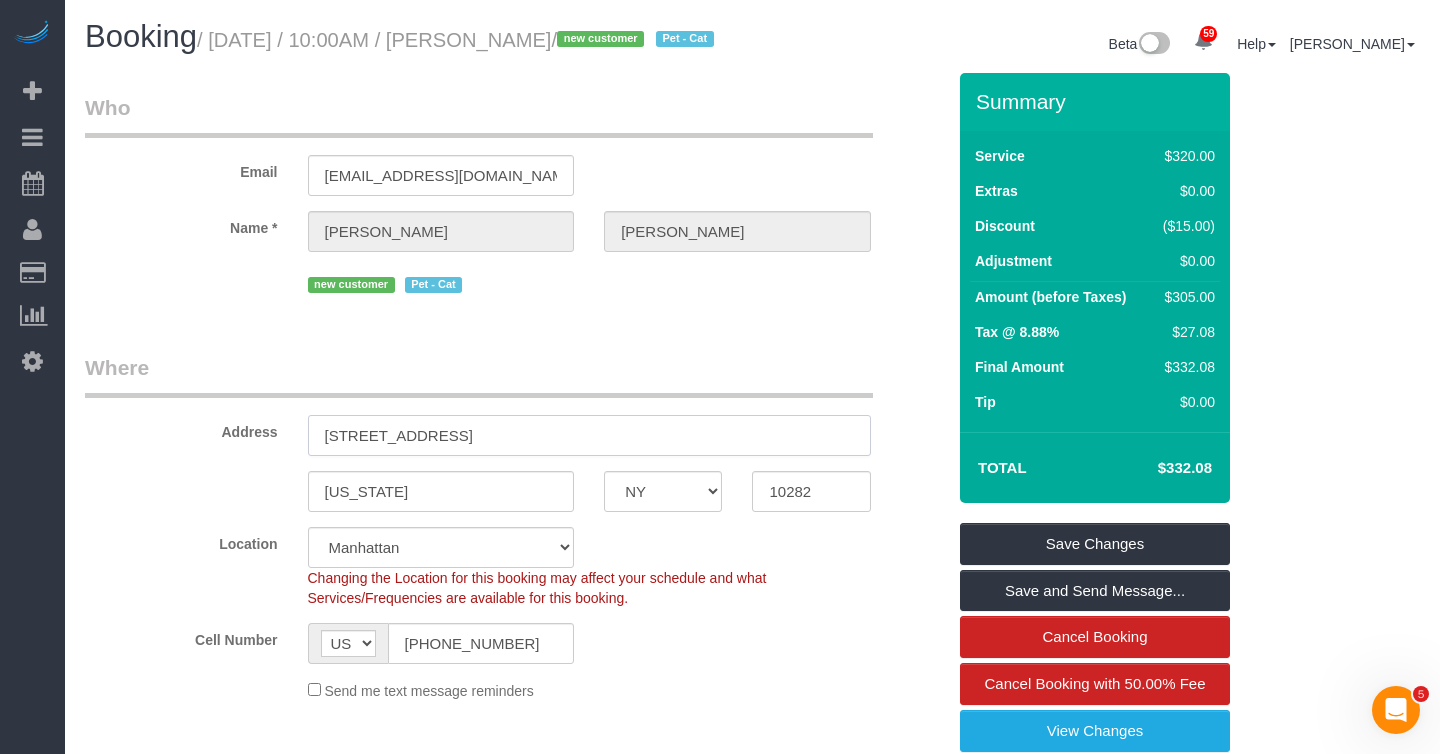 click on "300 North End Avenue, Apt 19E" at bounding box center (589, 435) 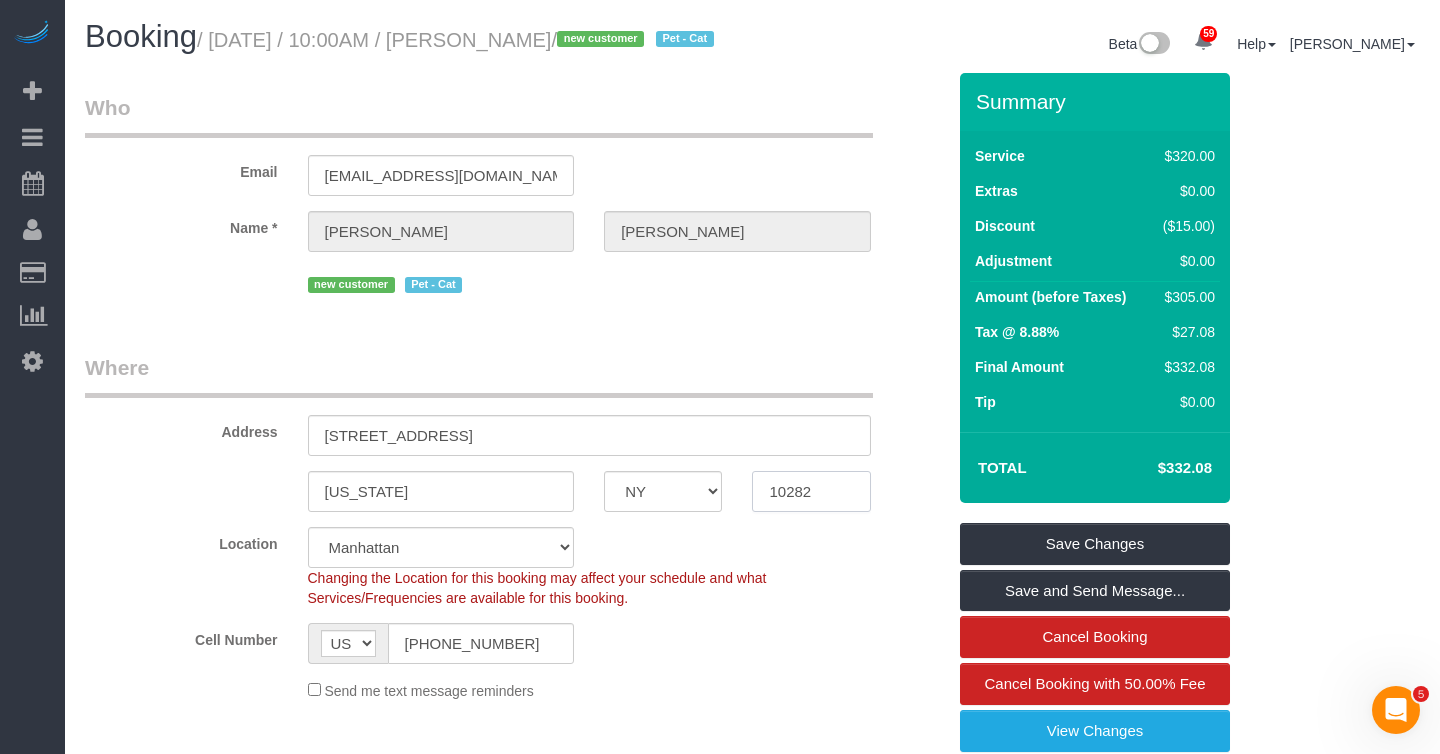 click on "10282" at bounding box center [811, 491] 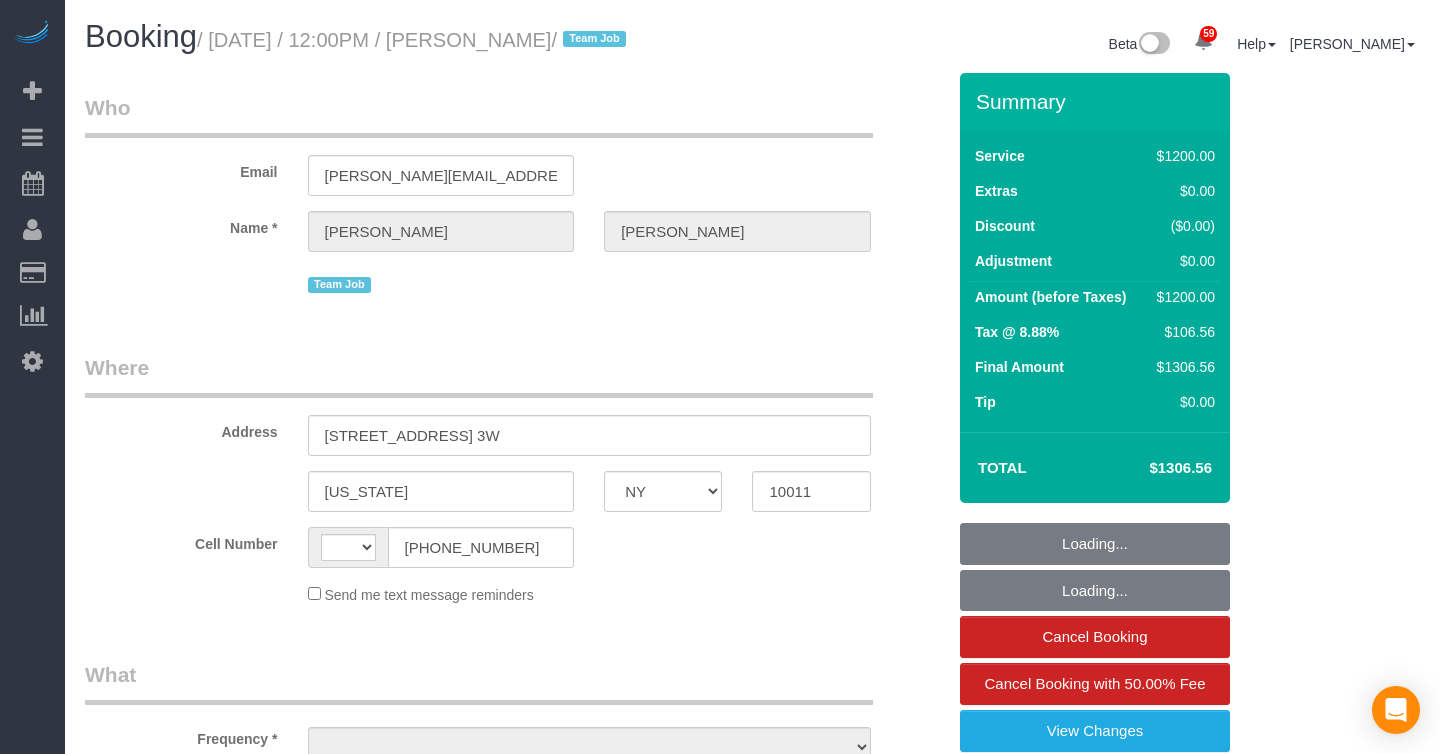 select on "NY" 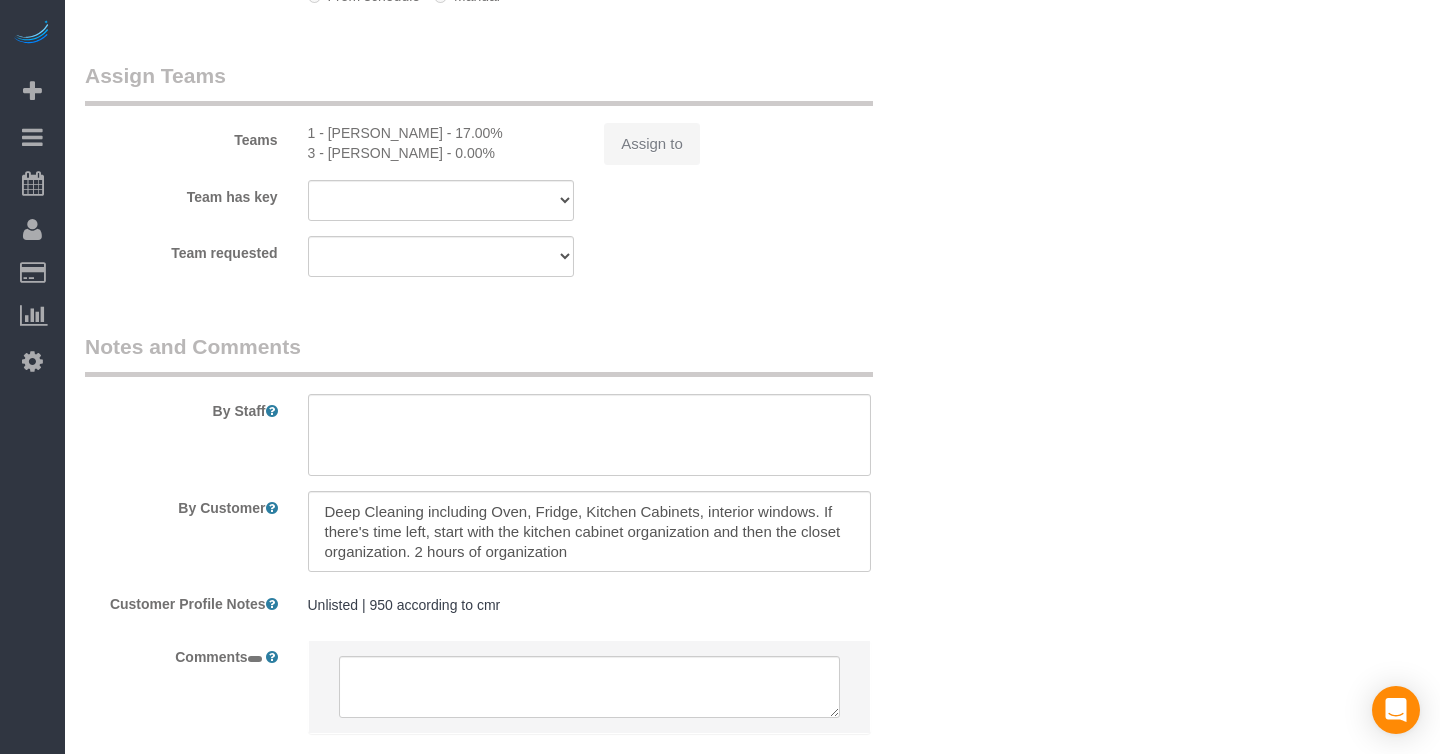 select on "string:US" 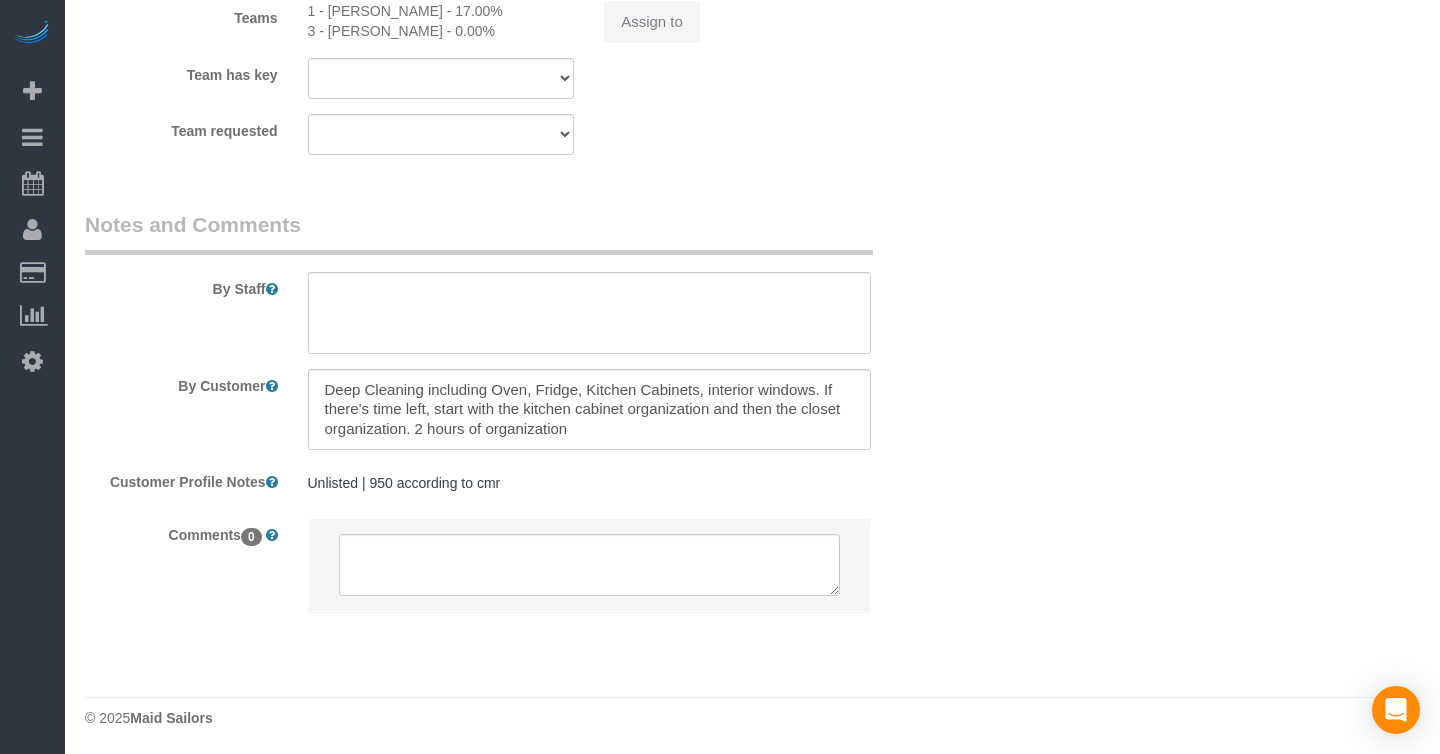 select on "object:831" 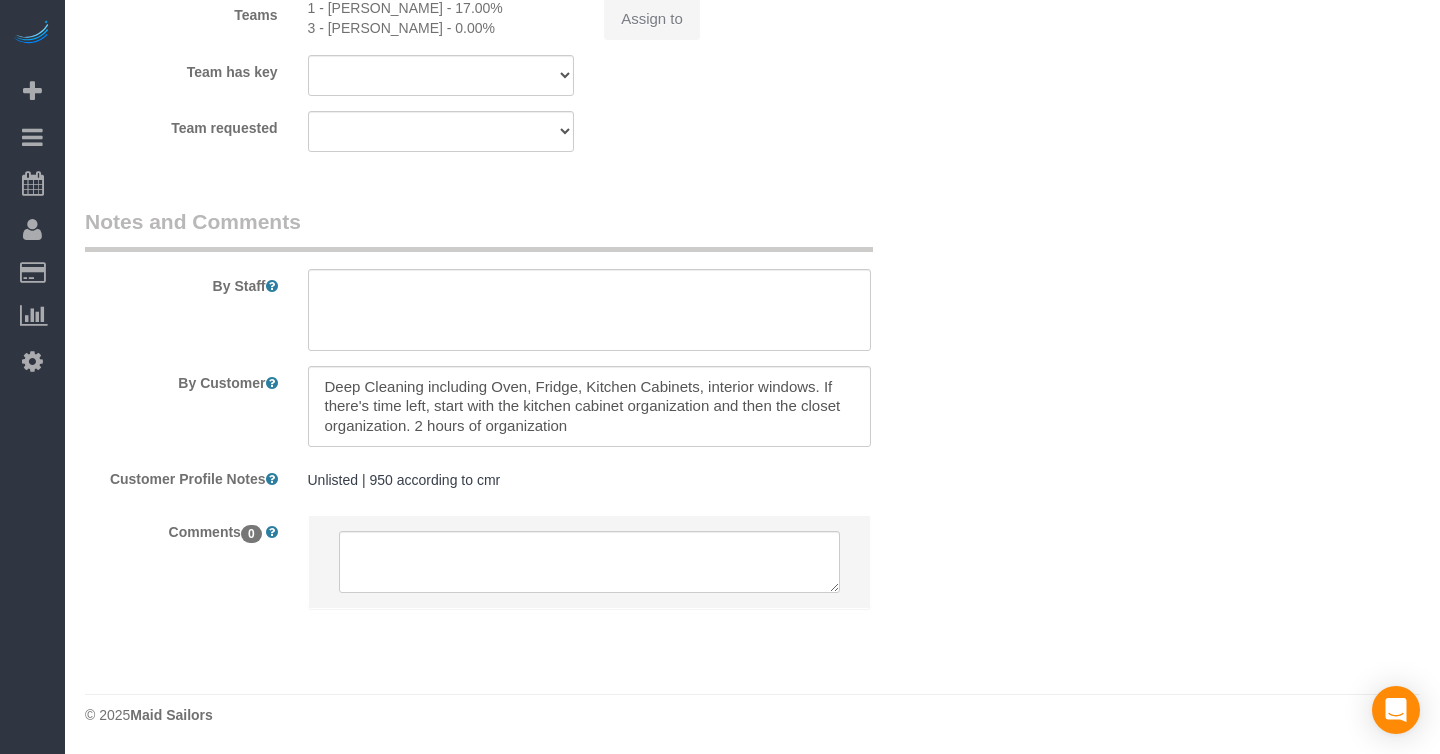 select on "2" 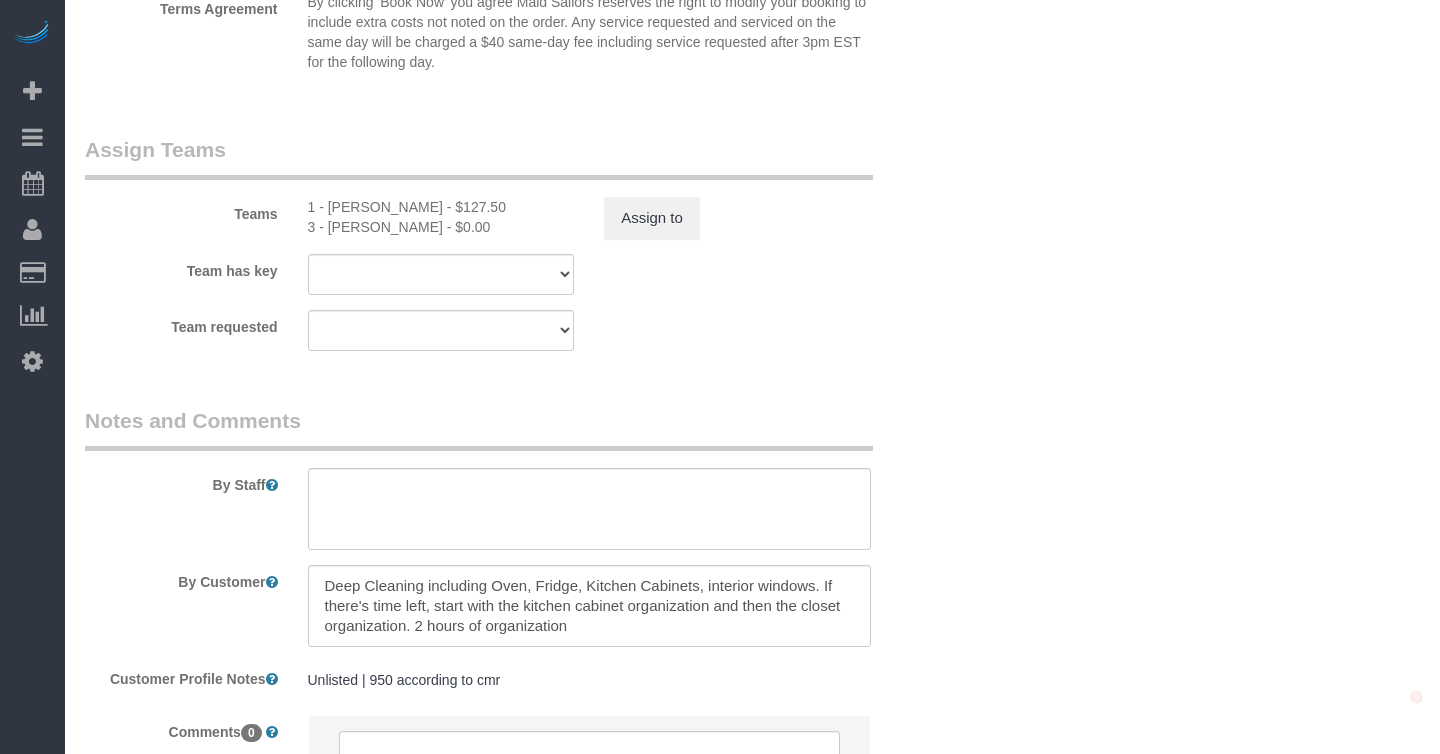 scroll, scrollTop: 2471, scrollLeft: 0, axis: vertical 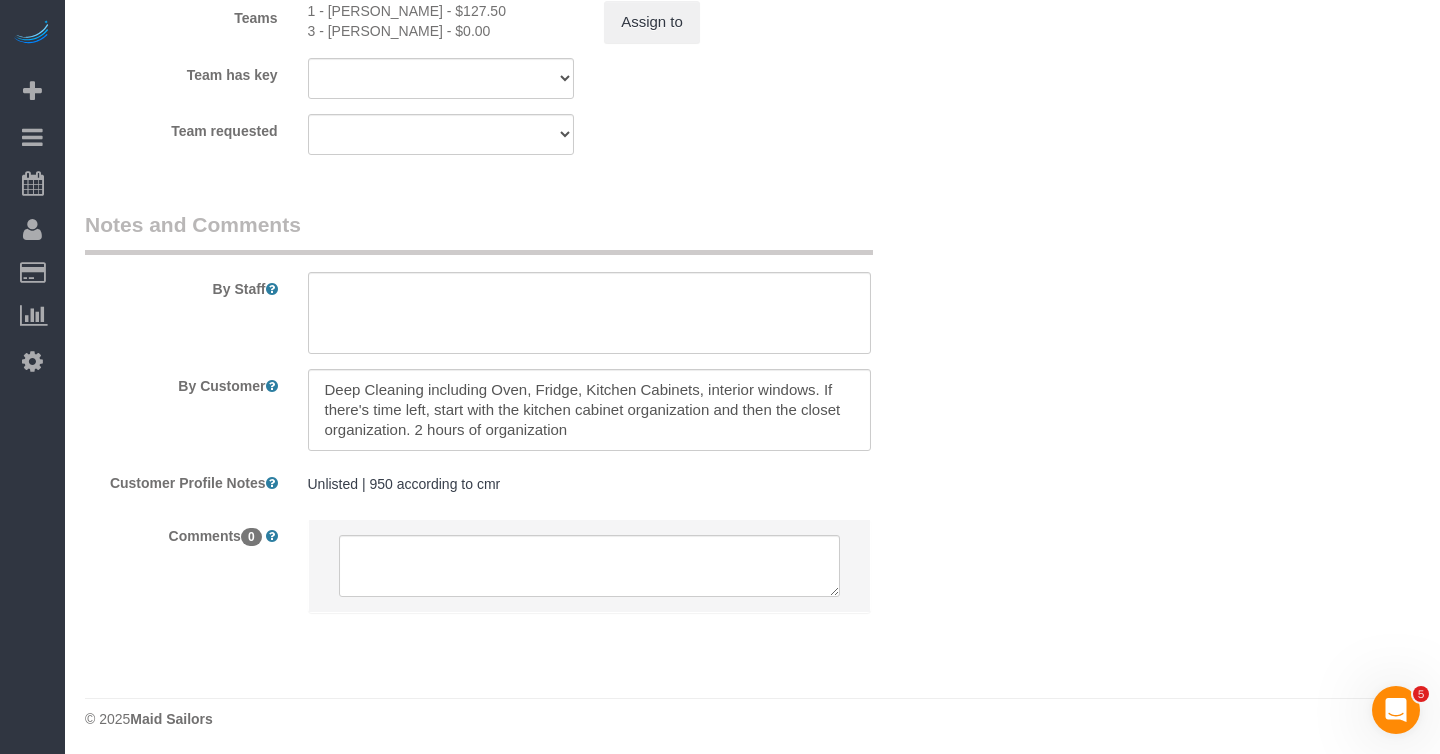 select on "object:1458" 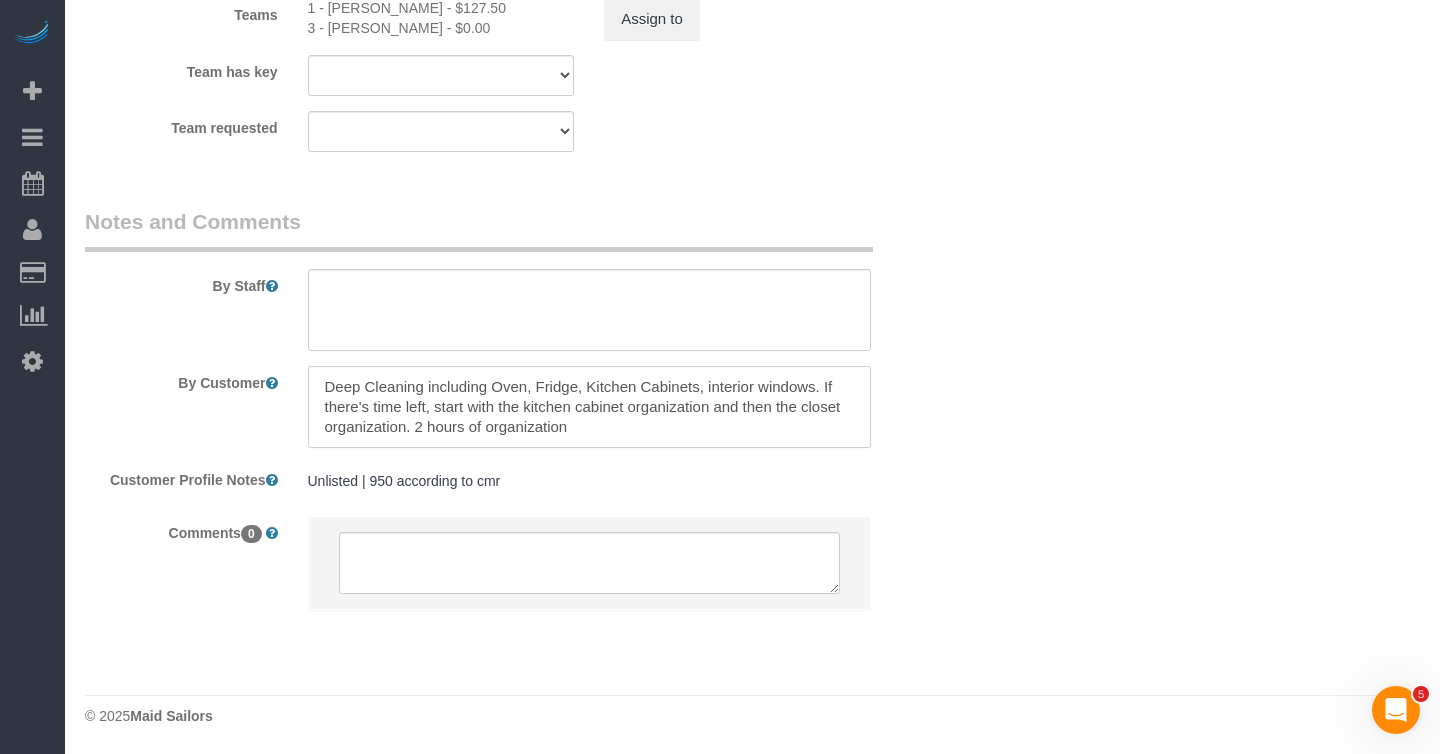 click at bounding box center [589, 407] 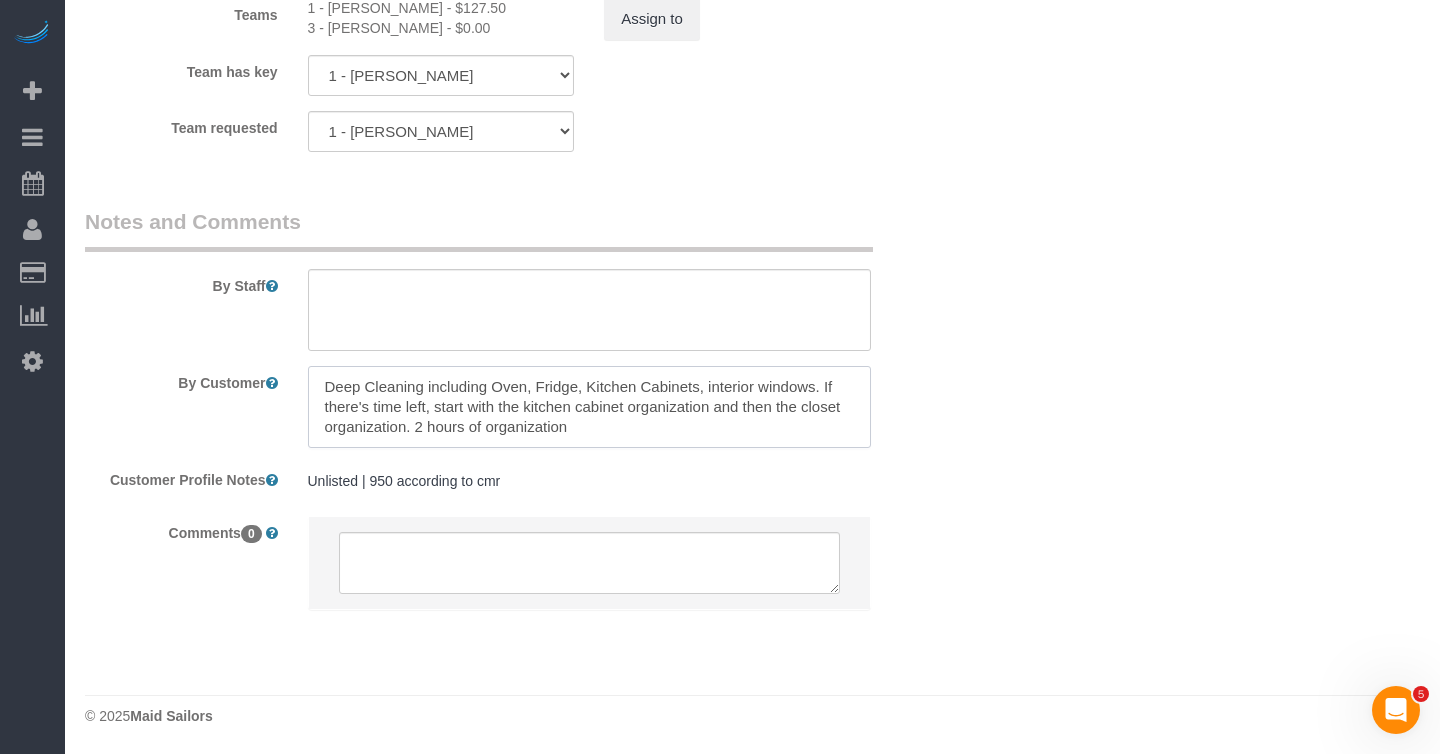 click at bounding box center (589, 407) 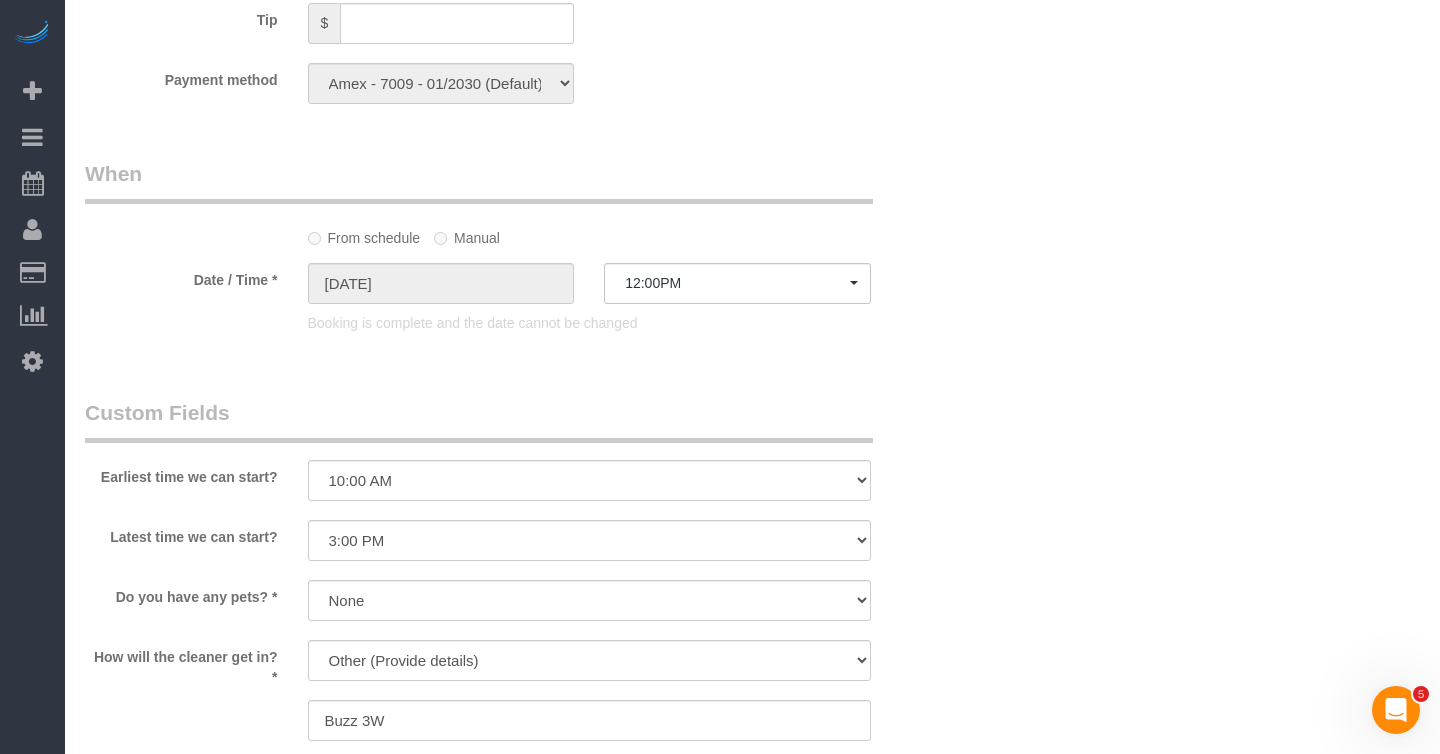 scroll, scrollTop: 1546, scrollLeft: 0, axis: vertical 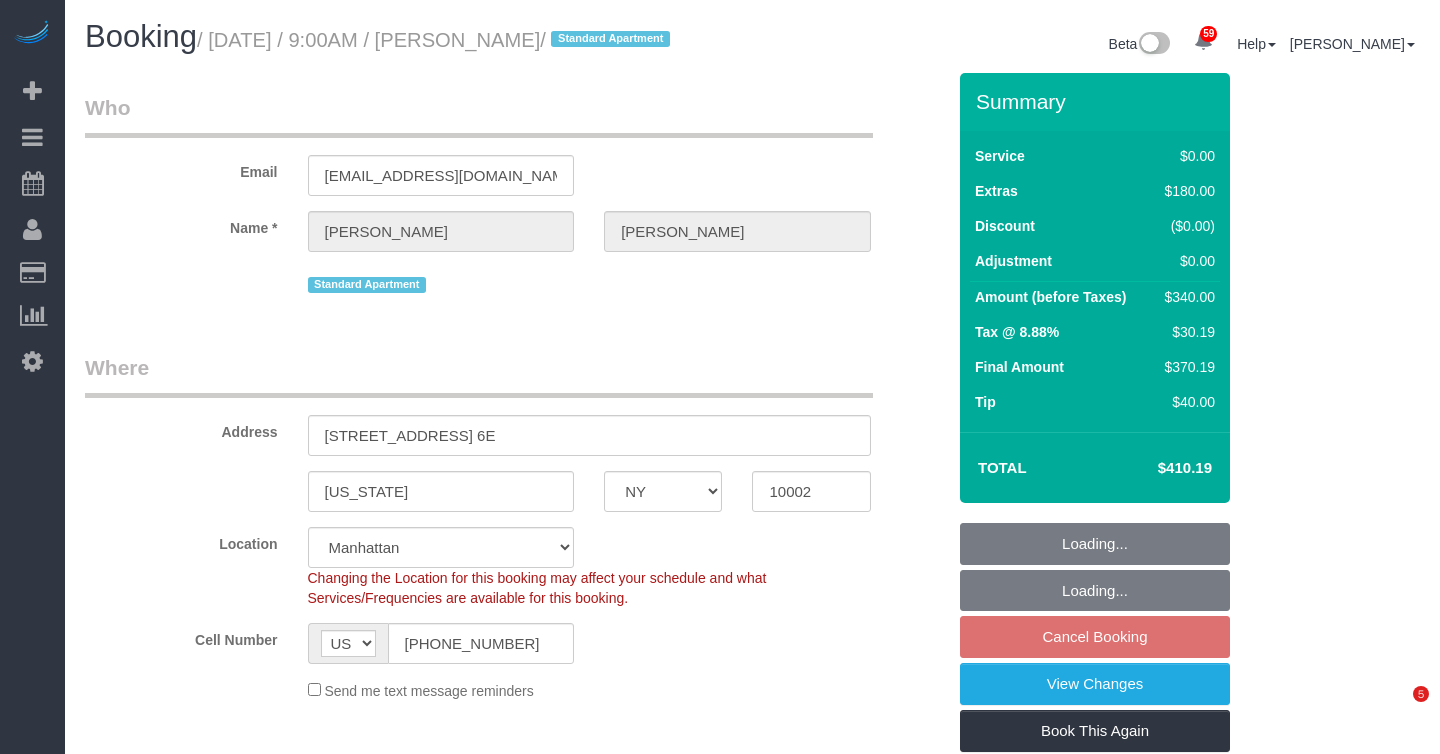 select on "NY" 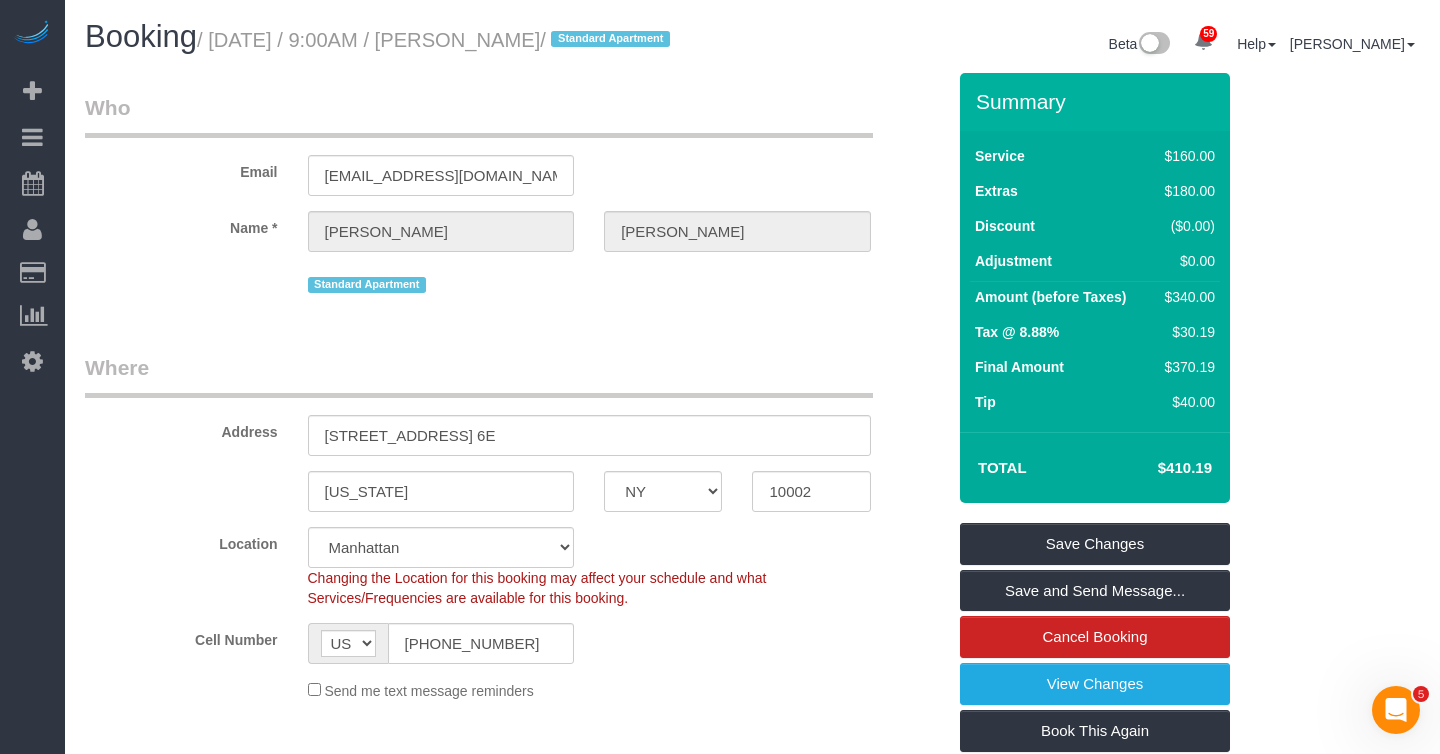 scroll, scrollTop: 0, scrollLeft: 0, axis: both 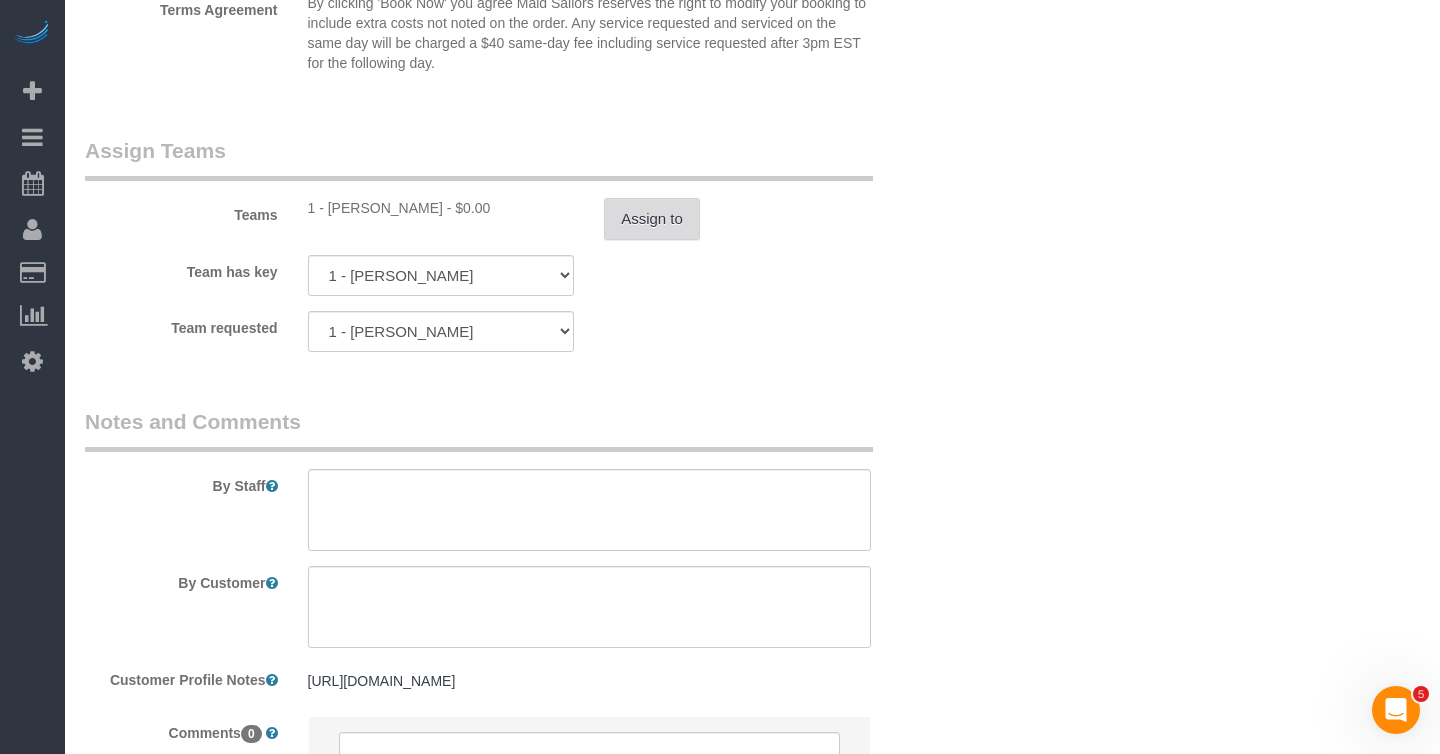 click on "Assign to" at bounding box center (652, 219) 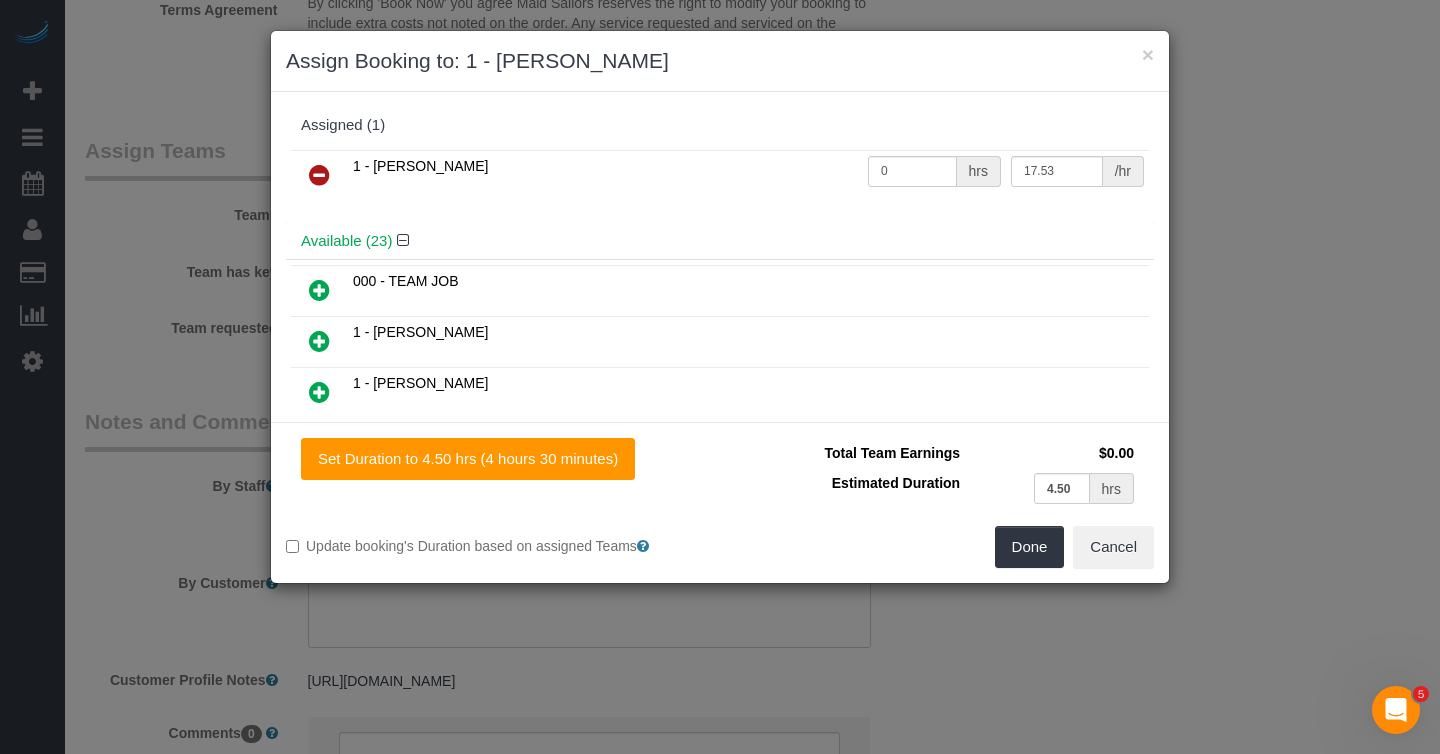 click at bounding box center [319, 175] 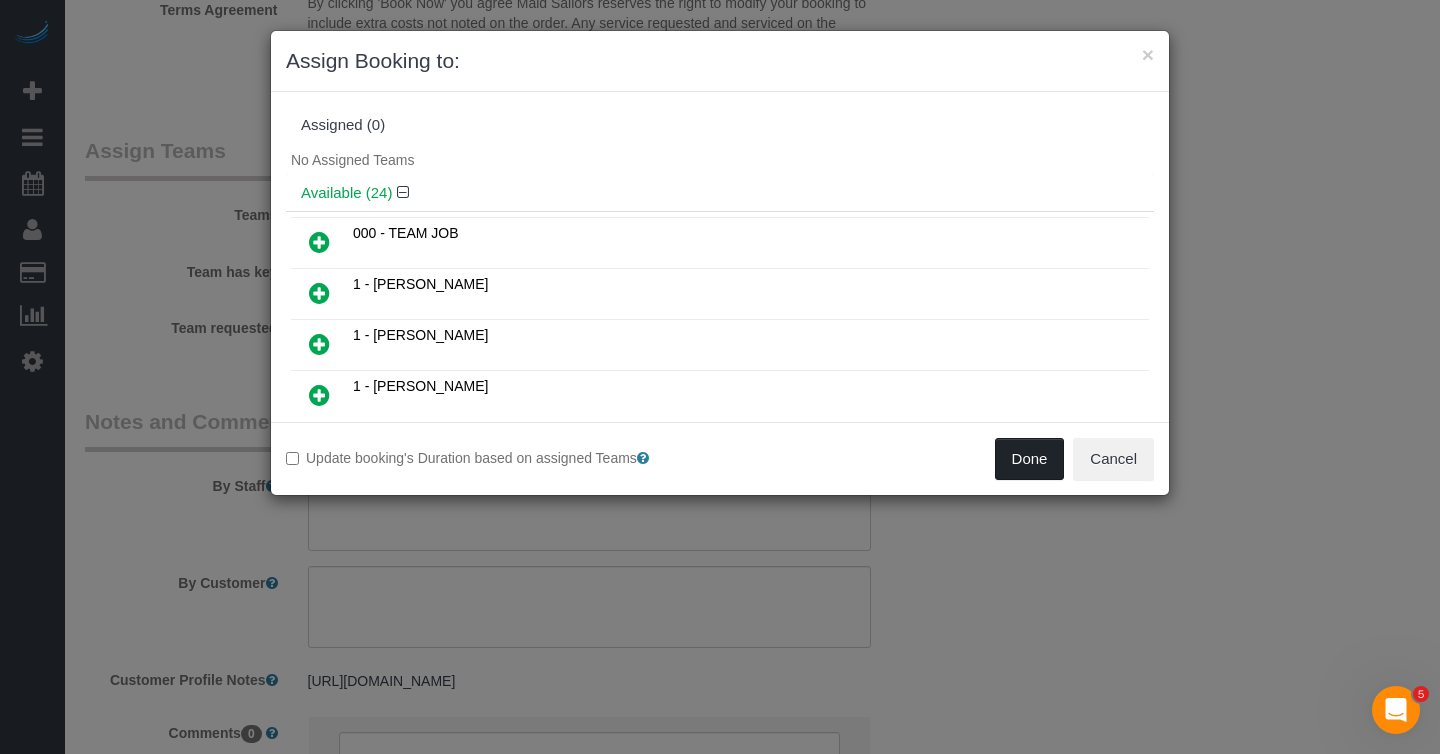 click on "Done" at bounding box center (1030, 459) 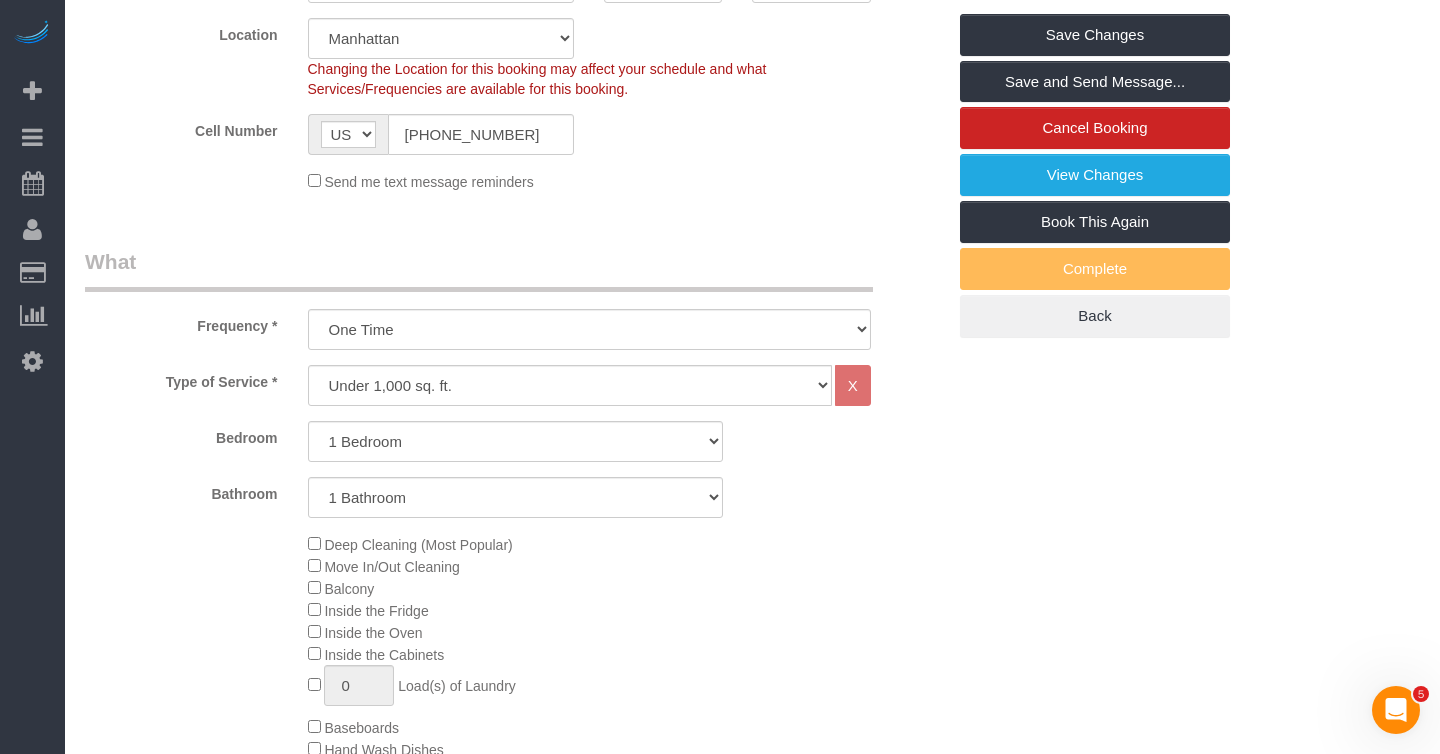 scroll, scrollTop: 0, scrollLeft: 0, axis: both 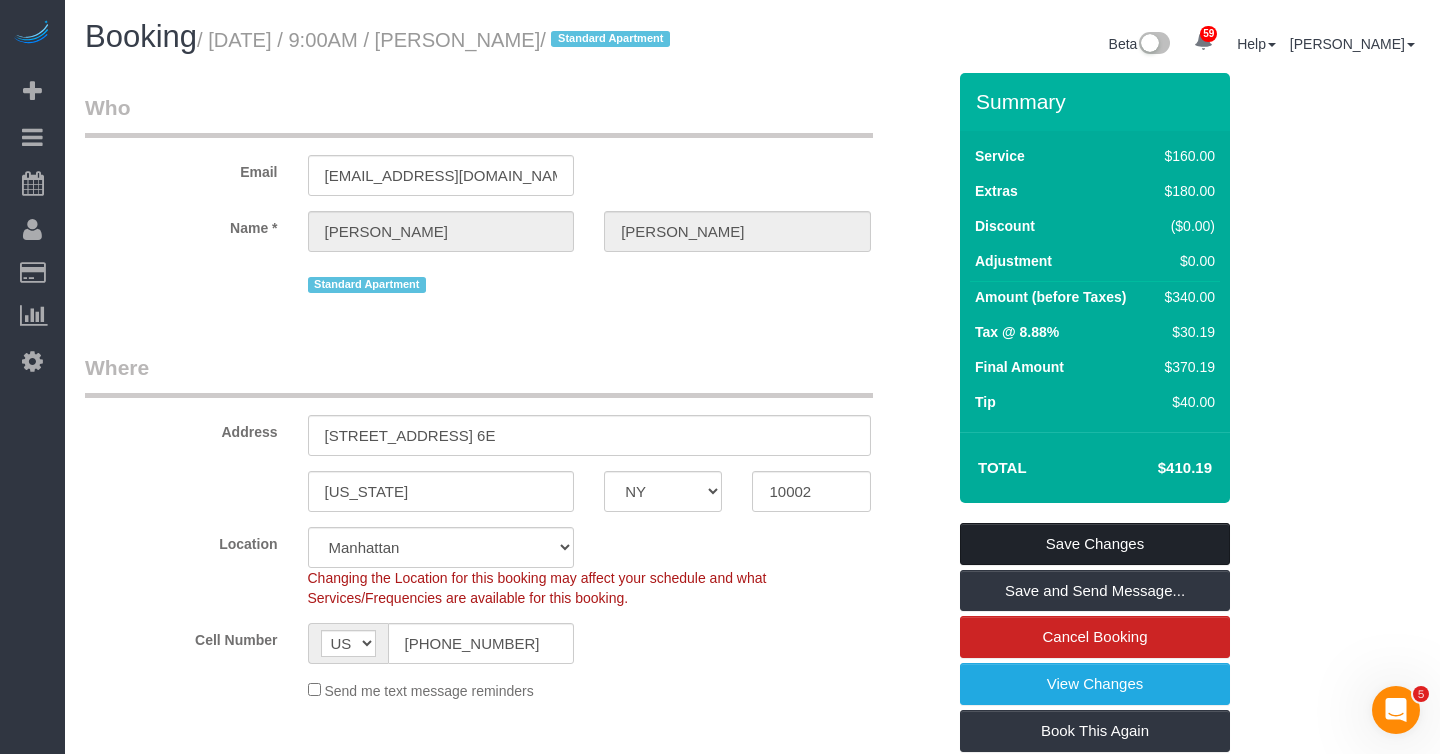 click on "Save Changes" at bounding box center [1095, 544] 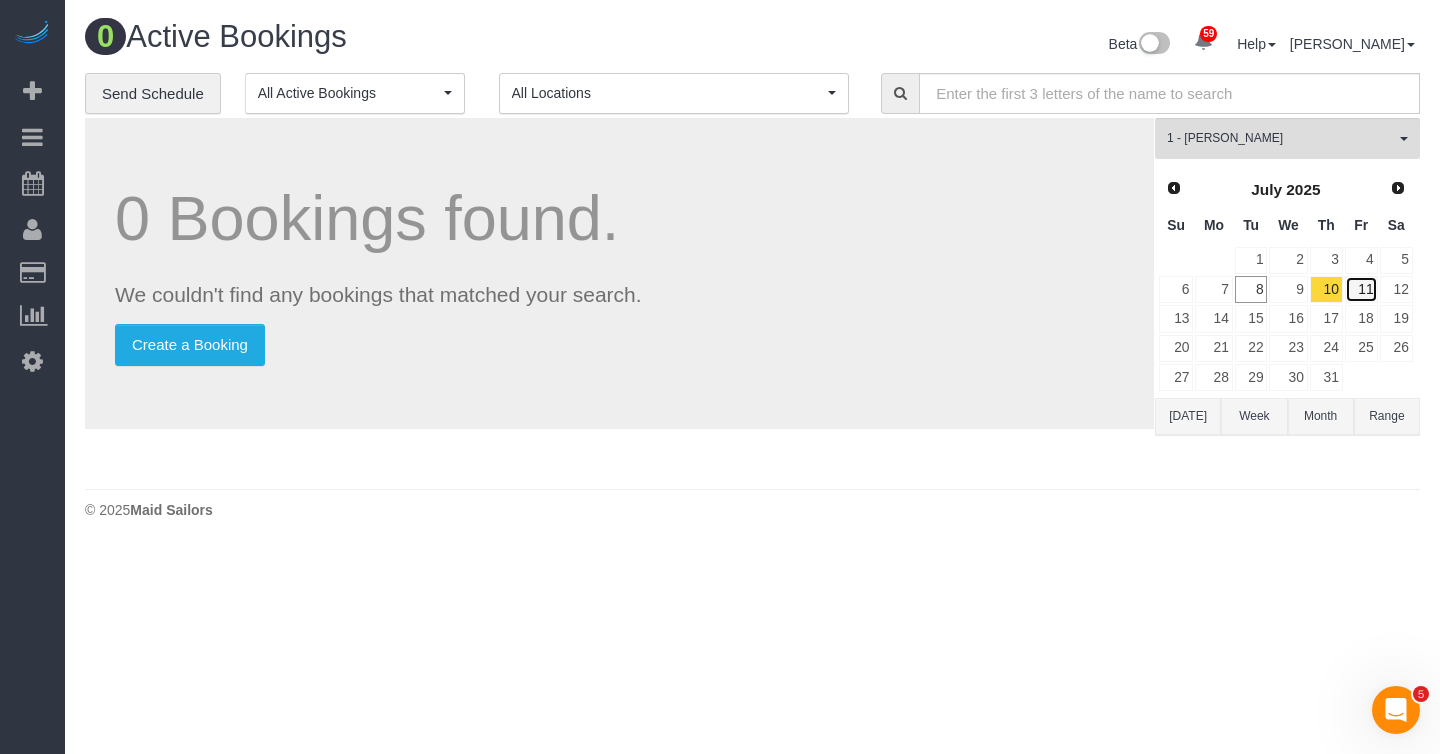 click on "11" at bounding box center [1361, 289] 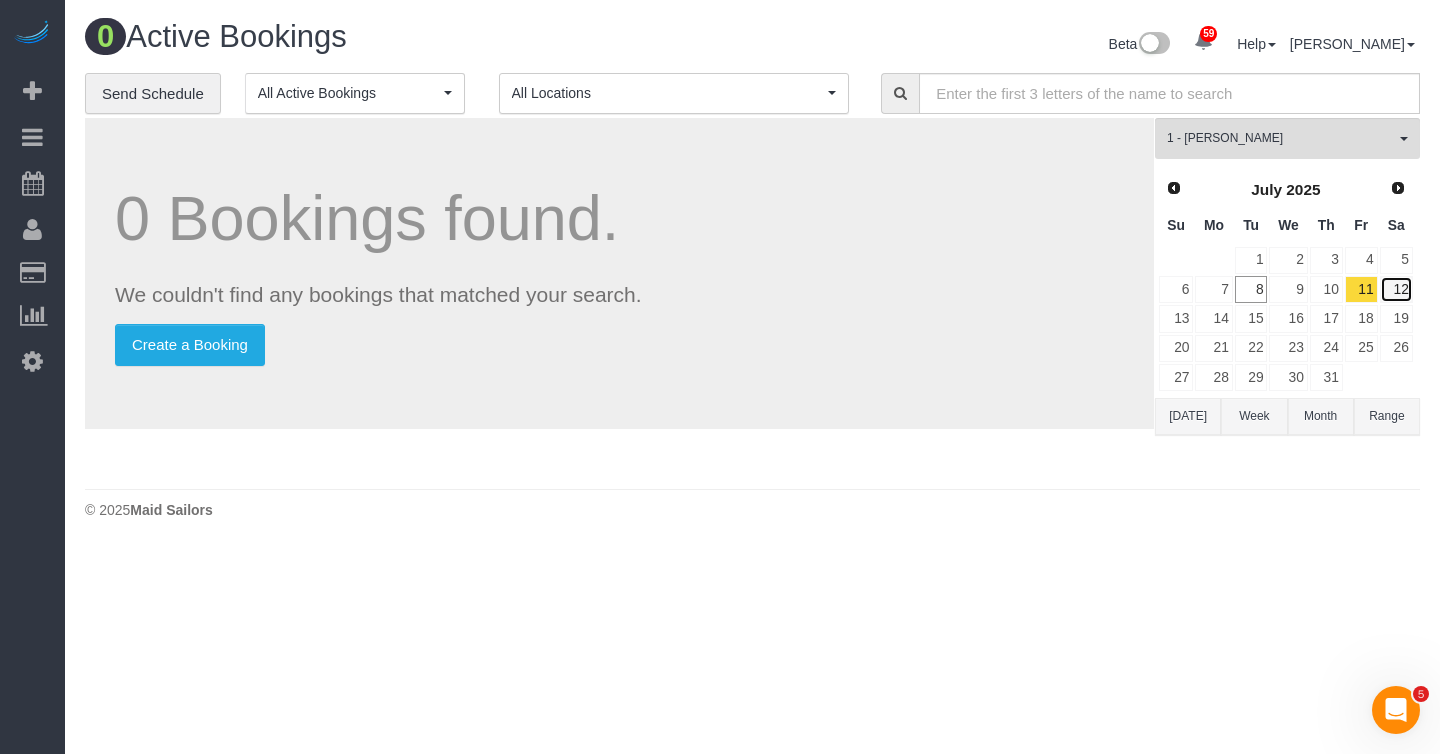 click on "12" at bounding box center [1396, 289] 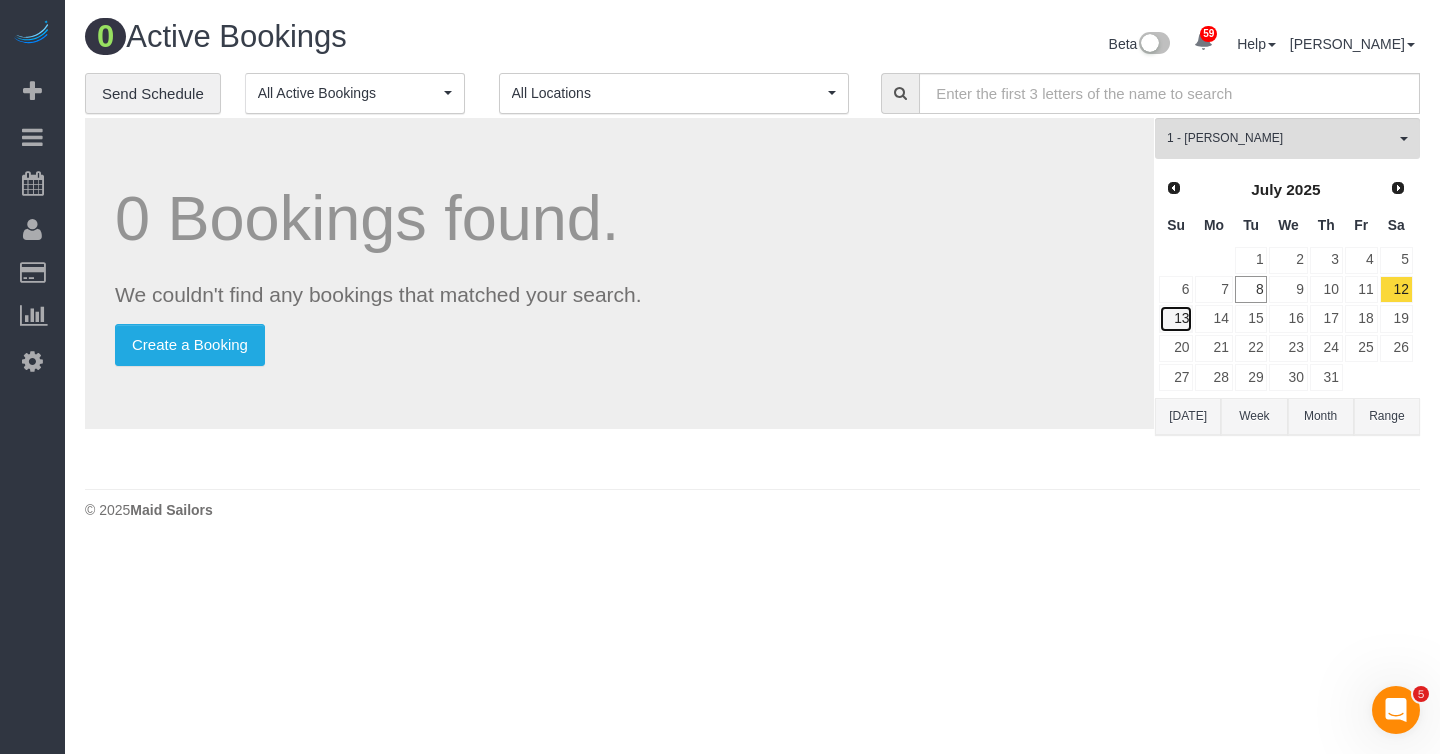 click on "13" at bounding box center [1176, 318] 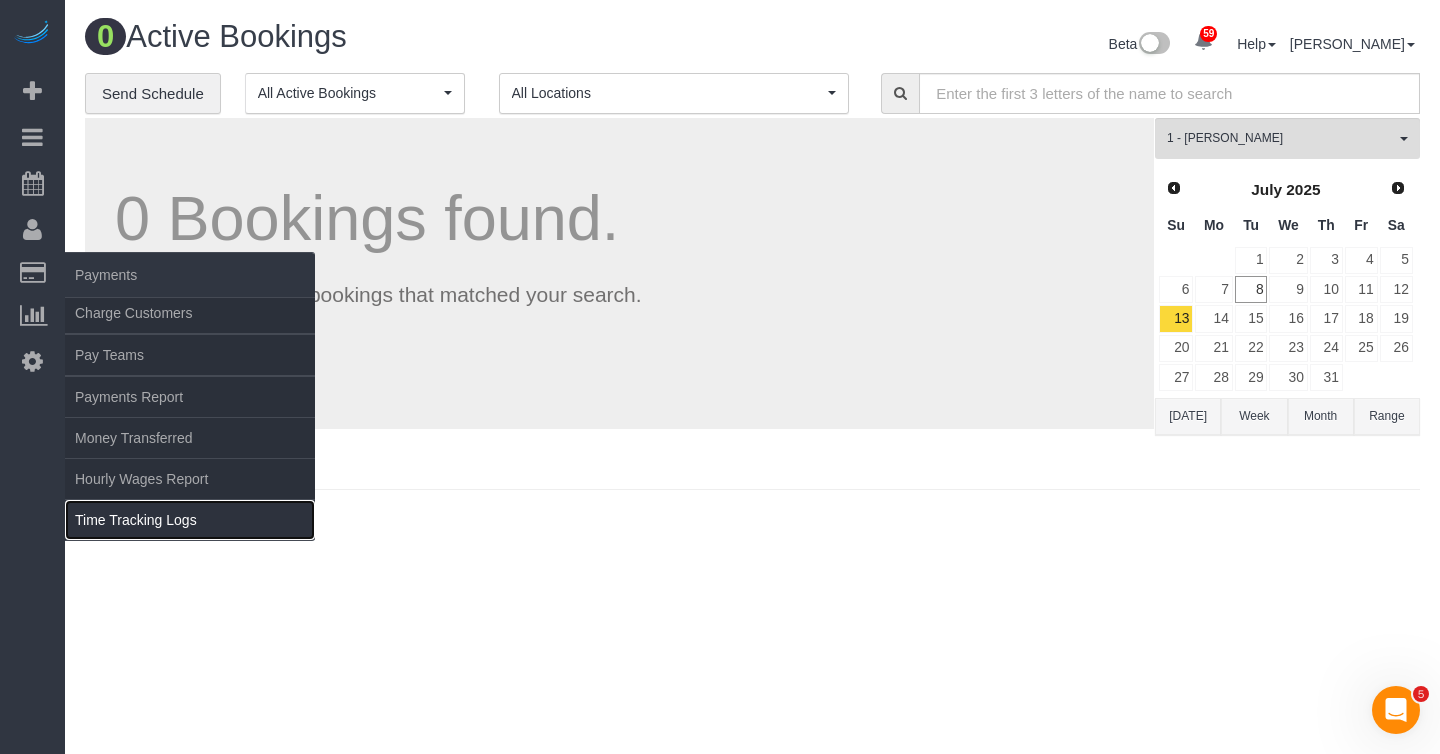 click on "Time Tracking Logs" at bounding box center (190, 520) 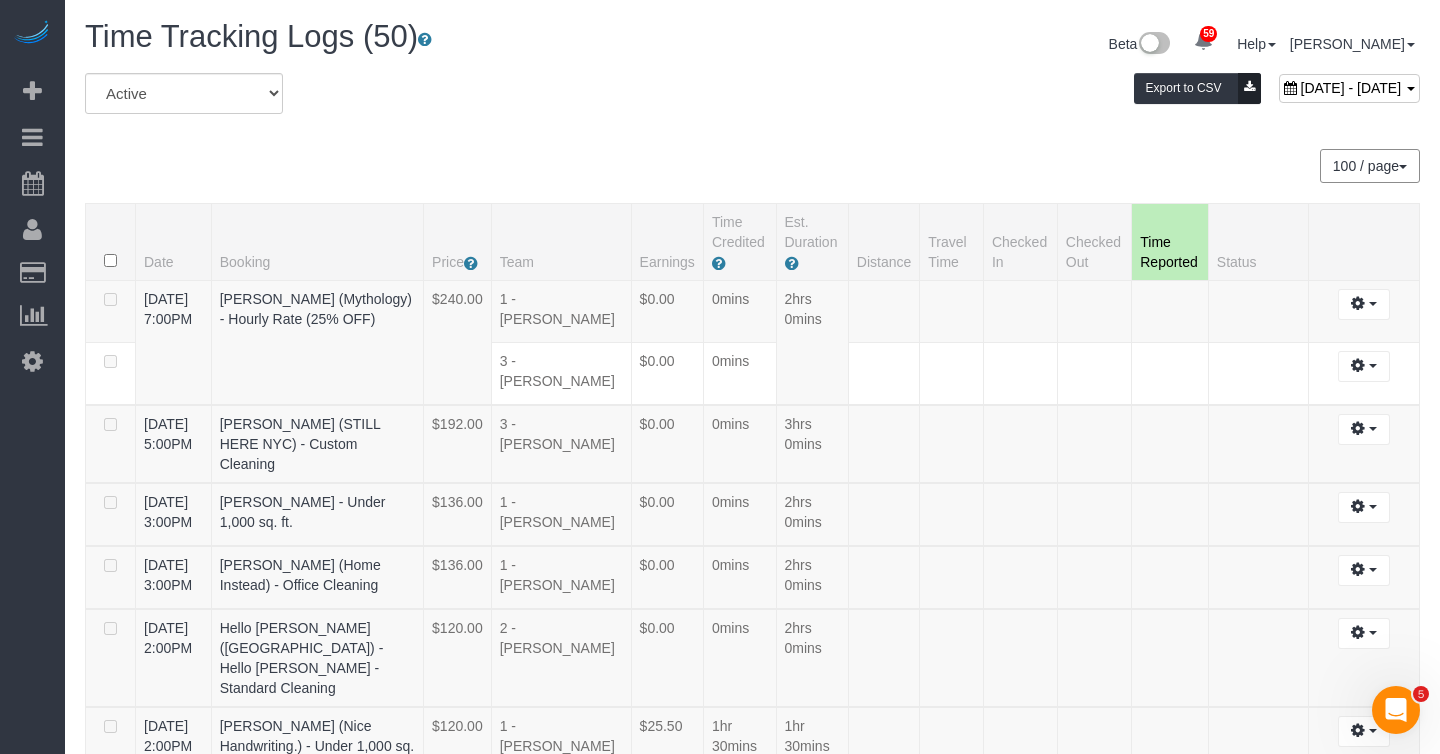 scroll, scrollTop: 1798, scrollLeft: 0, axis: vertical 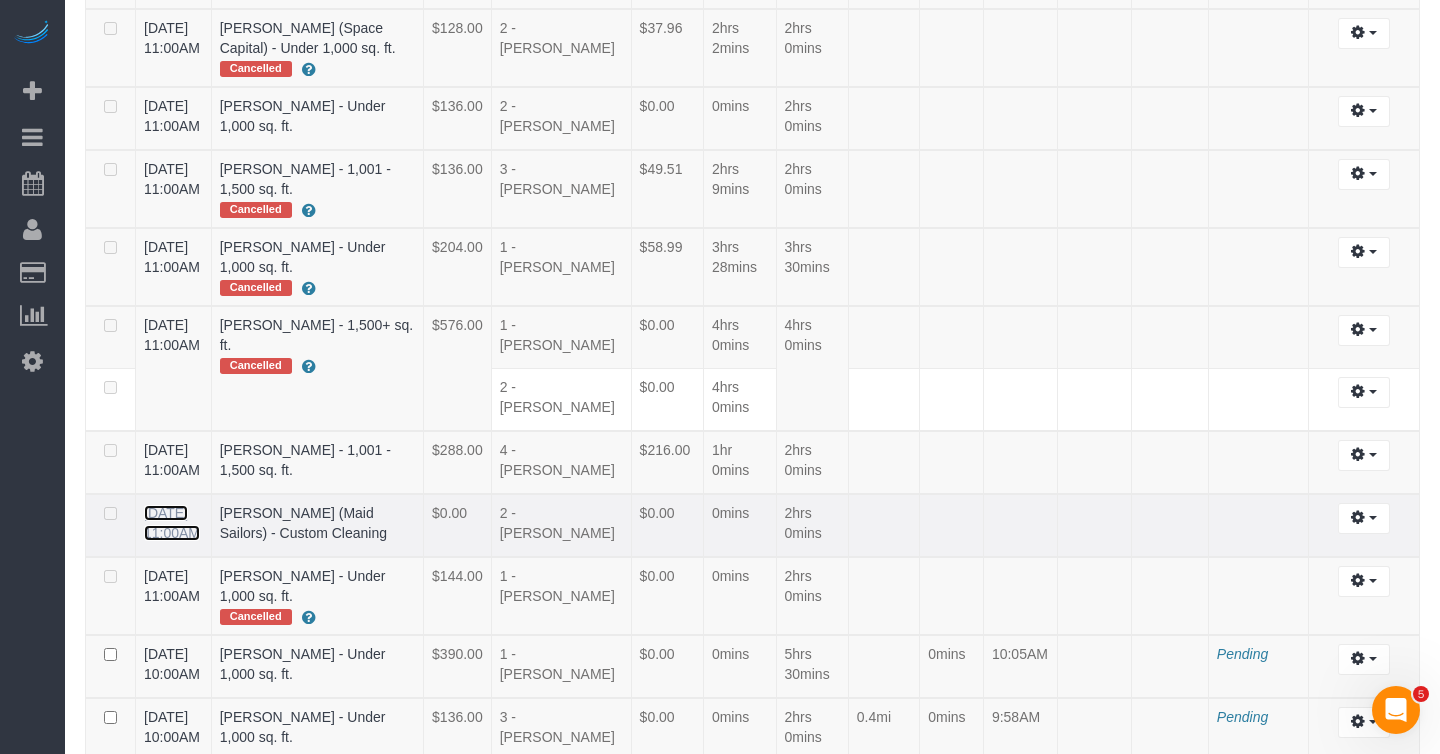 click on "07/08/2025 11:00AM" at bounding box center (172, 523) 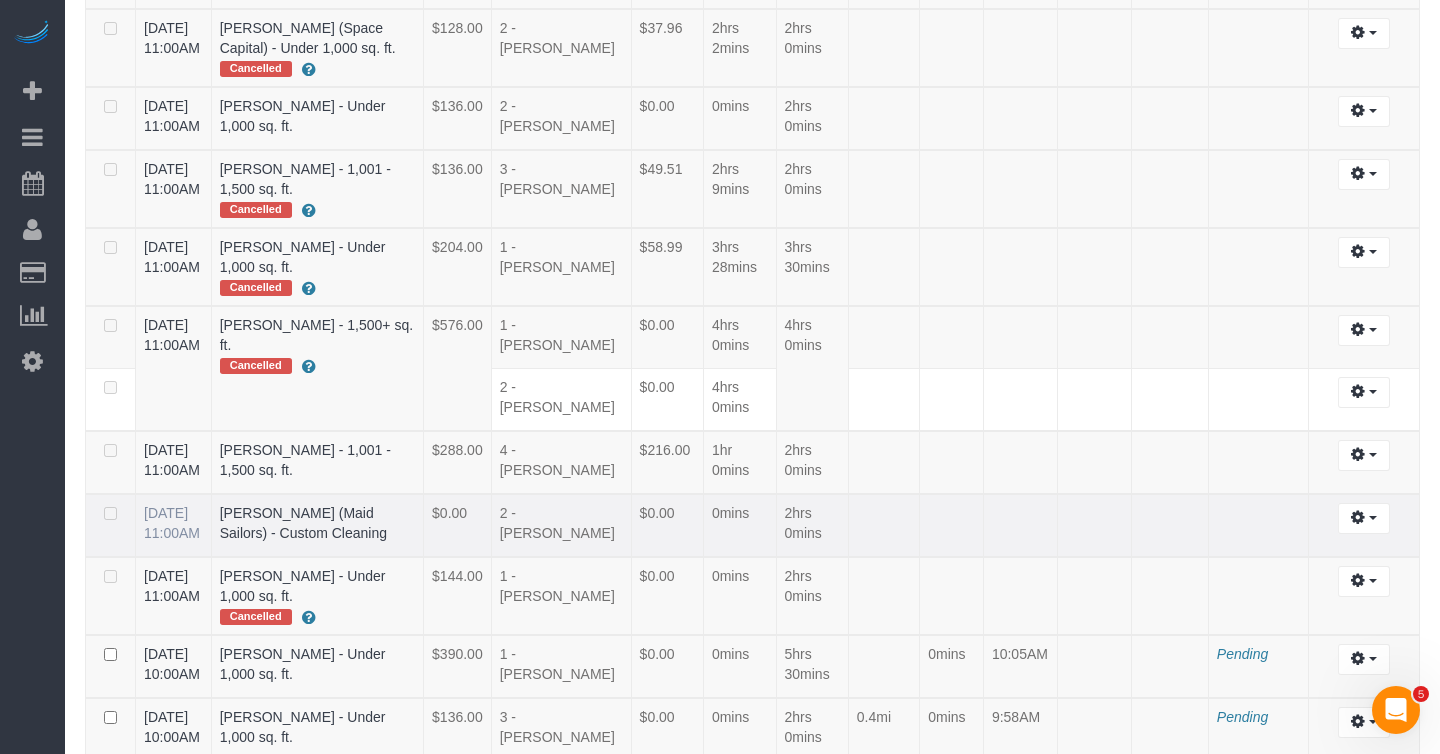 scroll, scrollTop: 3473, scrollLeft: 0, axis: vertical 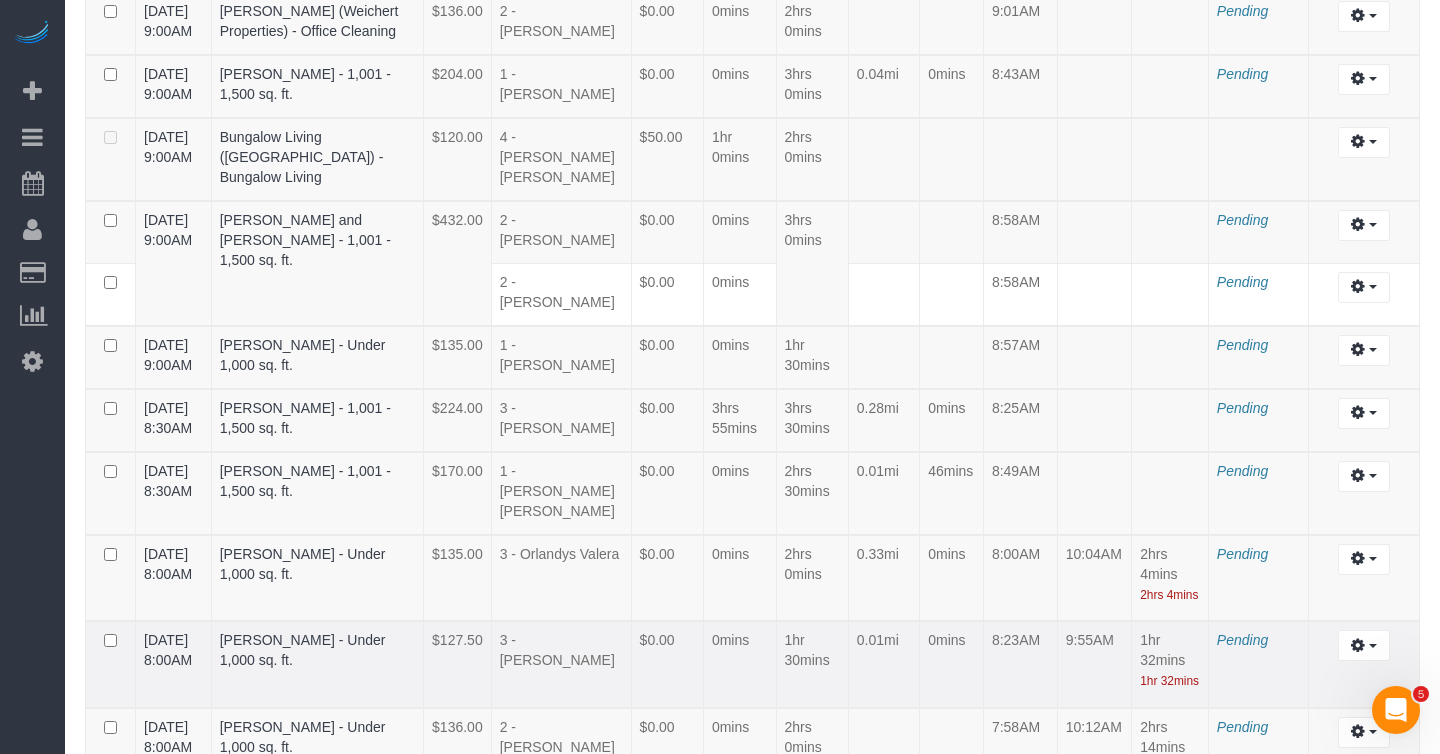 drag, startPoint x: 1034, startPoint y: 434, endPoint x: 981, endPoint y: 435, distance: 53.009434 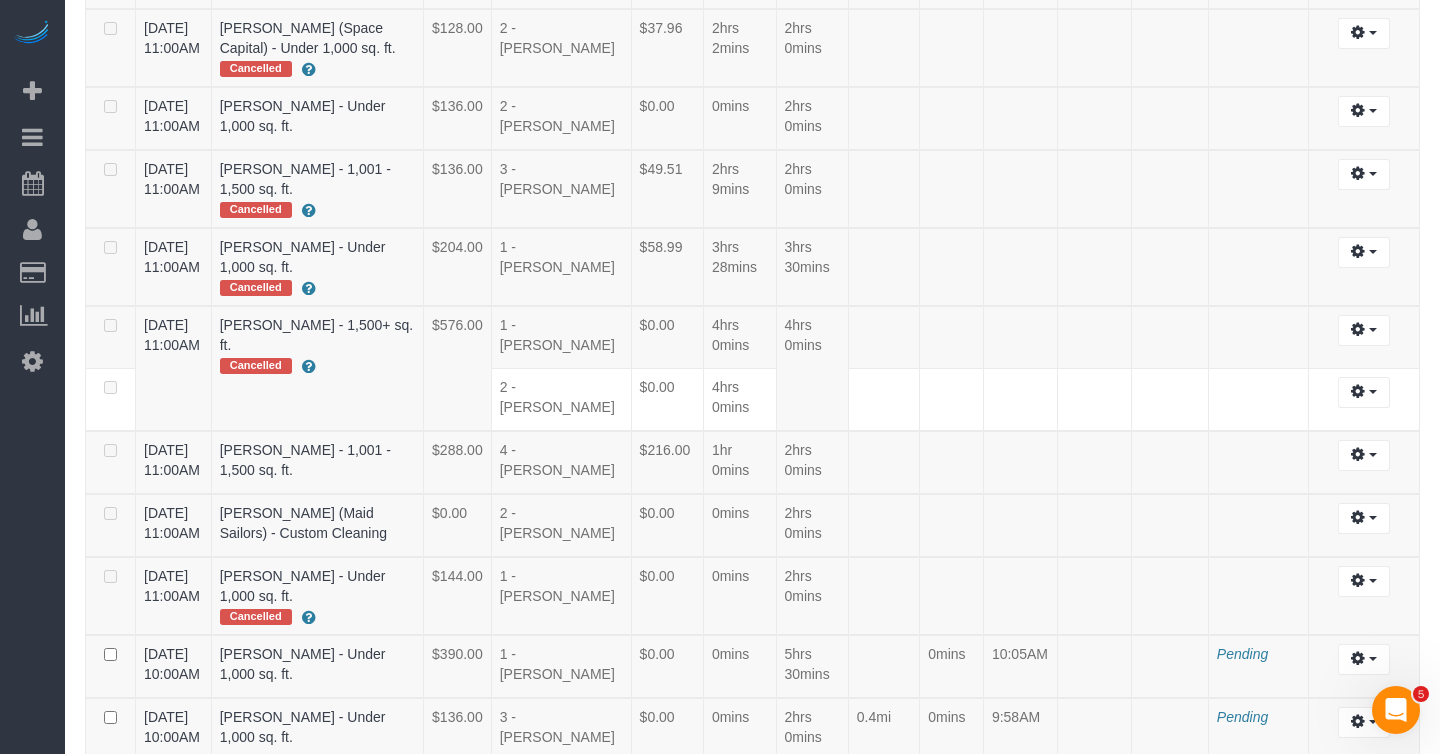 scroll, scrollTop: 3473, scrollLeft: 0, axis: vertical 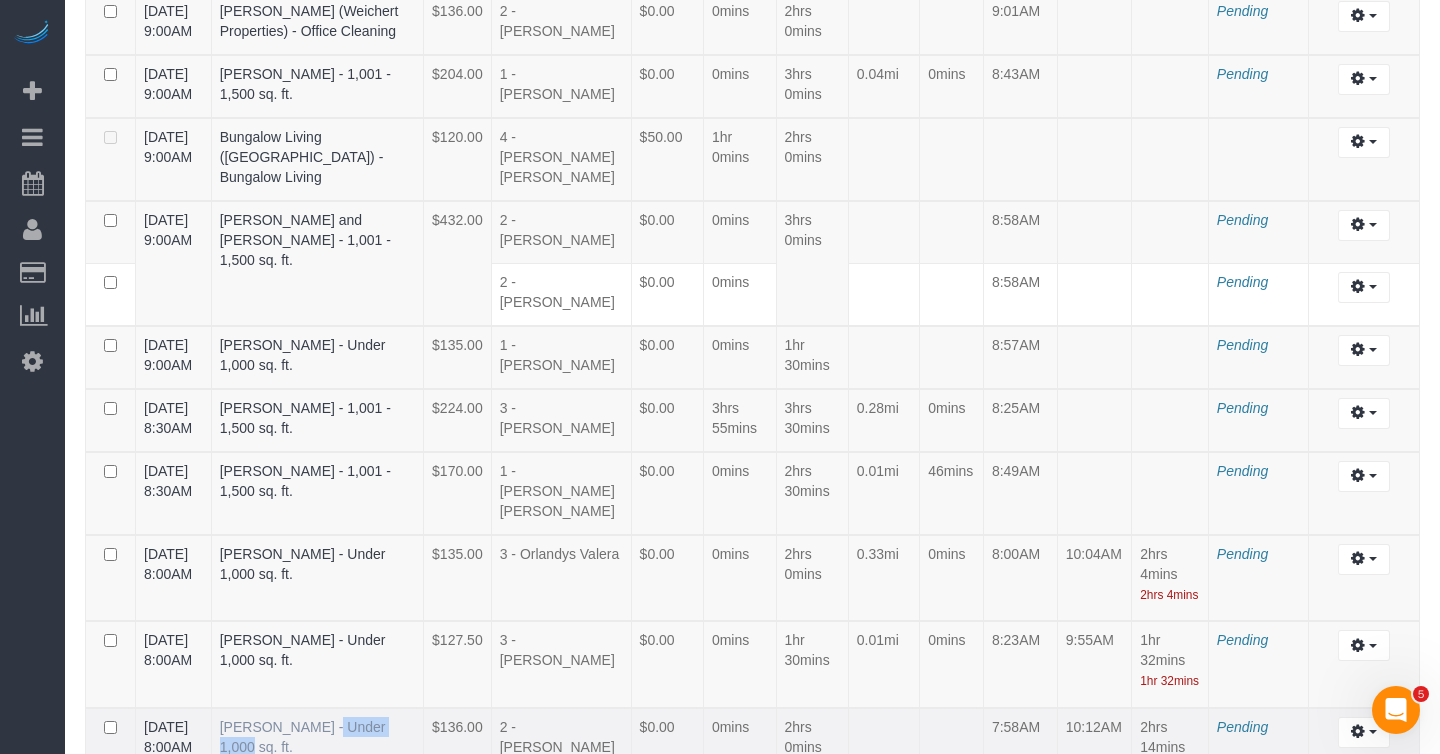 drag, startPoint x: 237, startPoint y: 523, endPoint x: 315, endPoint y: 528, distance: 78.160095 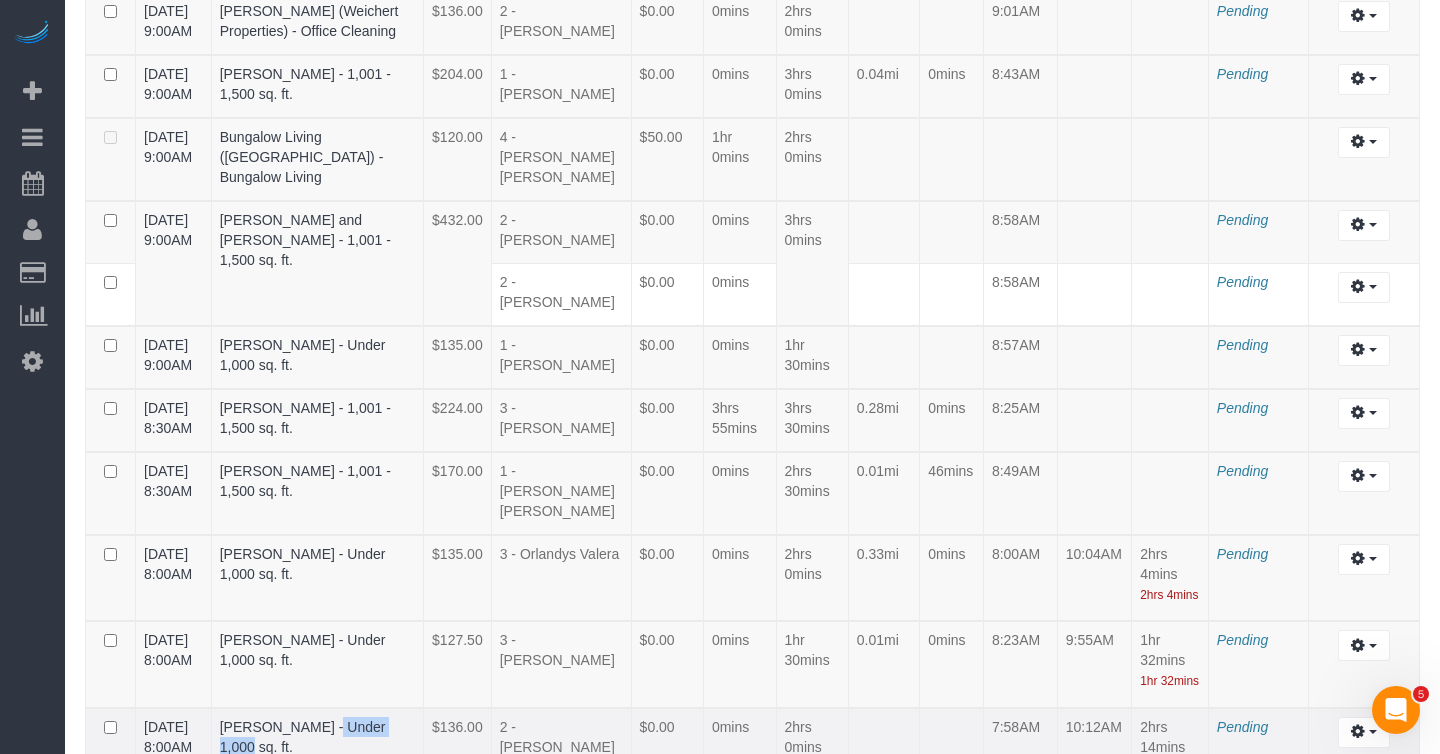drag, startPoint x: 200, startPoint y: 542, endPoint x: 141, endPoint y: 524, distance: 61.68468 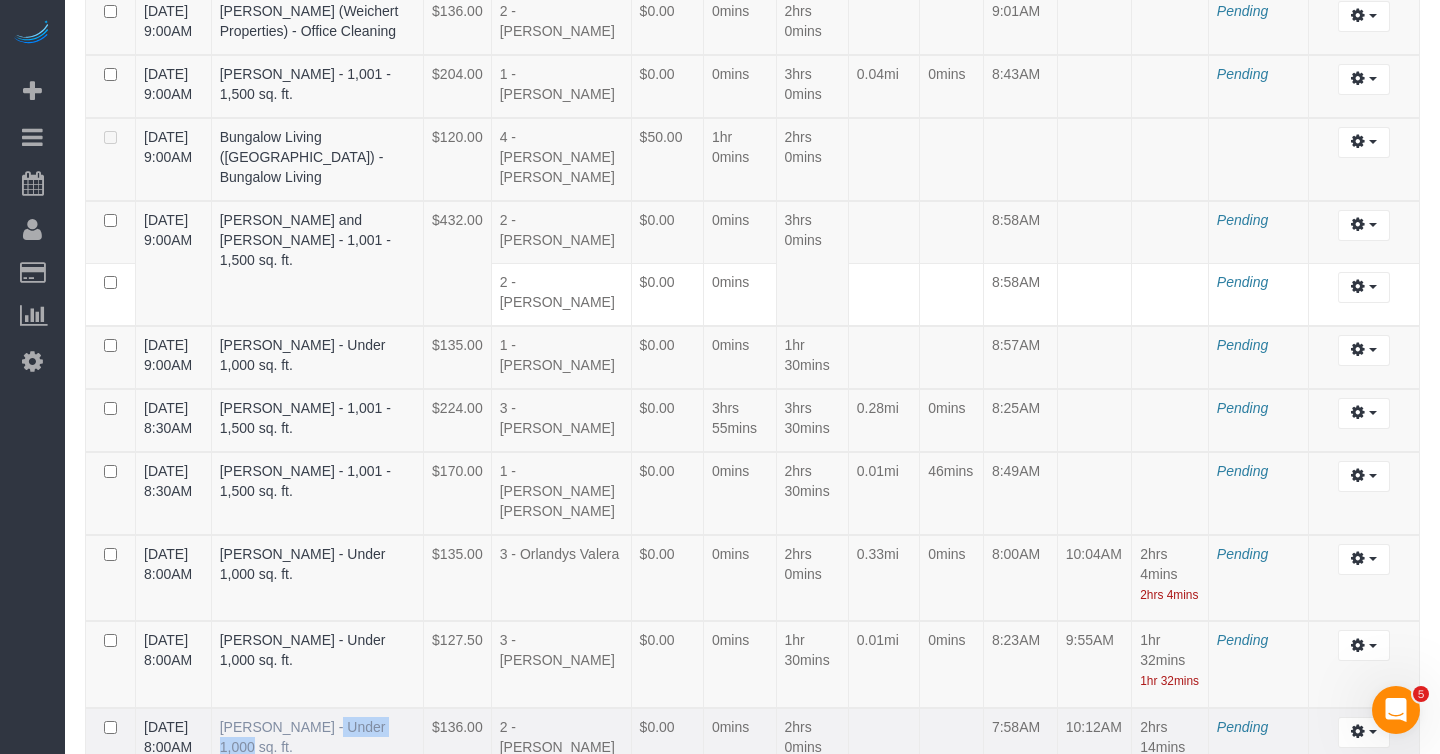drag, startPoint x: 240, startPoint y: 520, endPoint x: 317, endPoint y: 518, distance: 77.02597 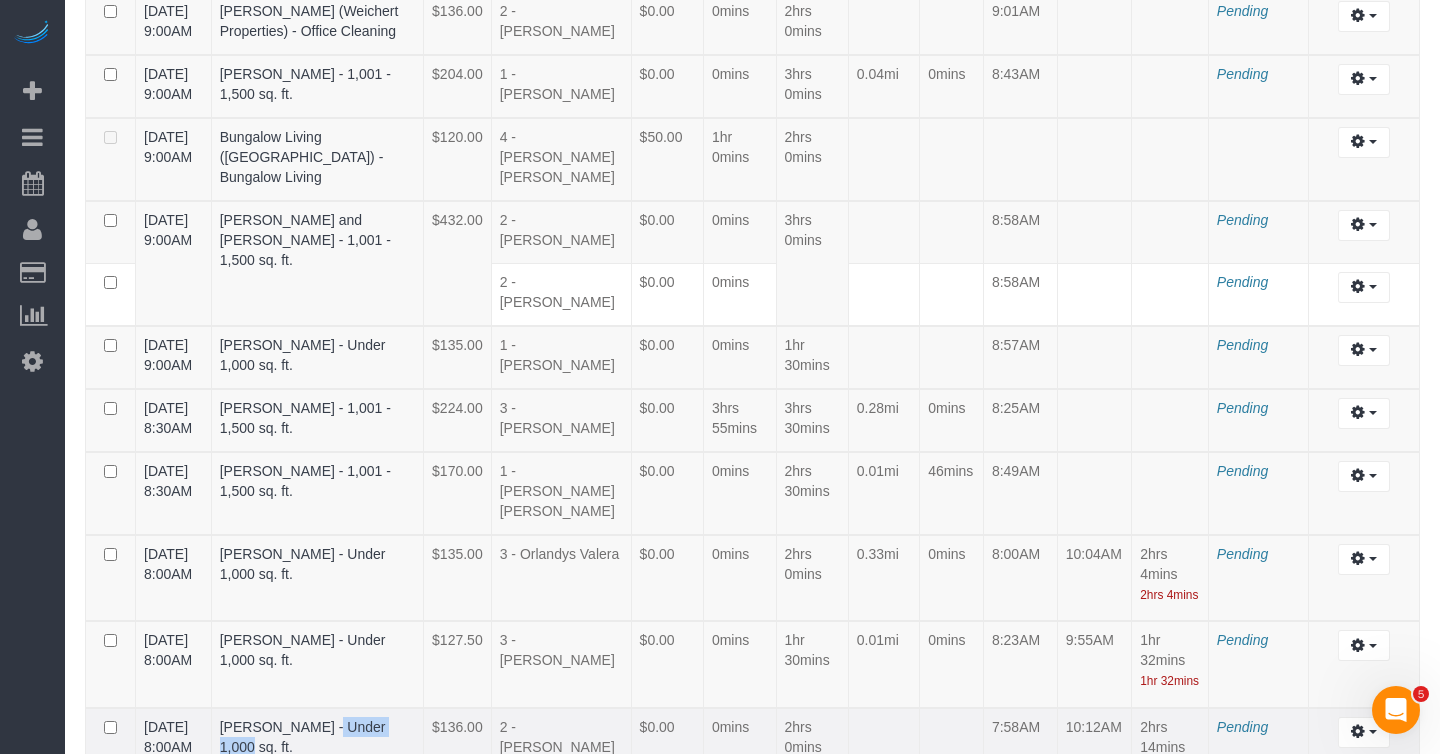 drag, startPoint x: 572, startPoint y: 544, endPoint x: 535, endPoint y: 531, distance: 39.217342 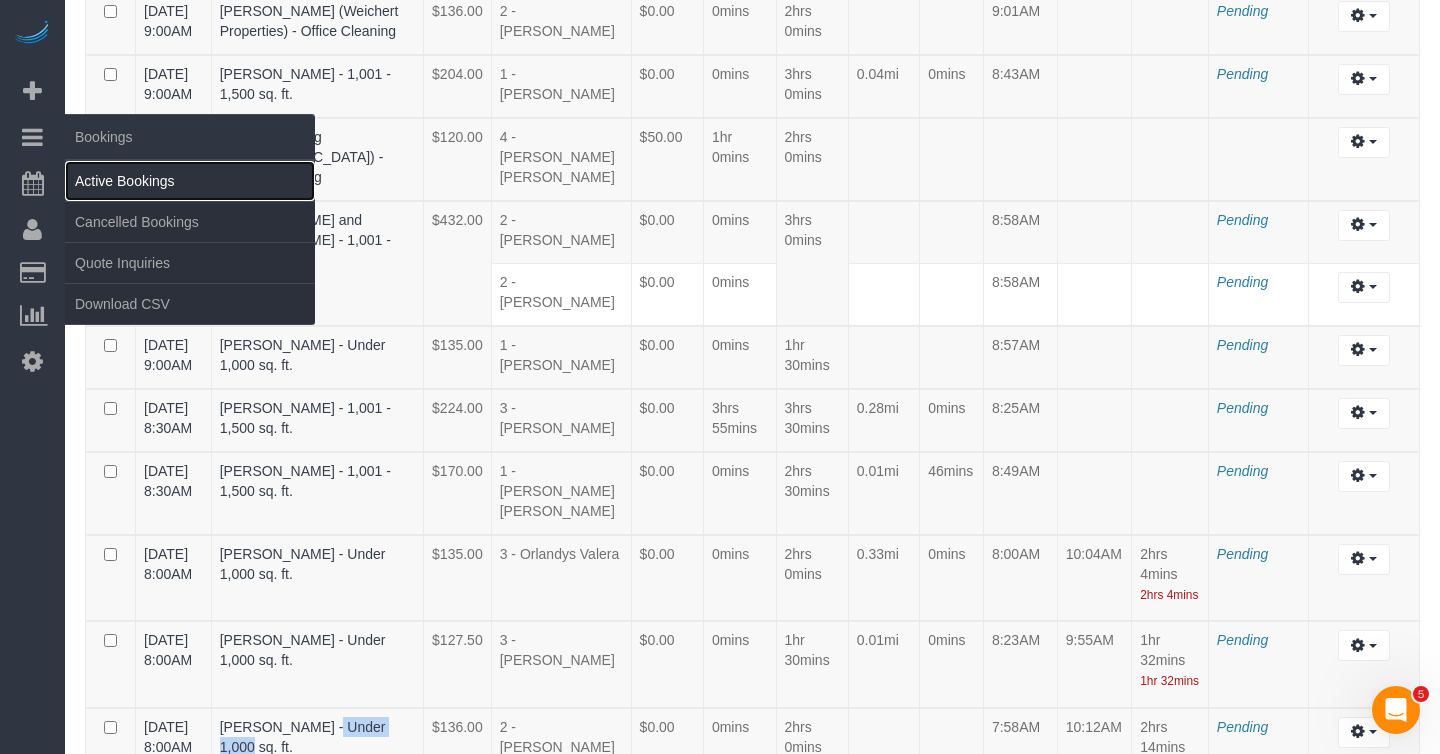 click on "Active Bookings" at bounding box center [190, 181] 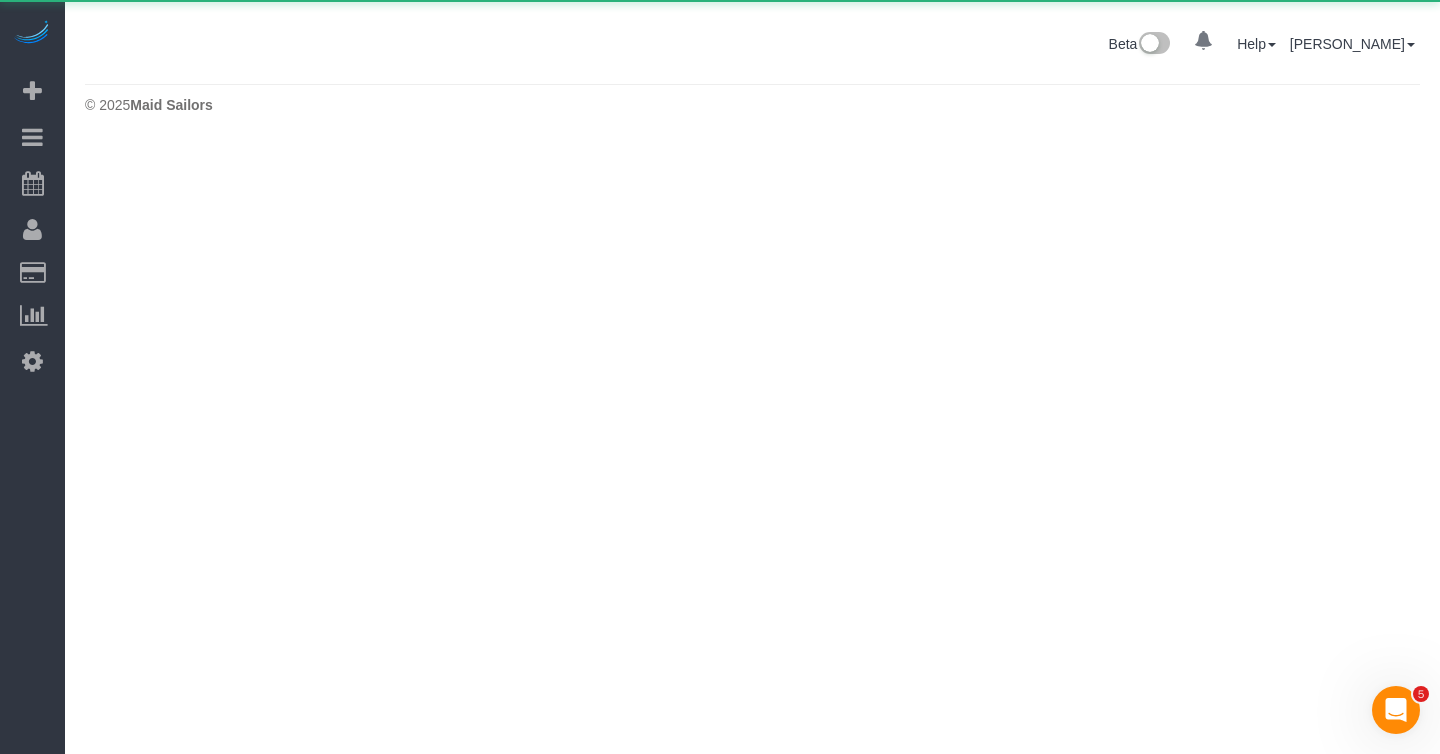 scroll, scrollTop: 0, scrollLeft: 0, axis: both 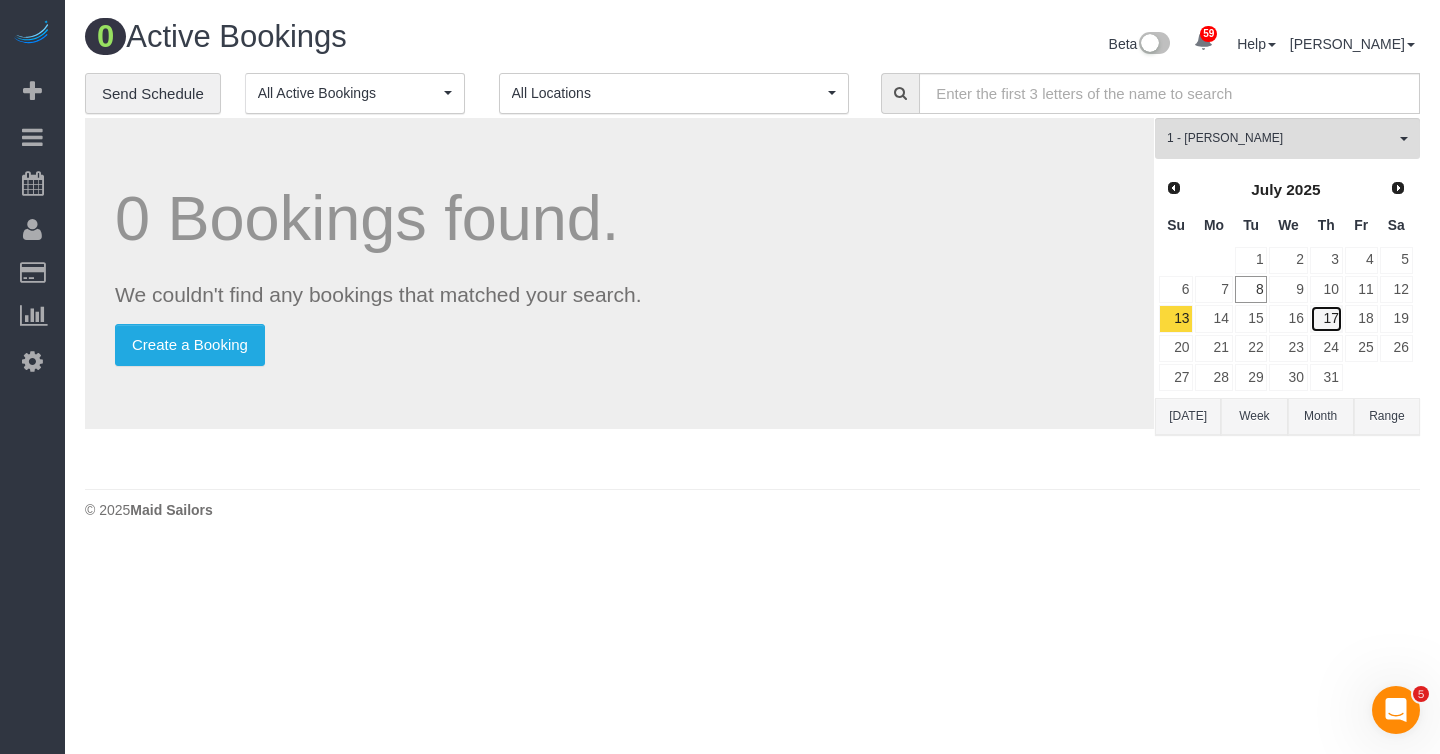 click on "17" at bounding box center [1326, 318] 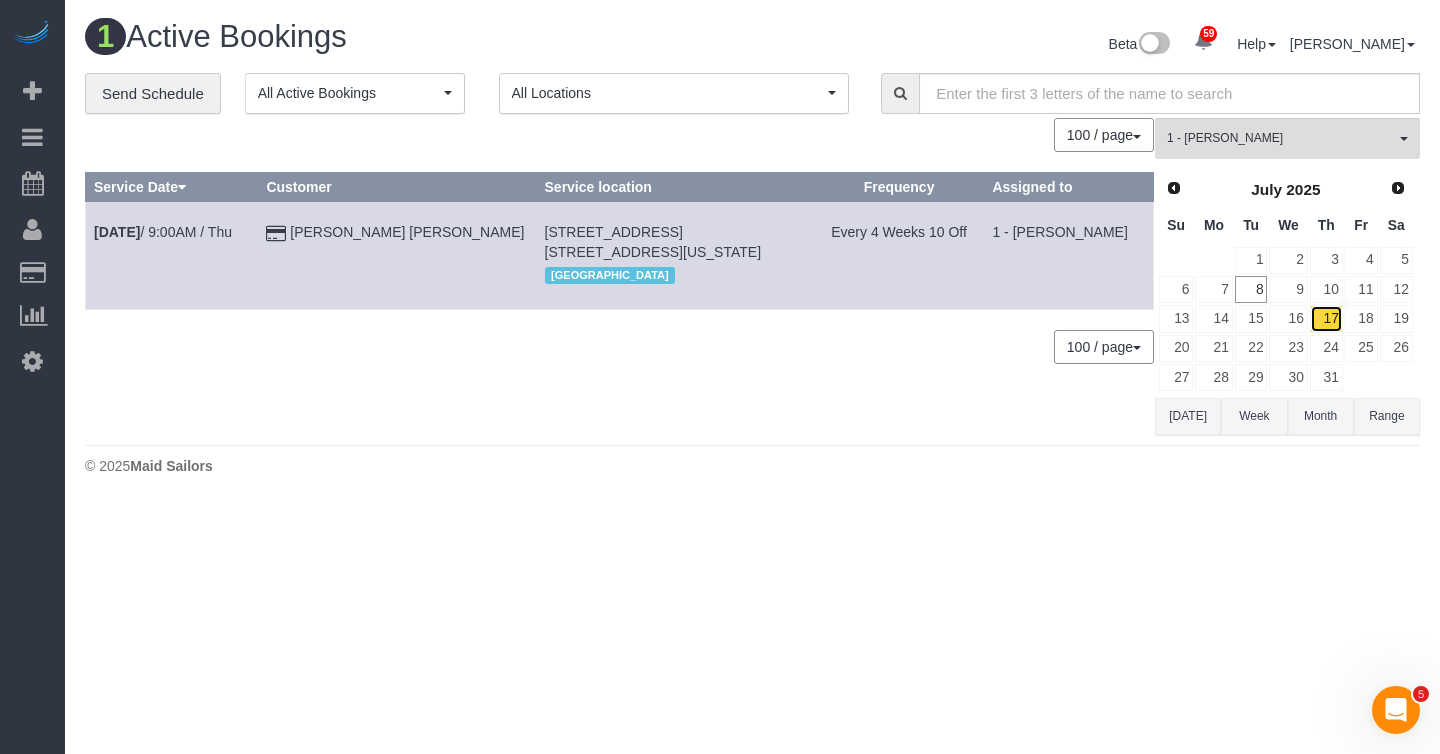 click on "17" at bounding box center [1326, 318] 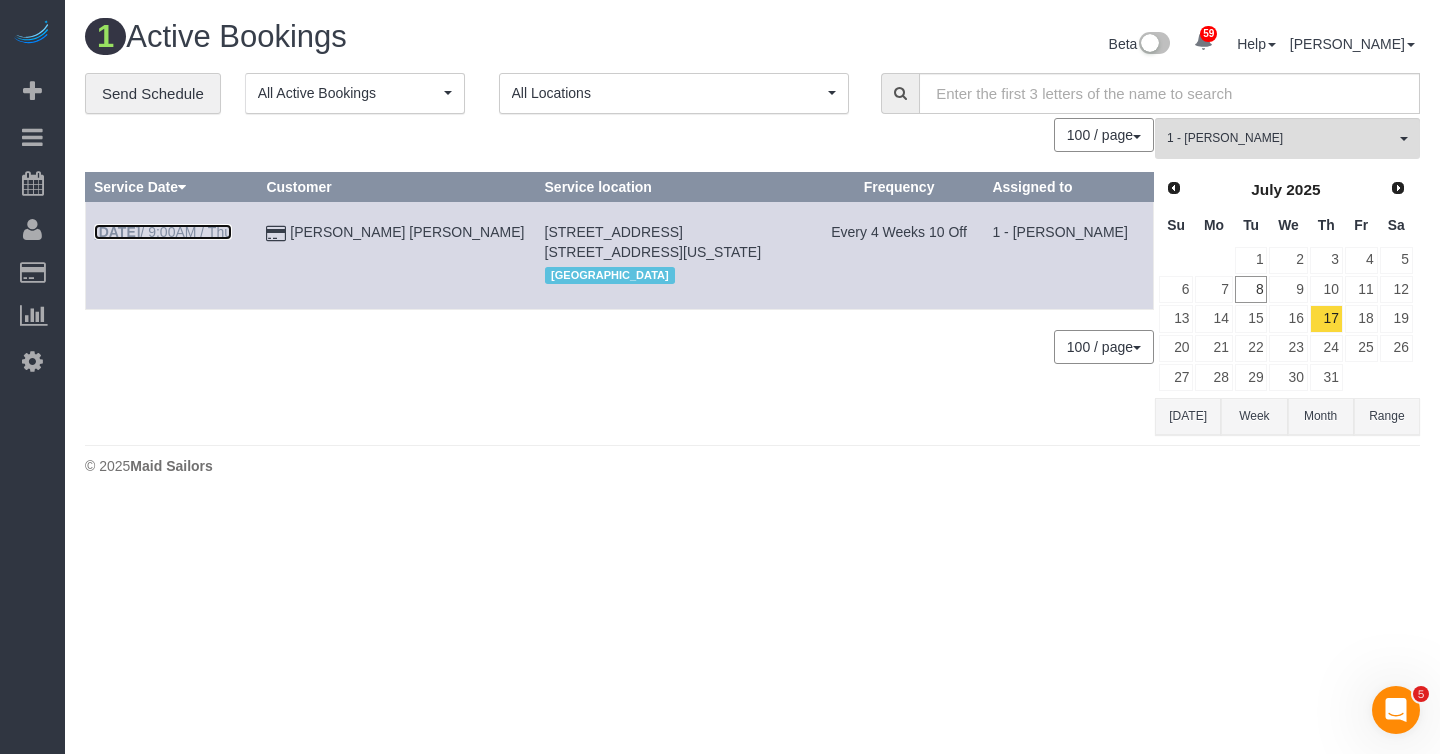 click on "Jul 17th
/ 9:00AM / Thu" at bounding box center [163, 232] 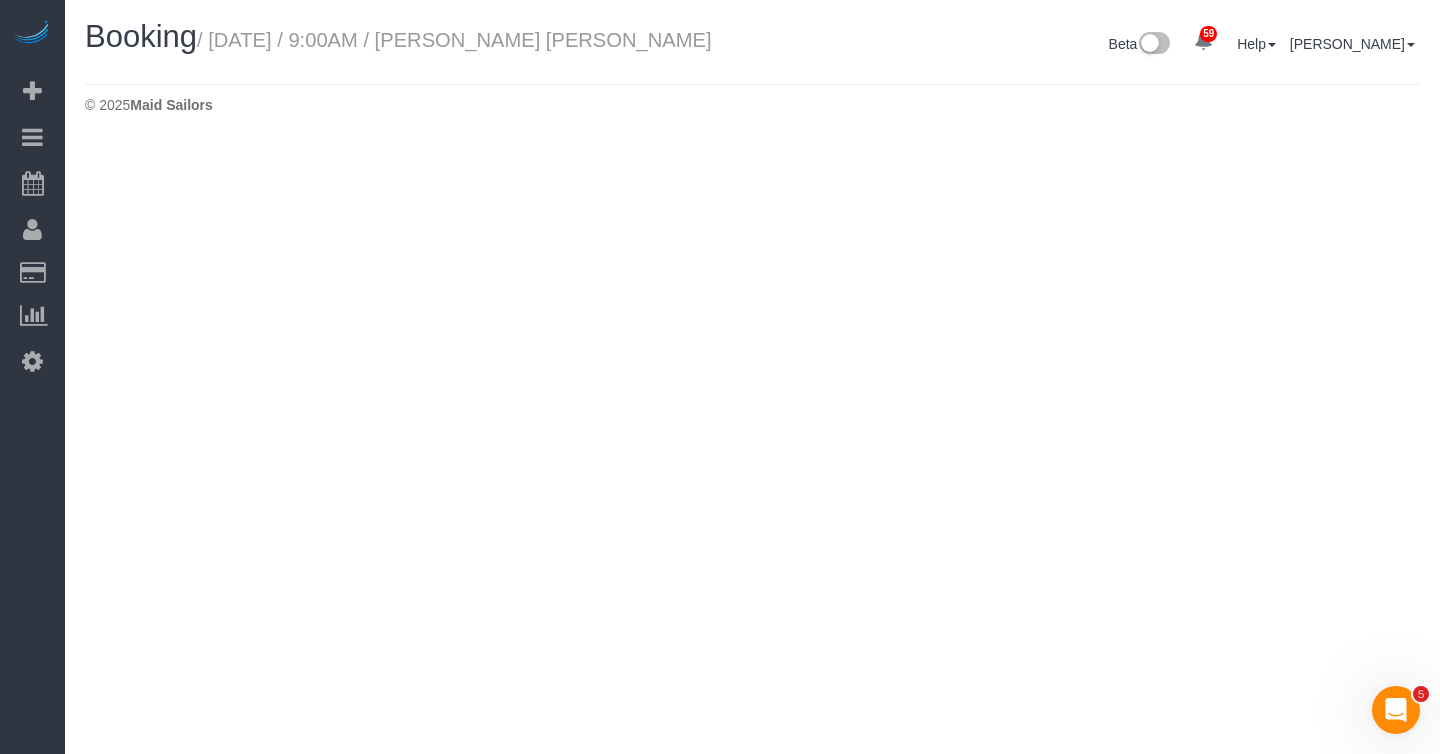 select on "NY" 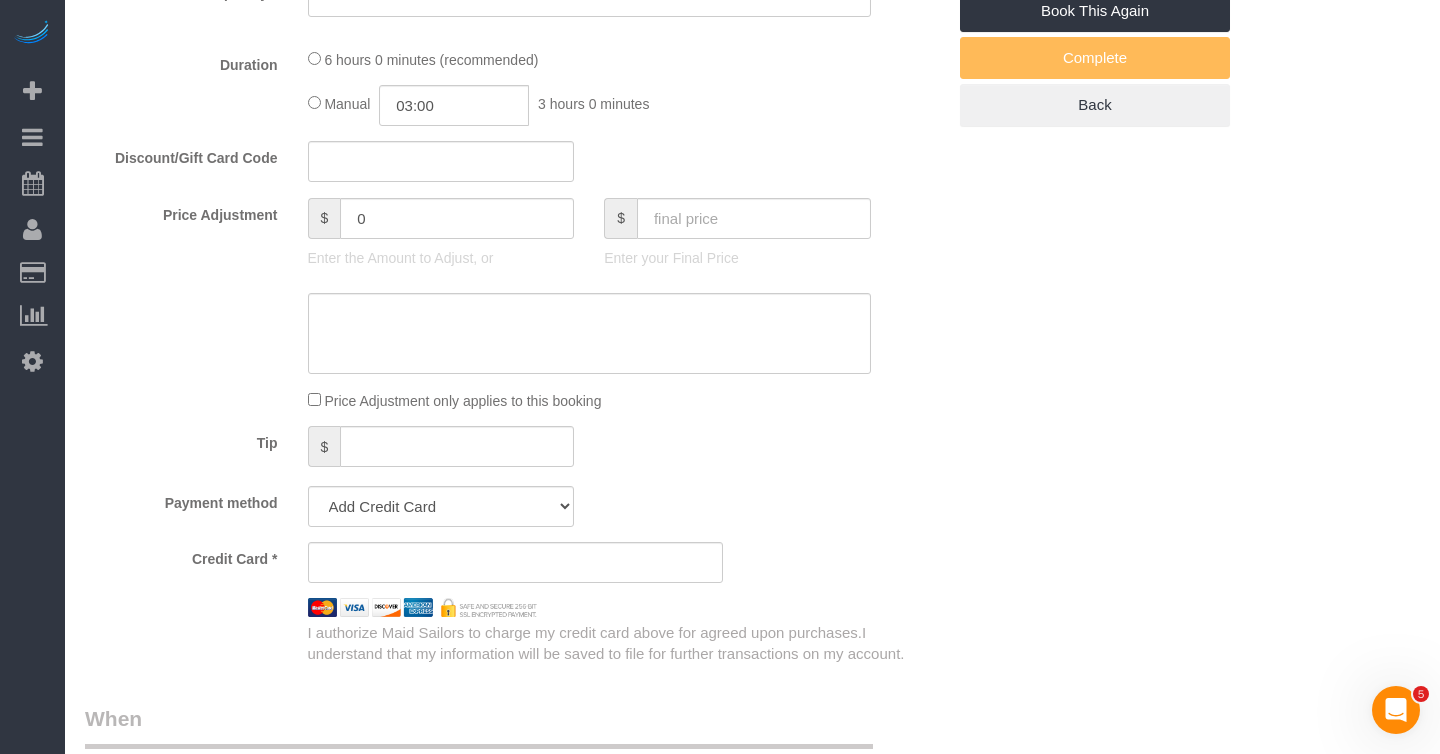 select on "object:10702" 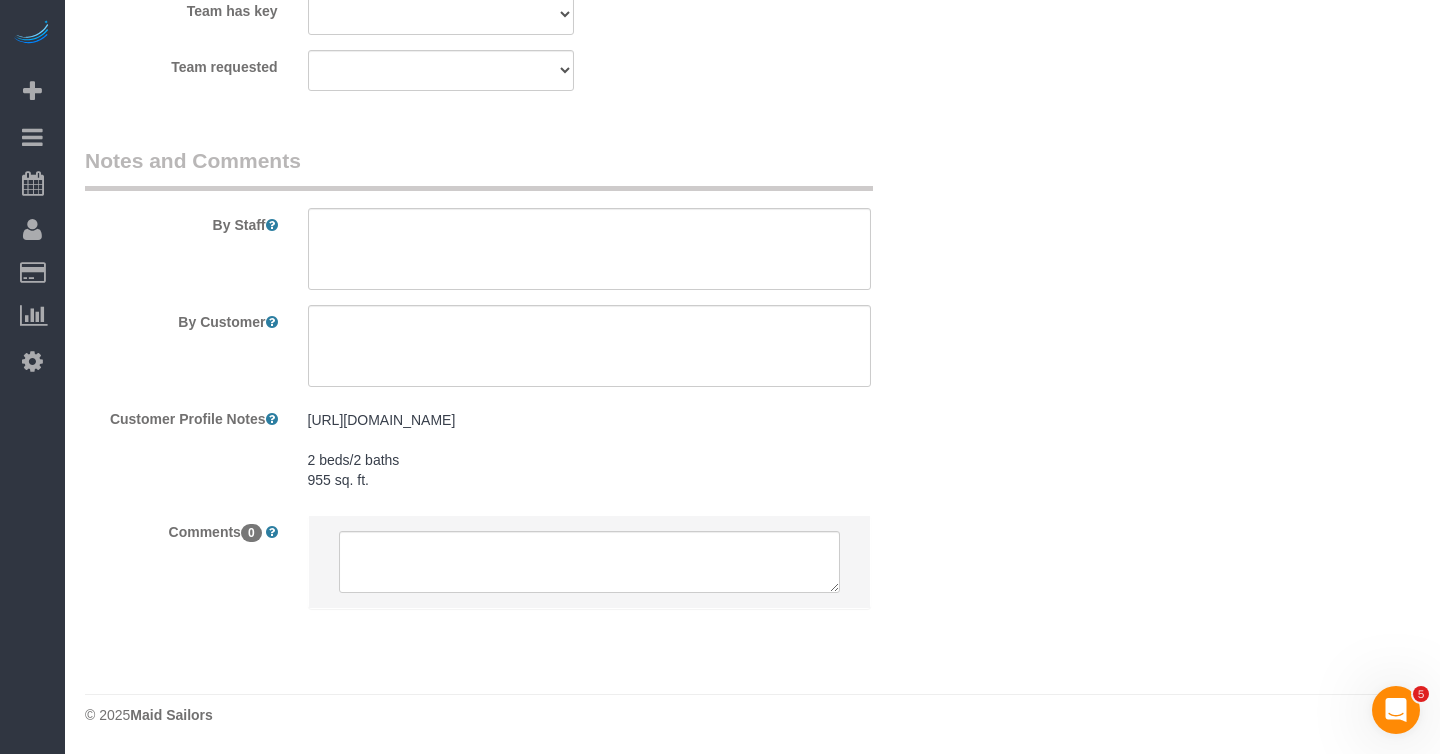 select on "string:stripe-pm_1Pv42p4VGloSiKo7AW19V9U9" 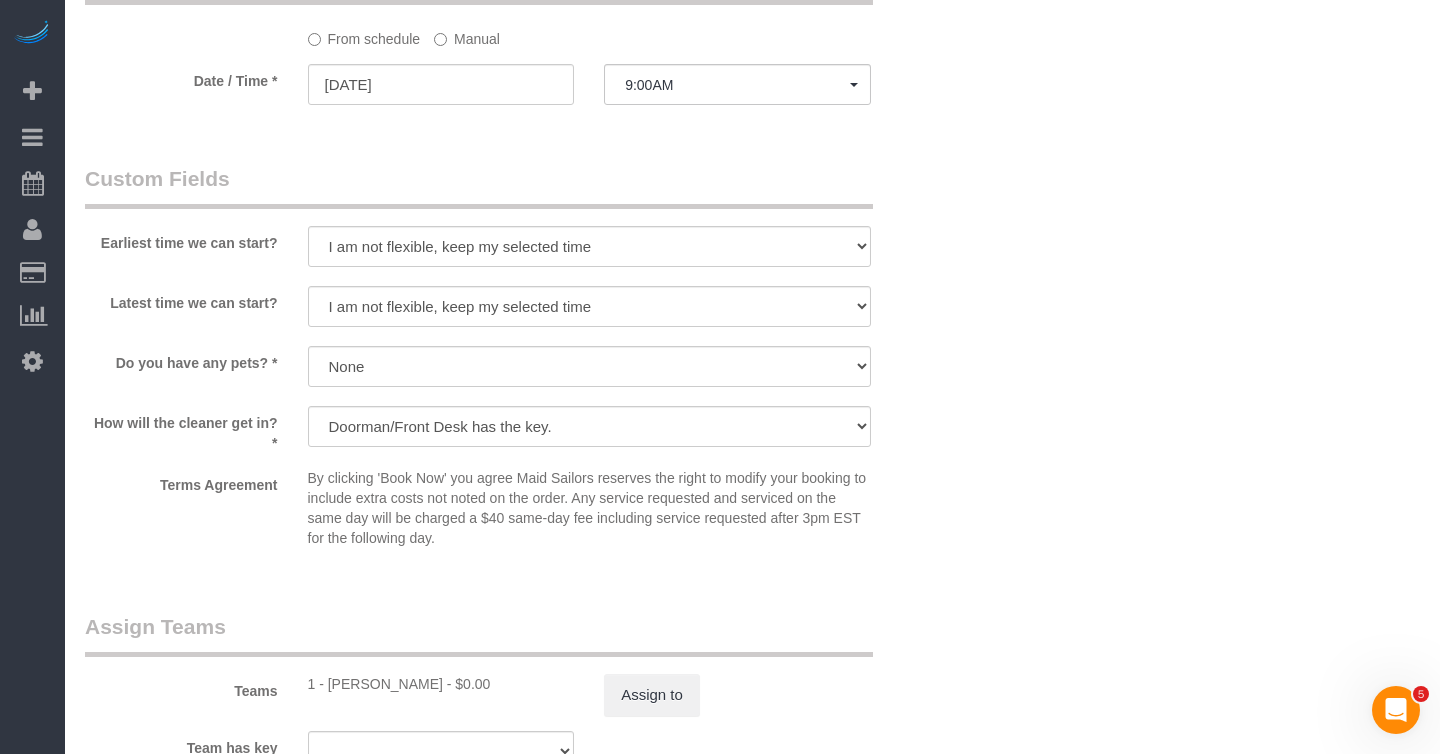 select on "object:11299" 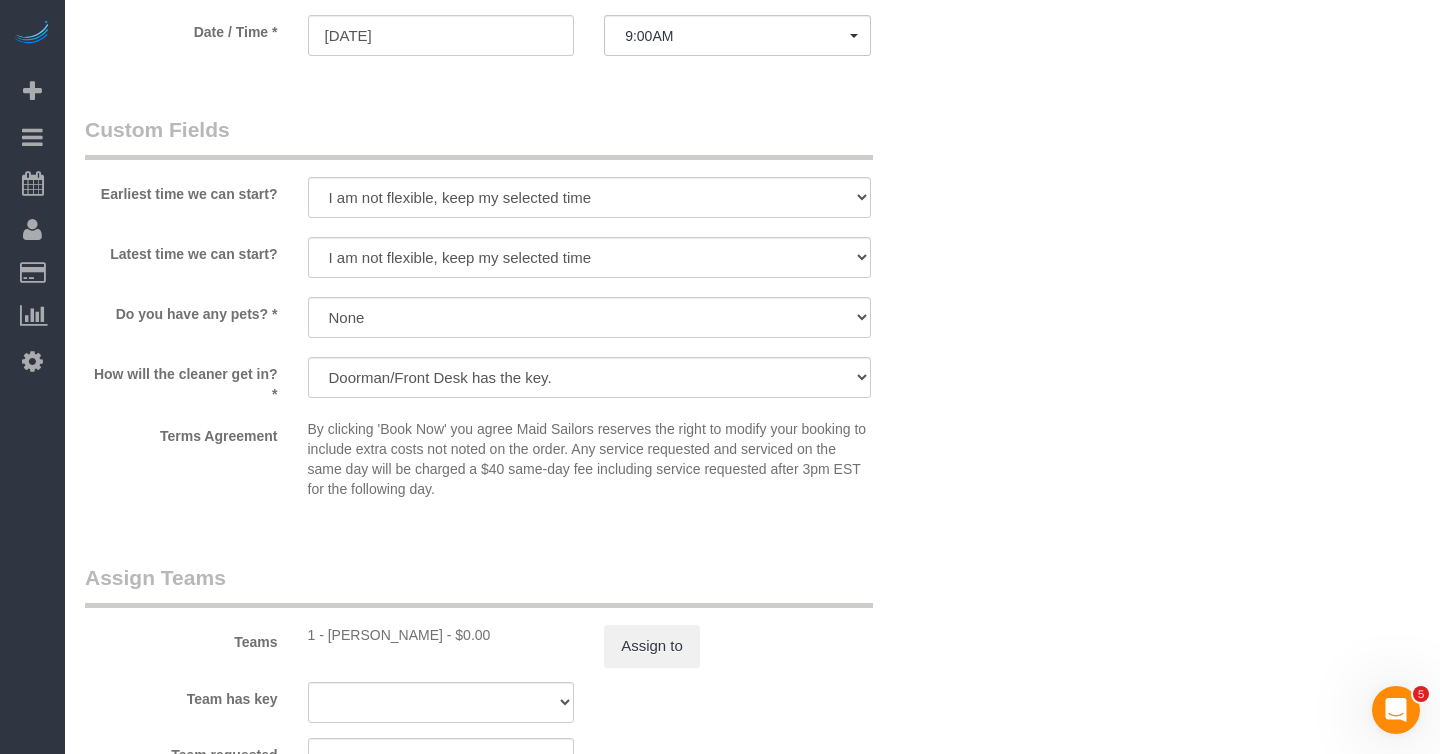 select on "2" 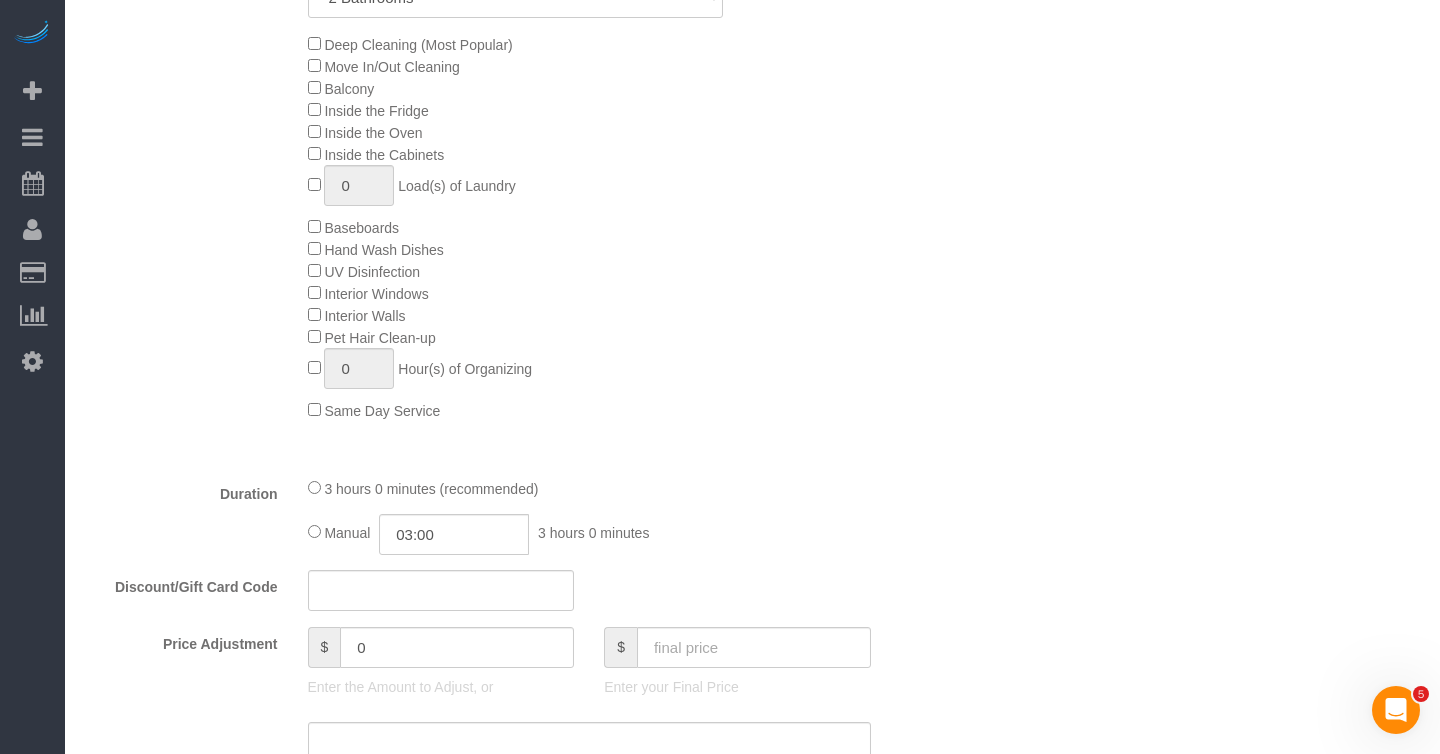 scroll, scrollTop: 977, scrollLeft: 0, axis: vertical 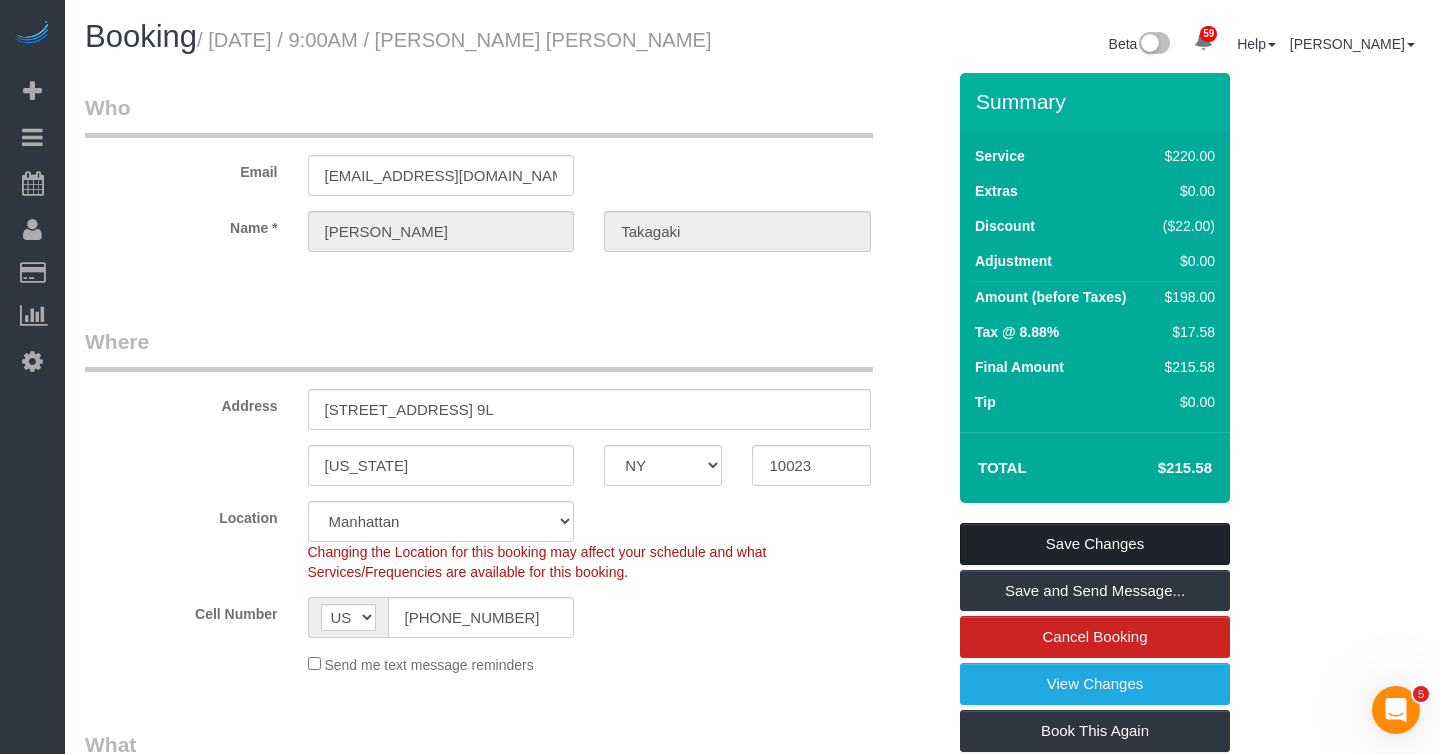click on "Save Changes" at bounding box center (1095, 544) 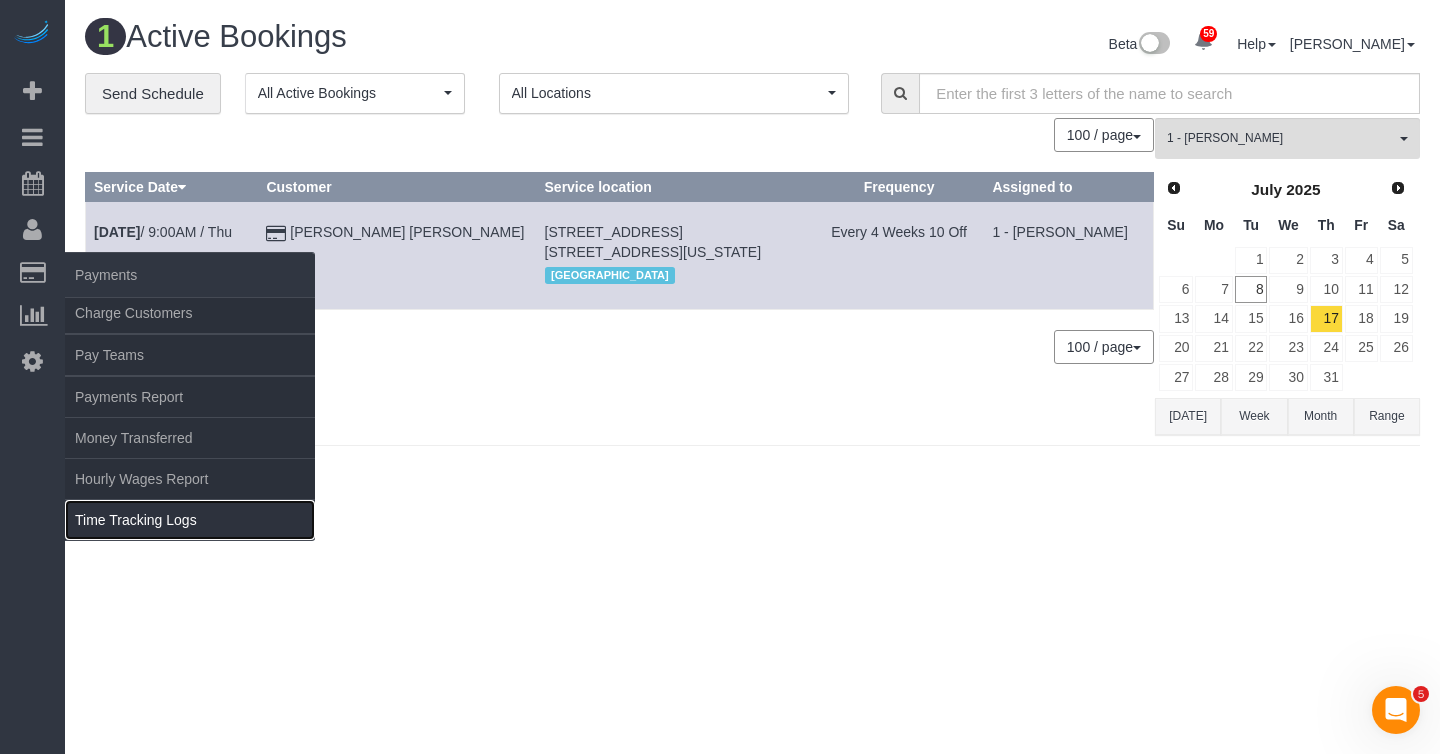 click on "Time Tracking Logs" at bounding box center [190, 520] 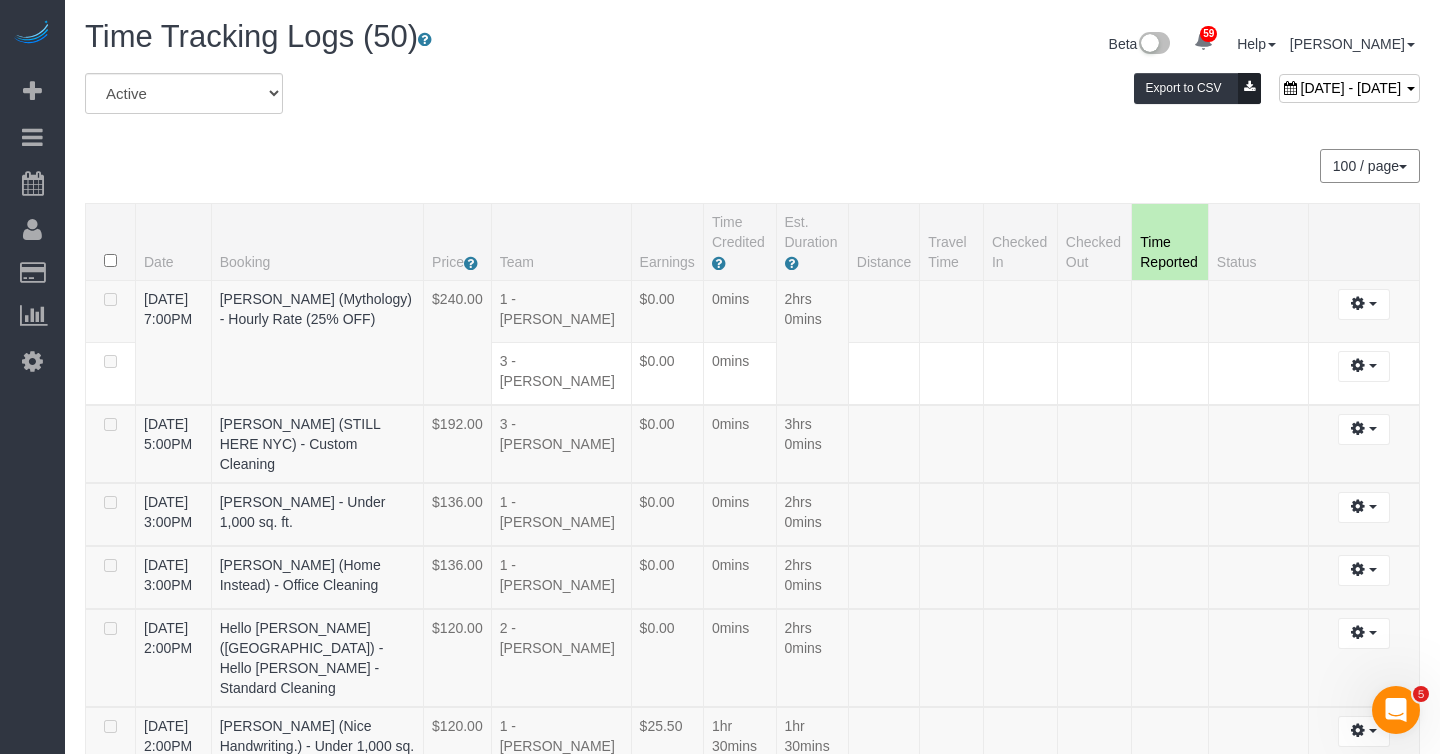 click on "[DATE] - [DATE]" at bounding box center [1351, 88] 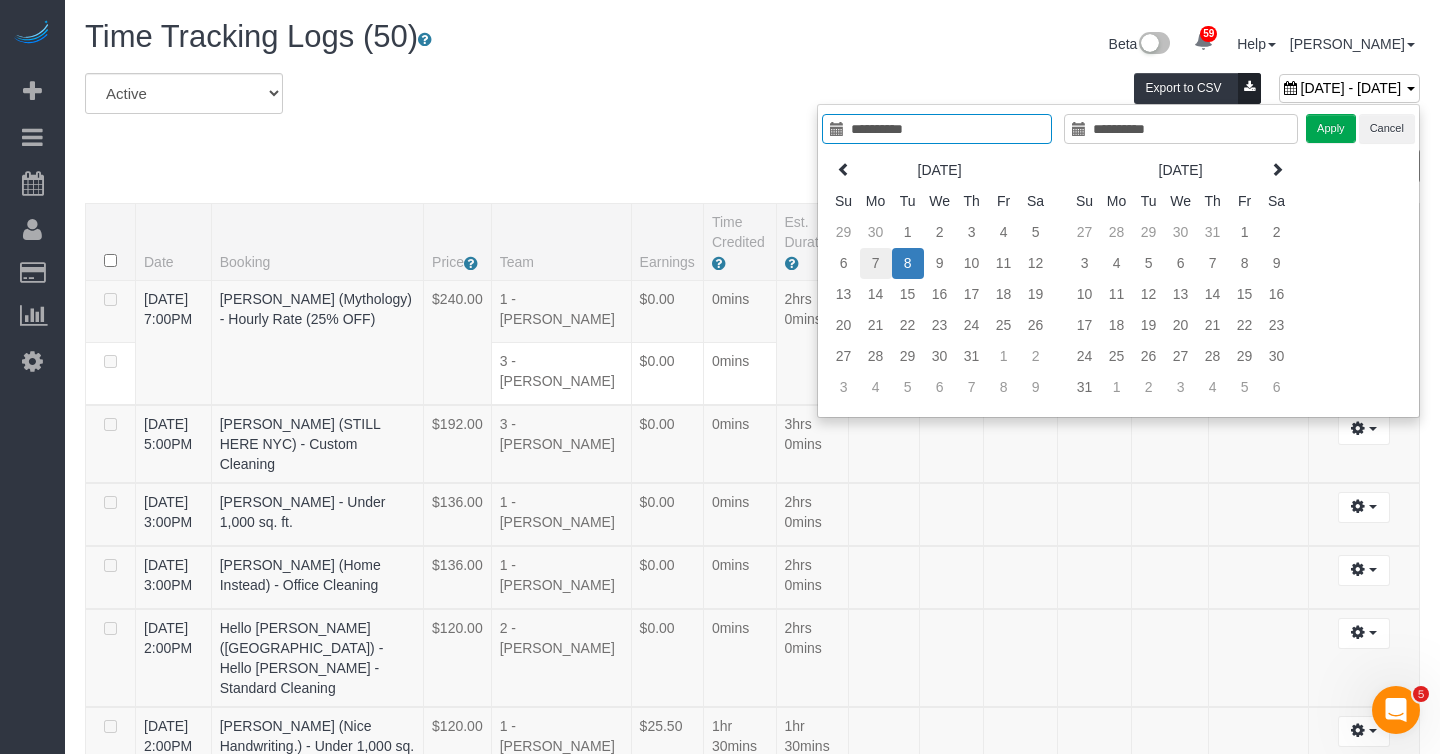 type on "**********" 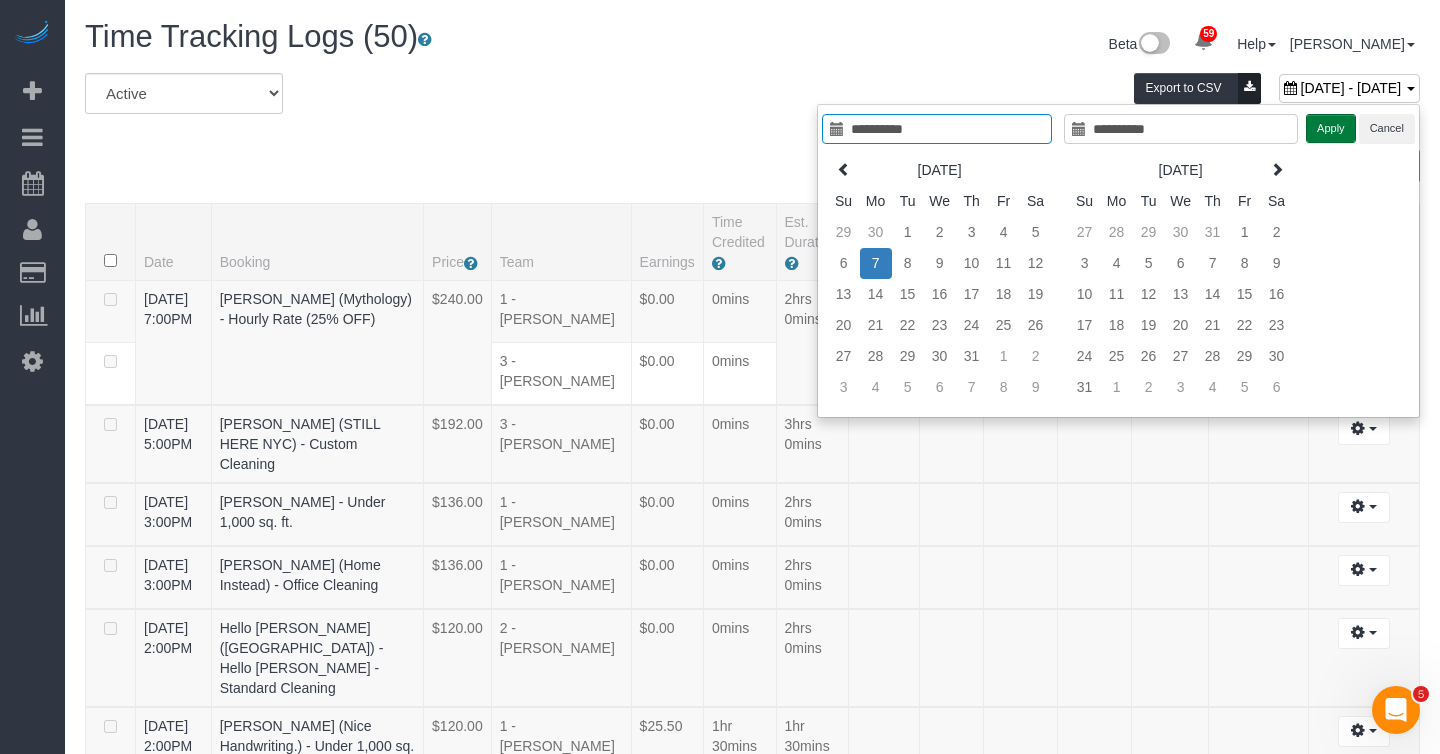 click on "Apply" at bounding box center (1331, 128) 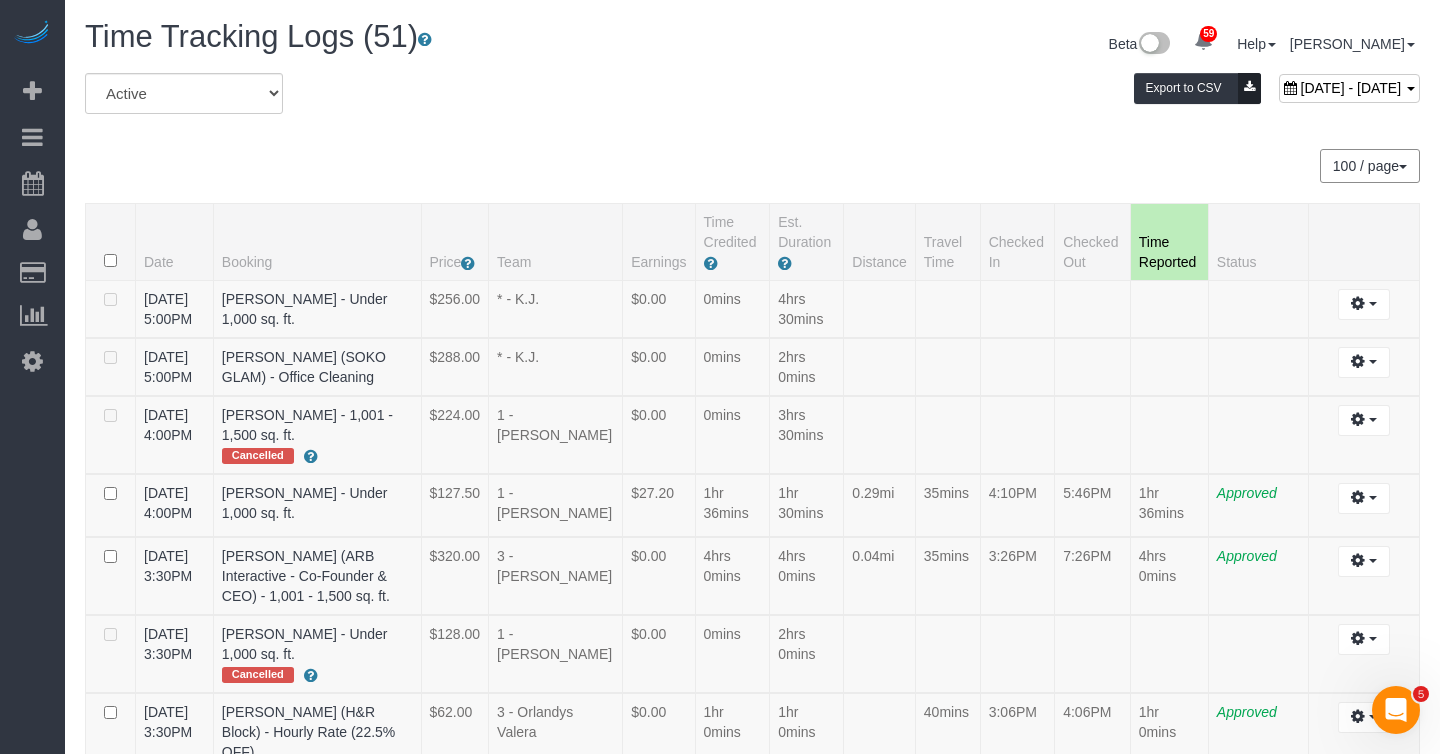 scroll, scrollTop: 1757, scrollLeft: 0, axis: vertical 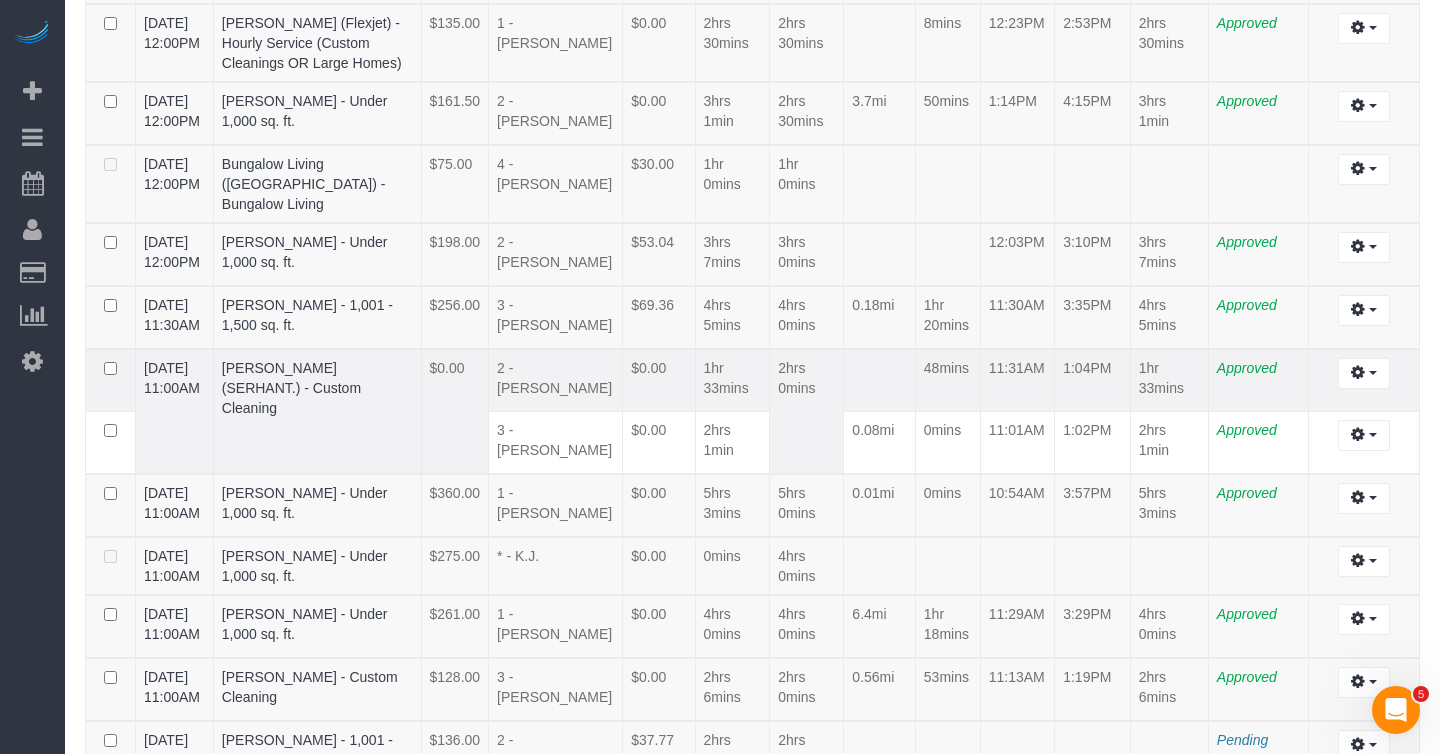 click on "07/07/2025 11:00AM" at bounding box center (175, 411) 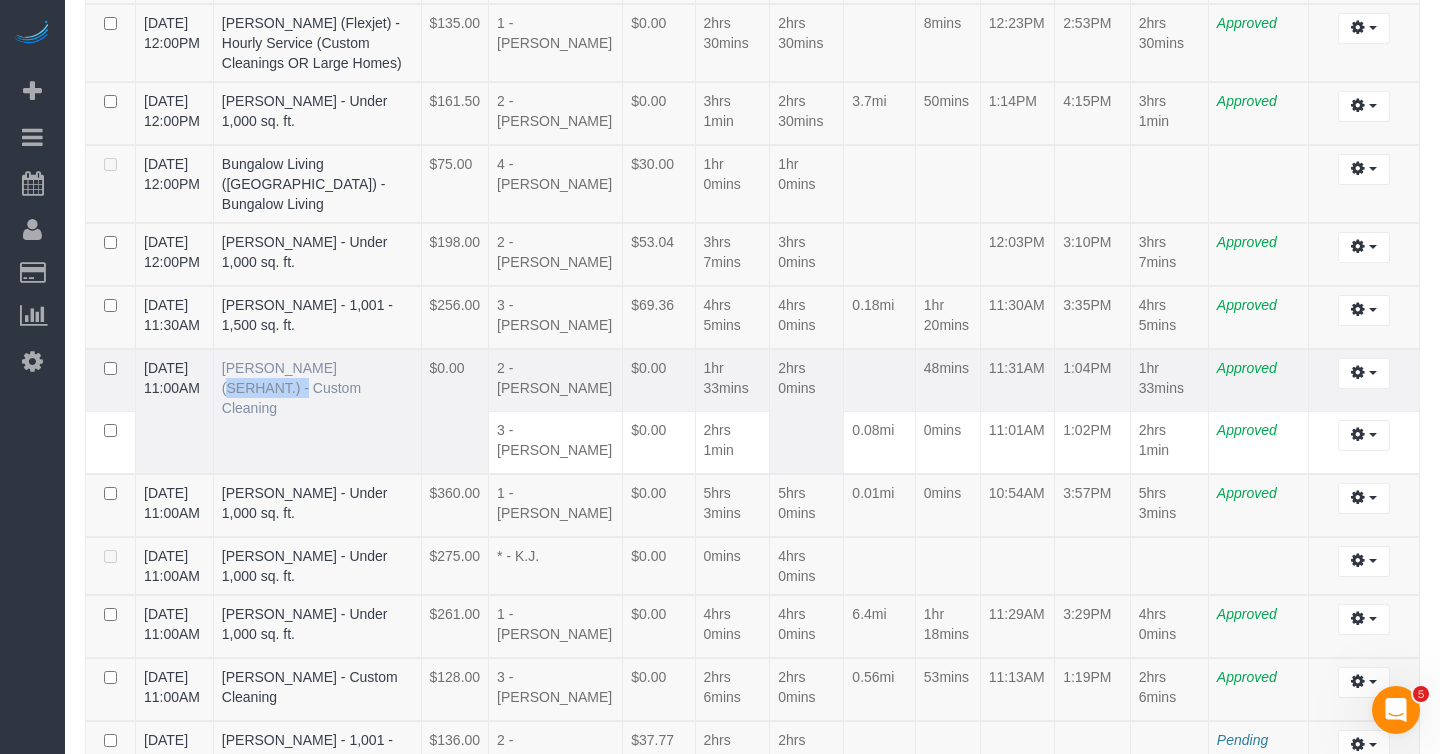drag, startPoint x: 242, startPoint y: 376, endPoint x: 321, endPoint y: 374, distance: 79.025314 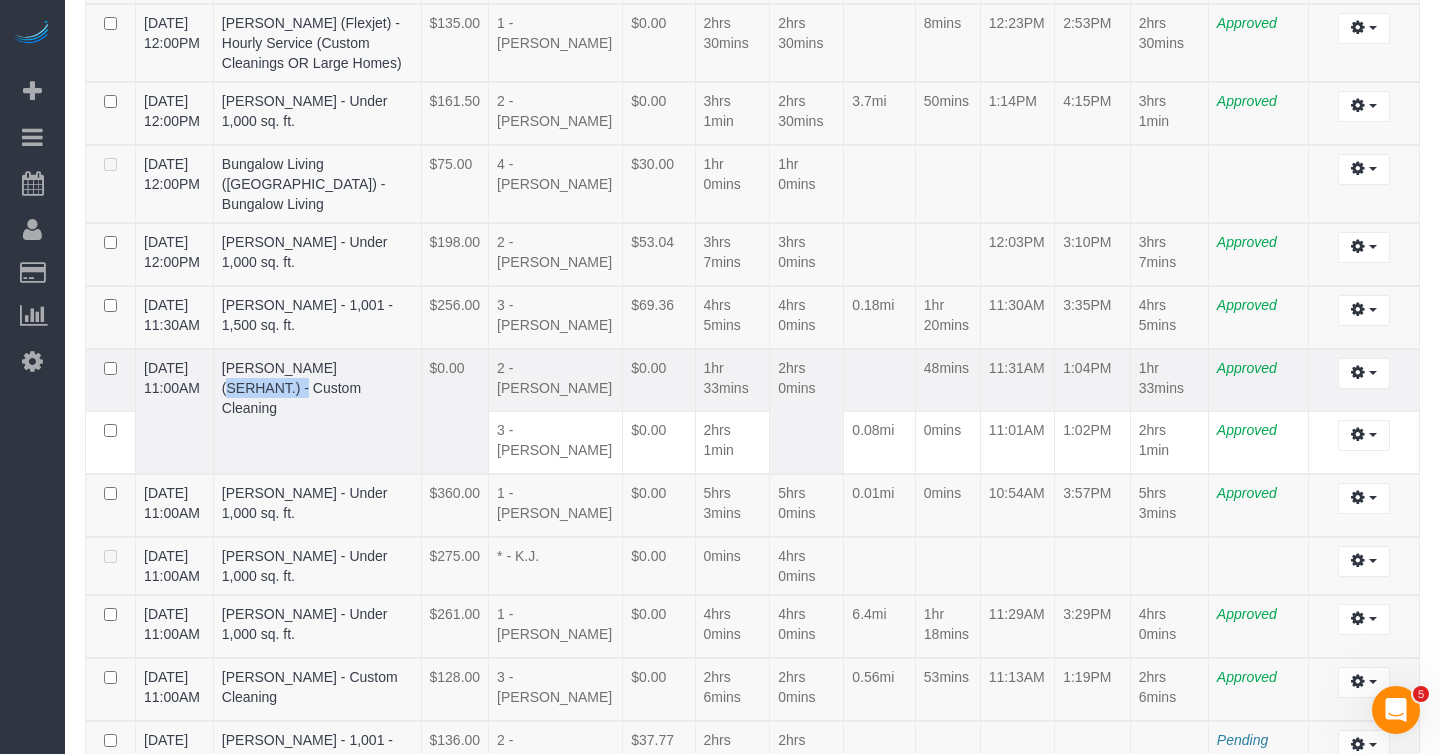 drag, startPoint x: 141, startPoint y: 371, endPoint x: 206, endPoint y: 393, distance: 68.622154 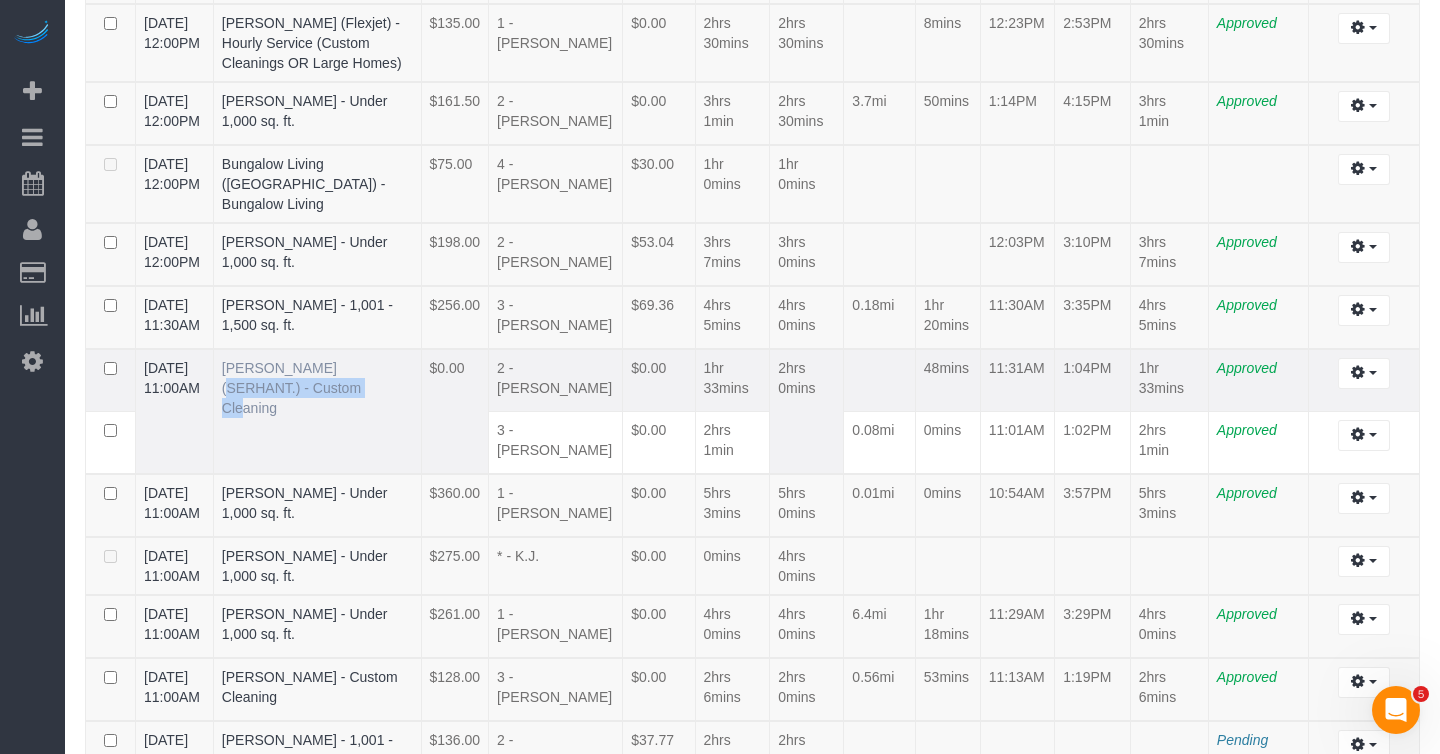 drag, startPoint x: 242, startPoint y: 374, endPoint x: 400, endPoint y: 380, distance: 158.11388 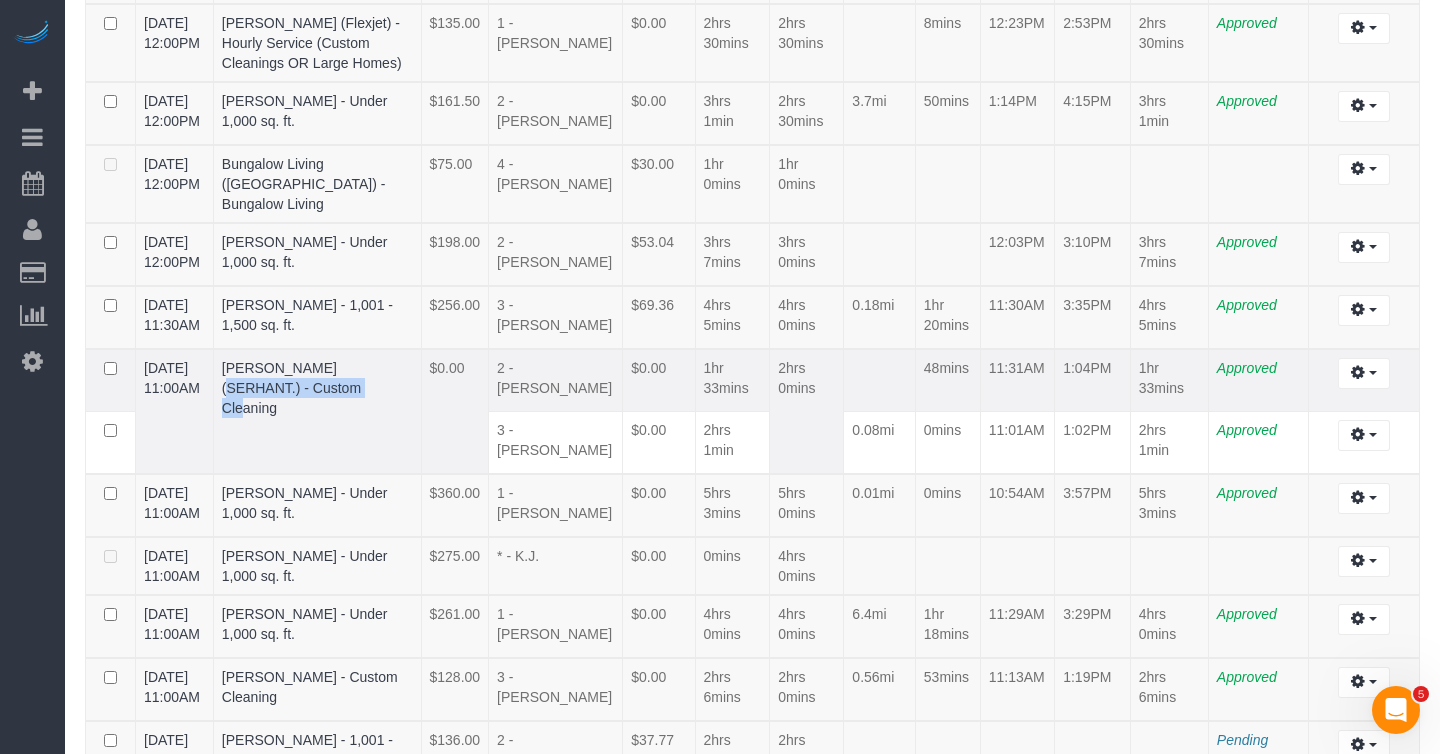 drag, startPoint x: 574, startPoint y: 399, endPoint x: 533, endPoint y: 378, distance: 46.06517 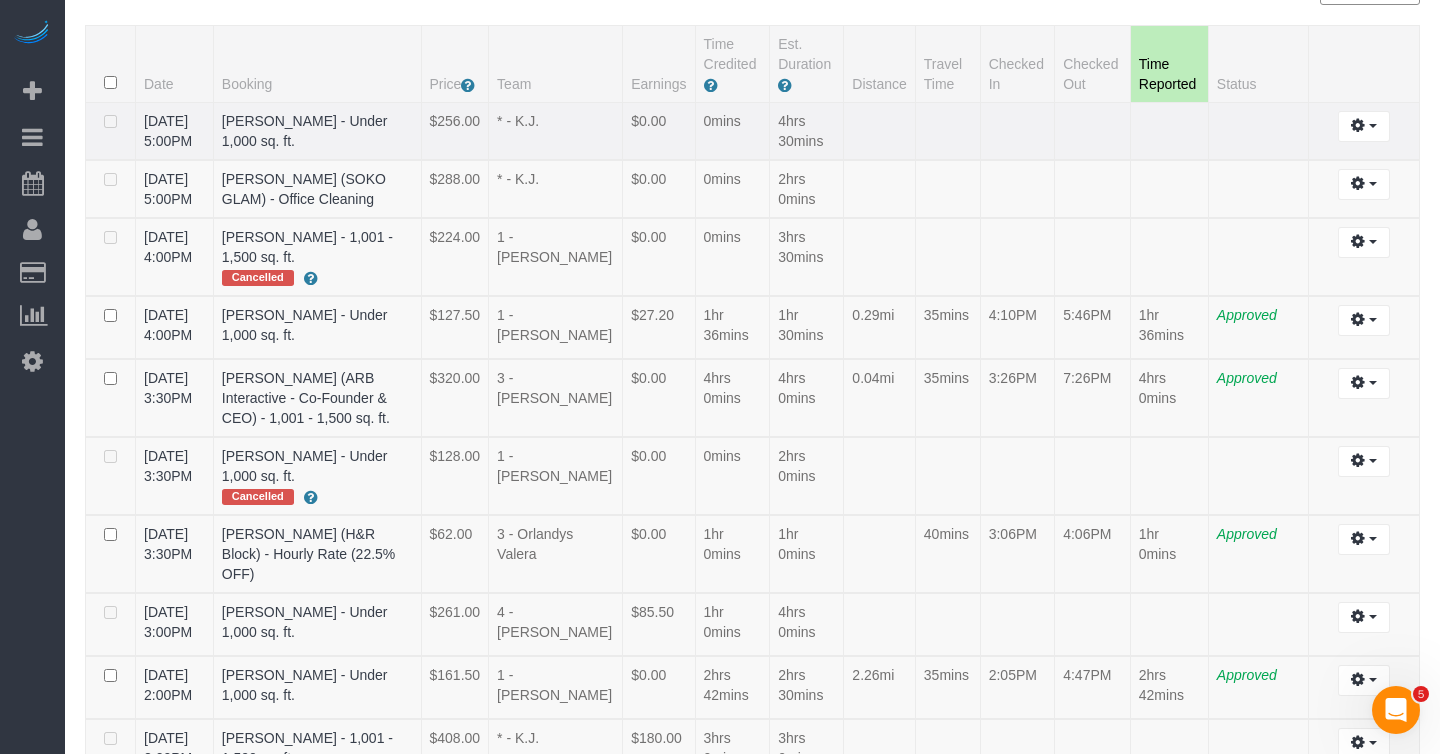 scroll, scrollTop: 0, scrollLeft: 0, axis: both 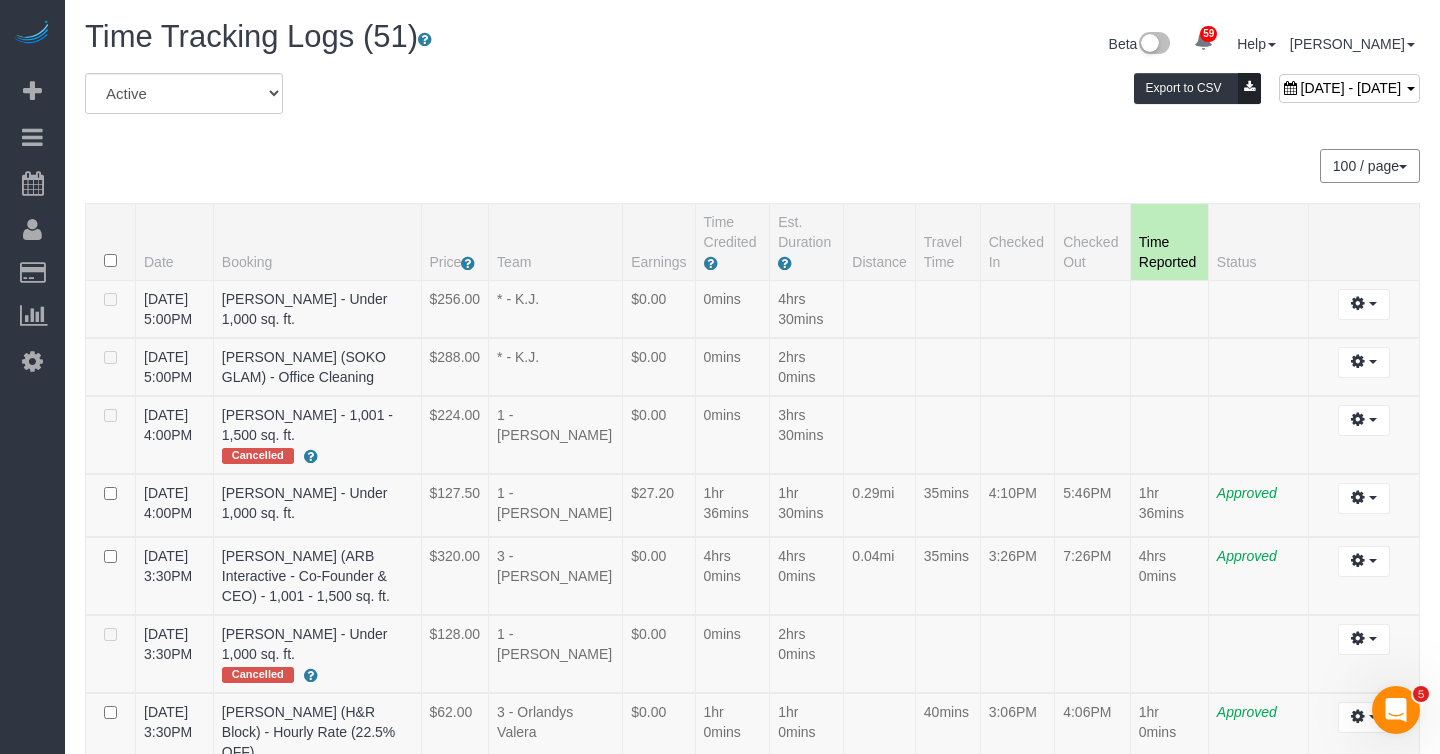 click on "July 07, 2025 - July 07, 2025" at bounding box center (1351, 88) 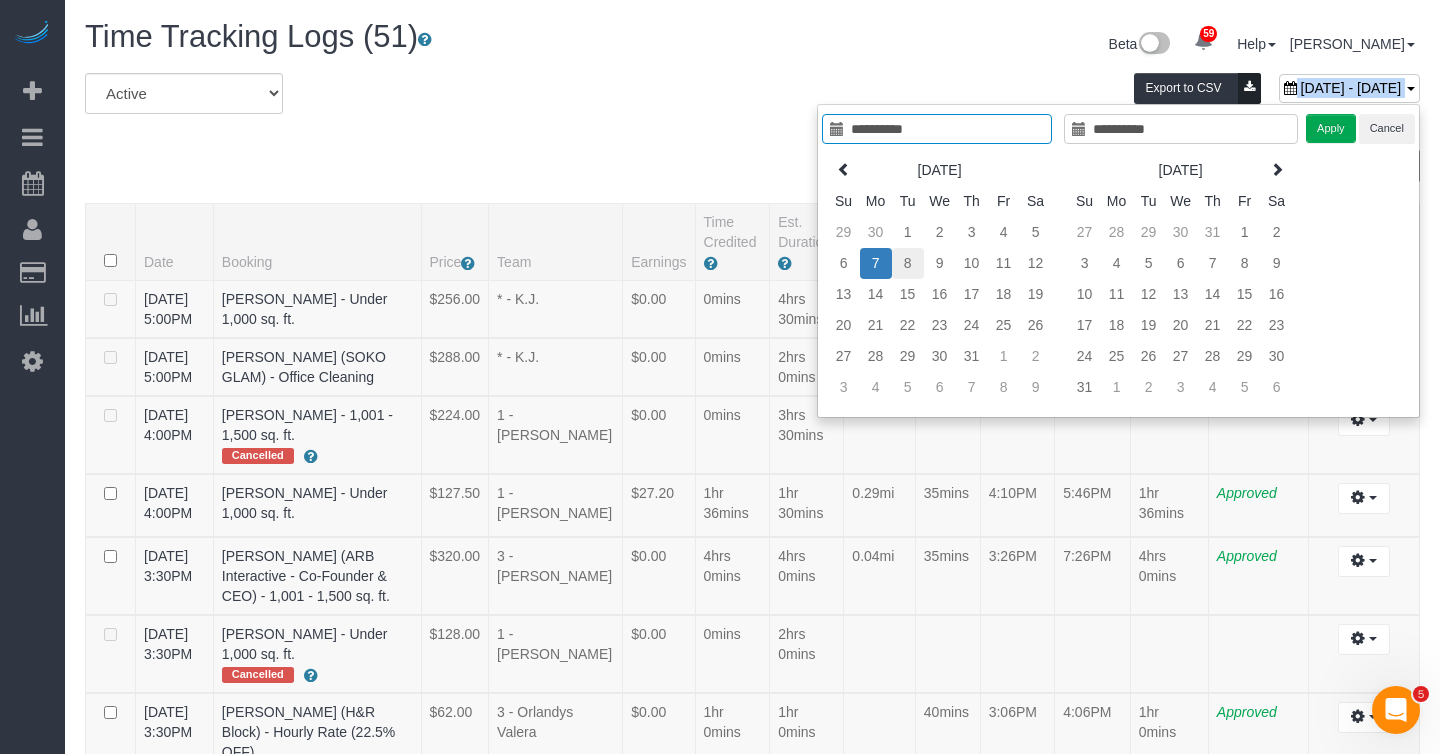 type on "**********" 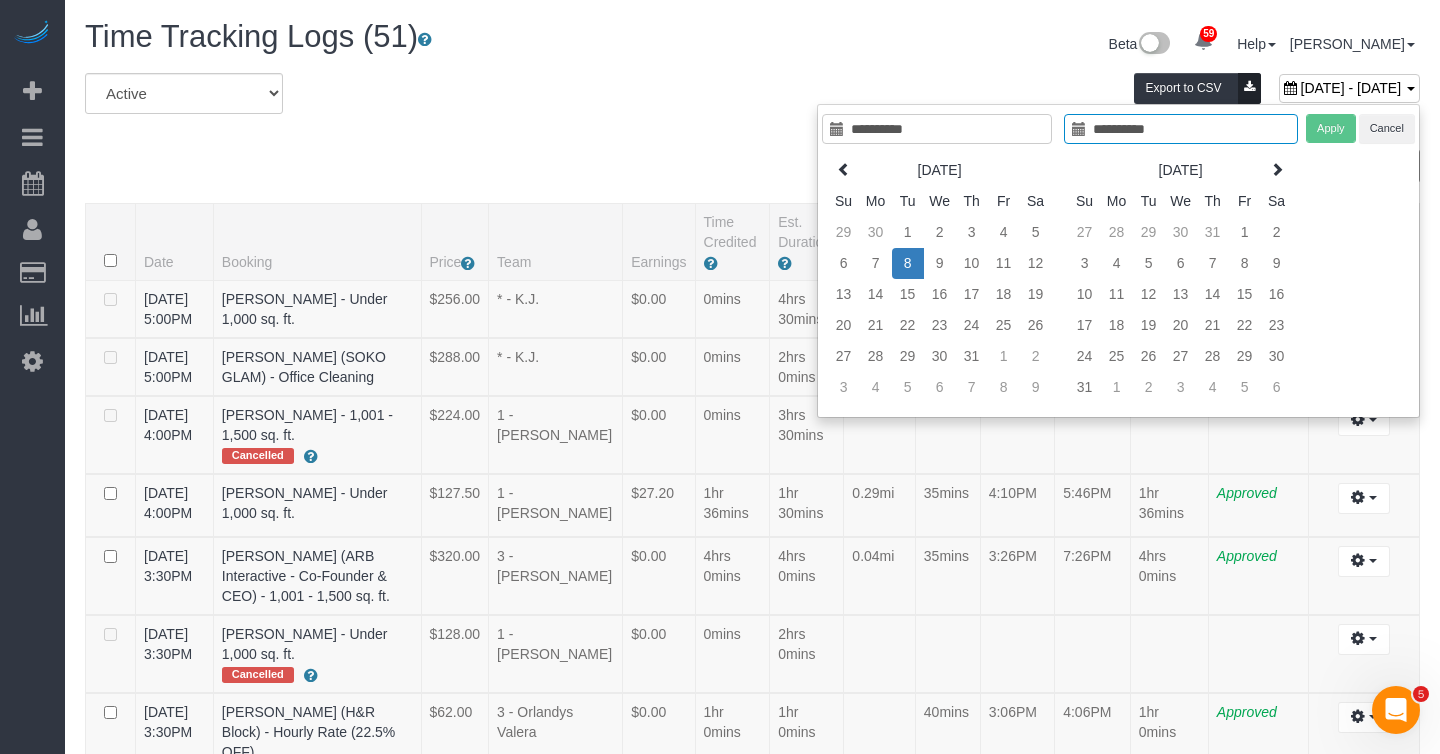click on "8" at bounding box center (908, 263) 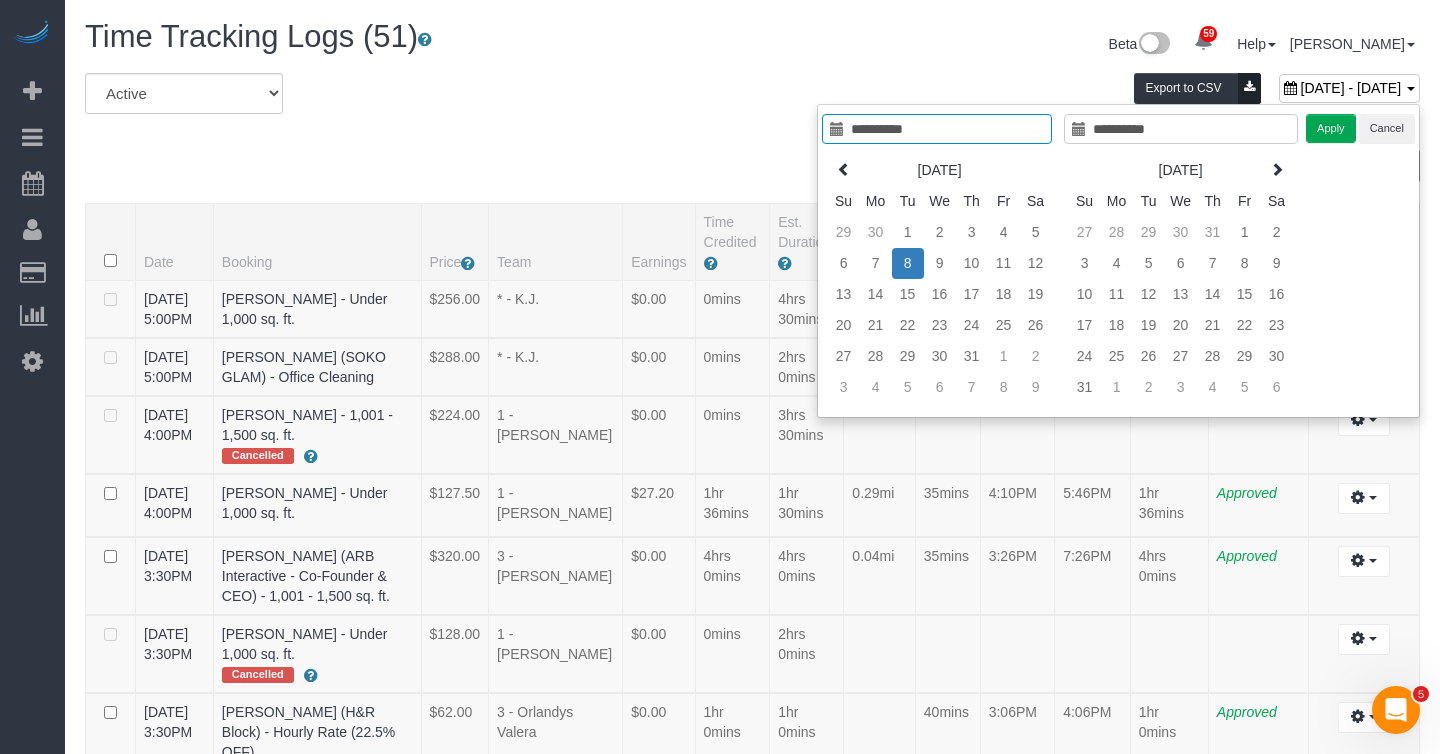 type on "**********" 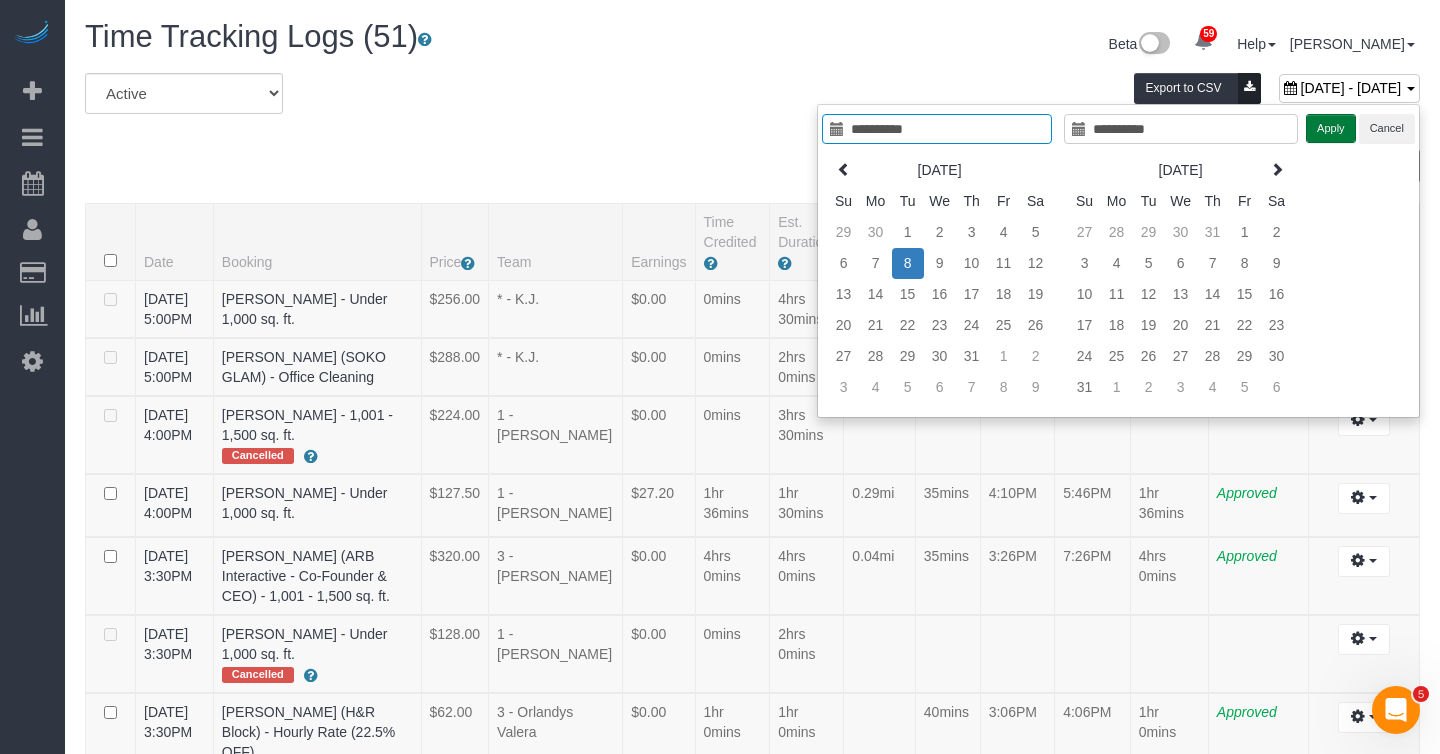 click on "Apply" at bounding box center [1331, 128] 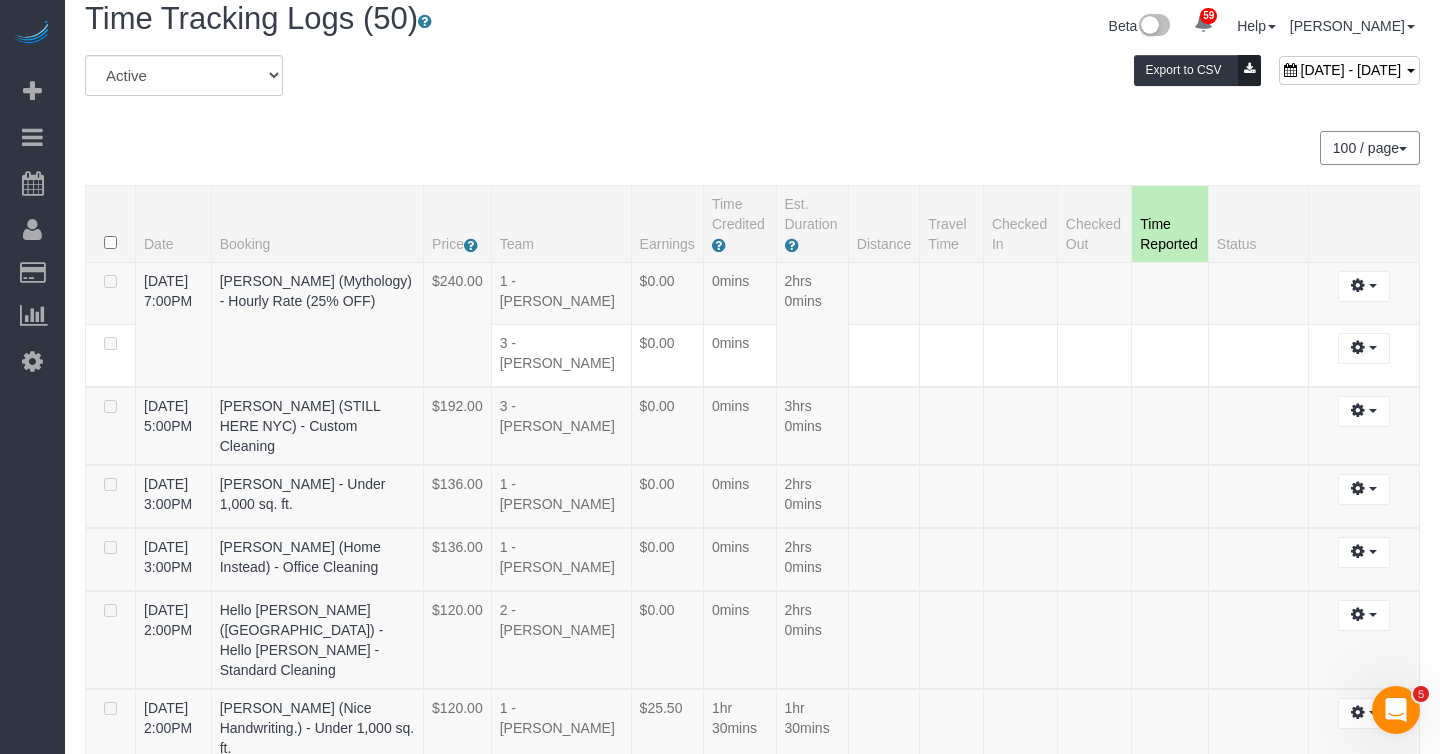 scroll, scrollTop: 0, scrollLeft: 0, axis: both 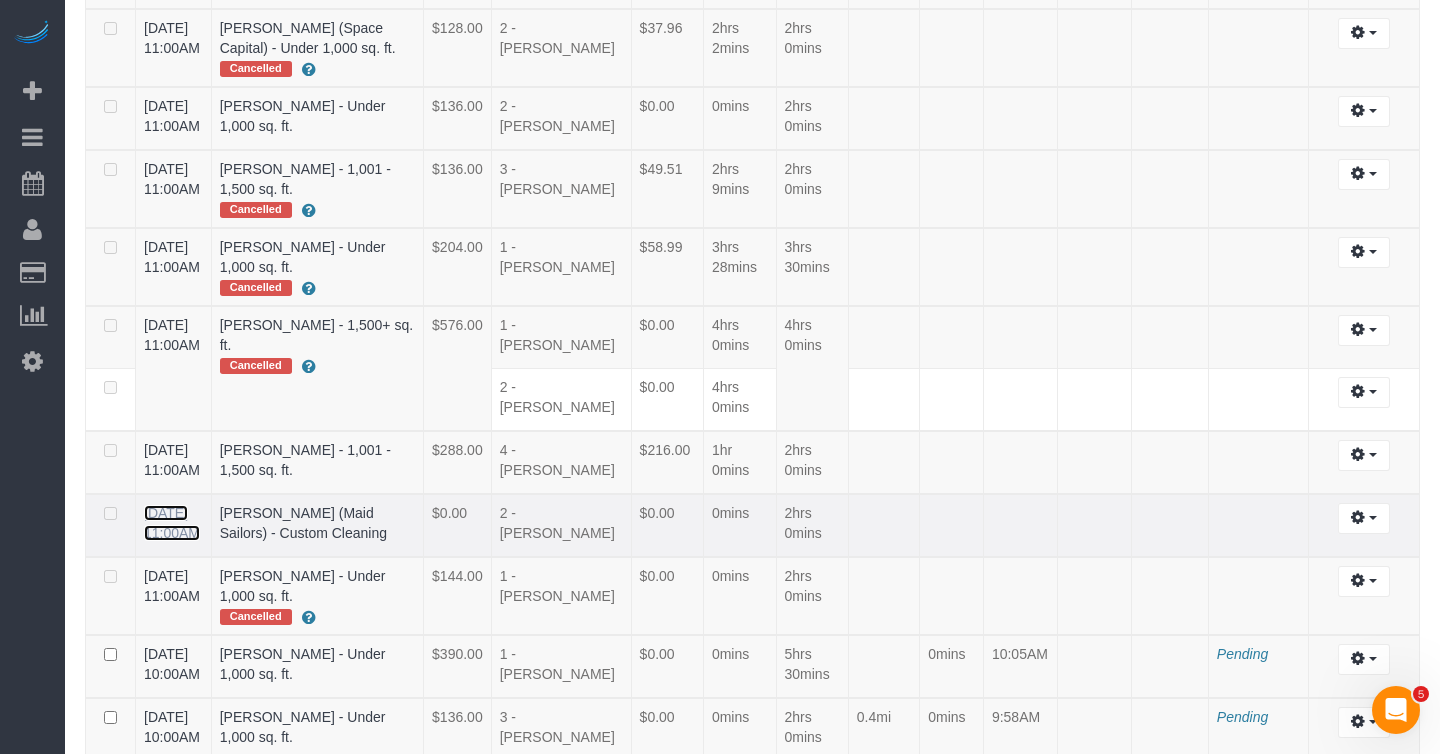 click on "07/08/2025 11:00AM" at bounding box center [172, 523] 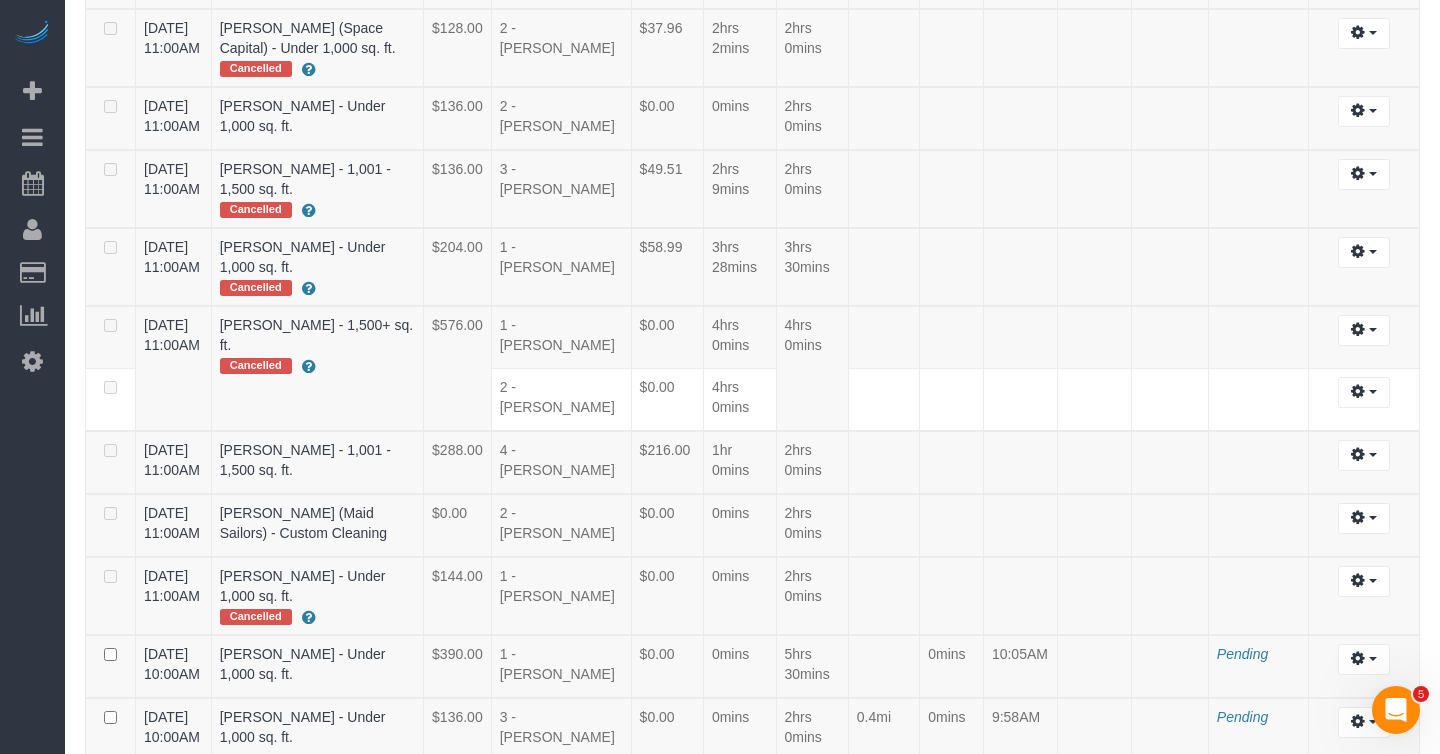 scroll, scrollTop: 46, scrollLeft: 0, axis: vertical 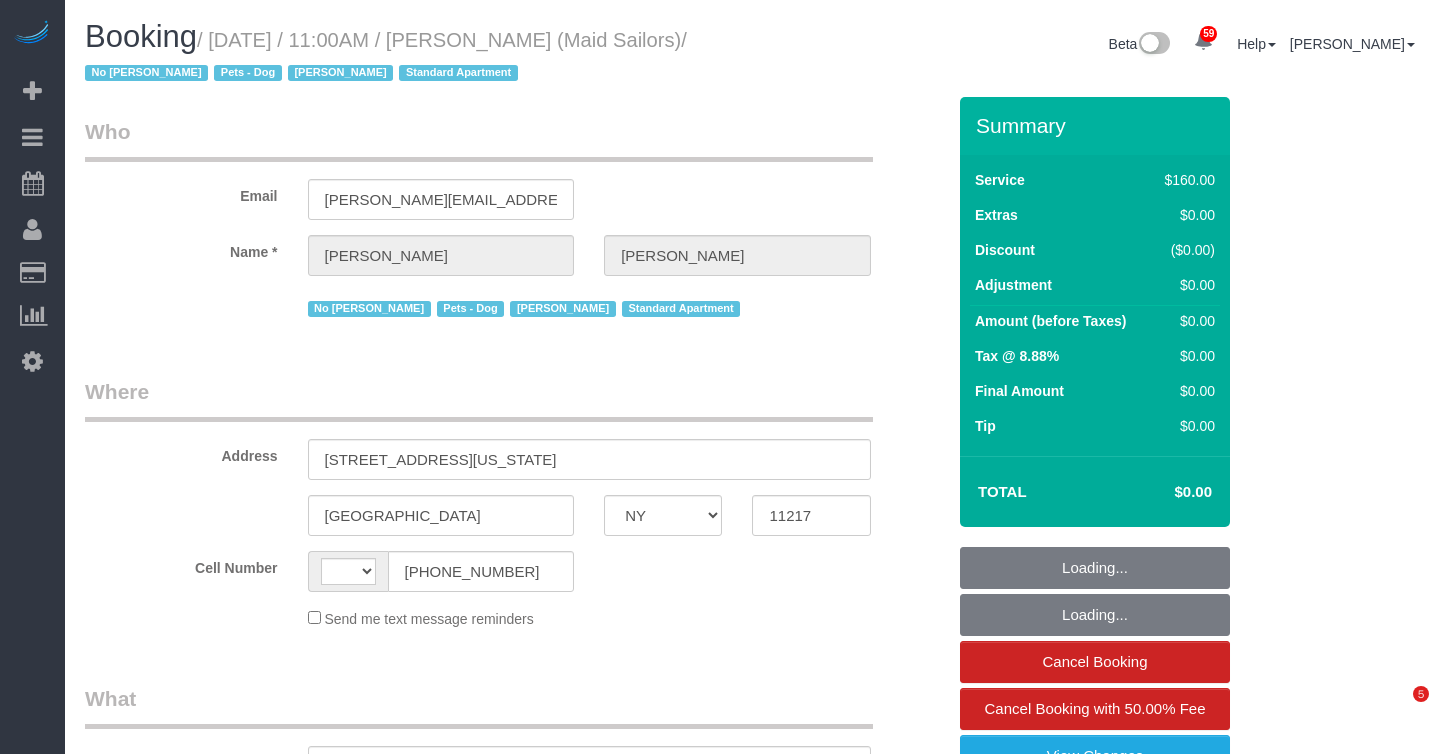 select on "NY" 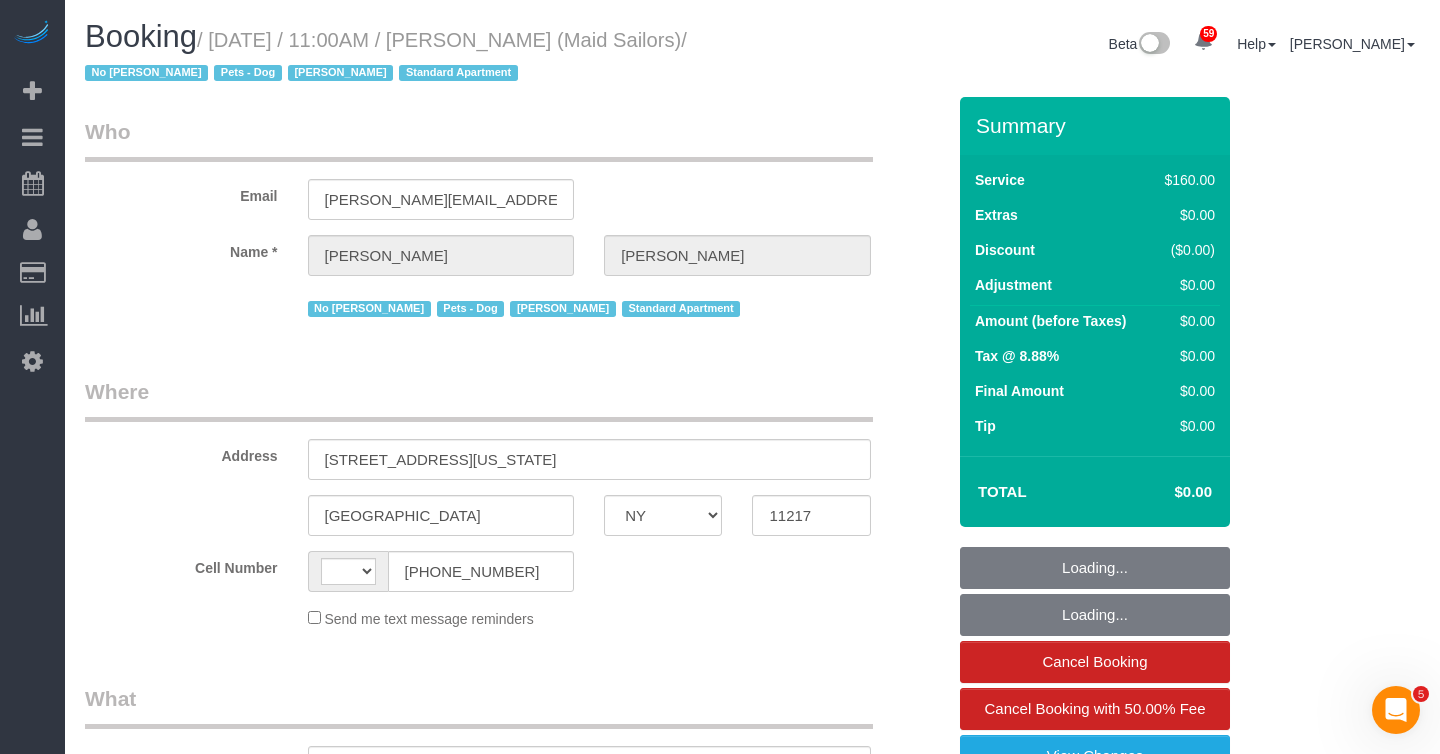 scroll, scrollTop: 0, scrollLeft: 0, axis: both 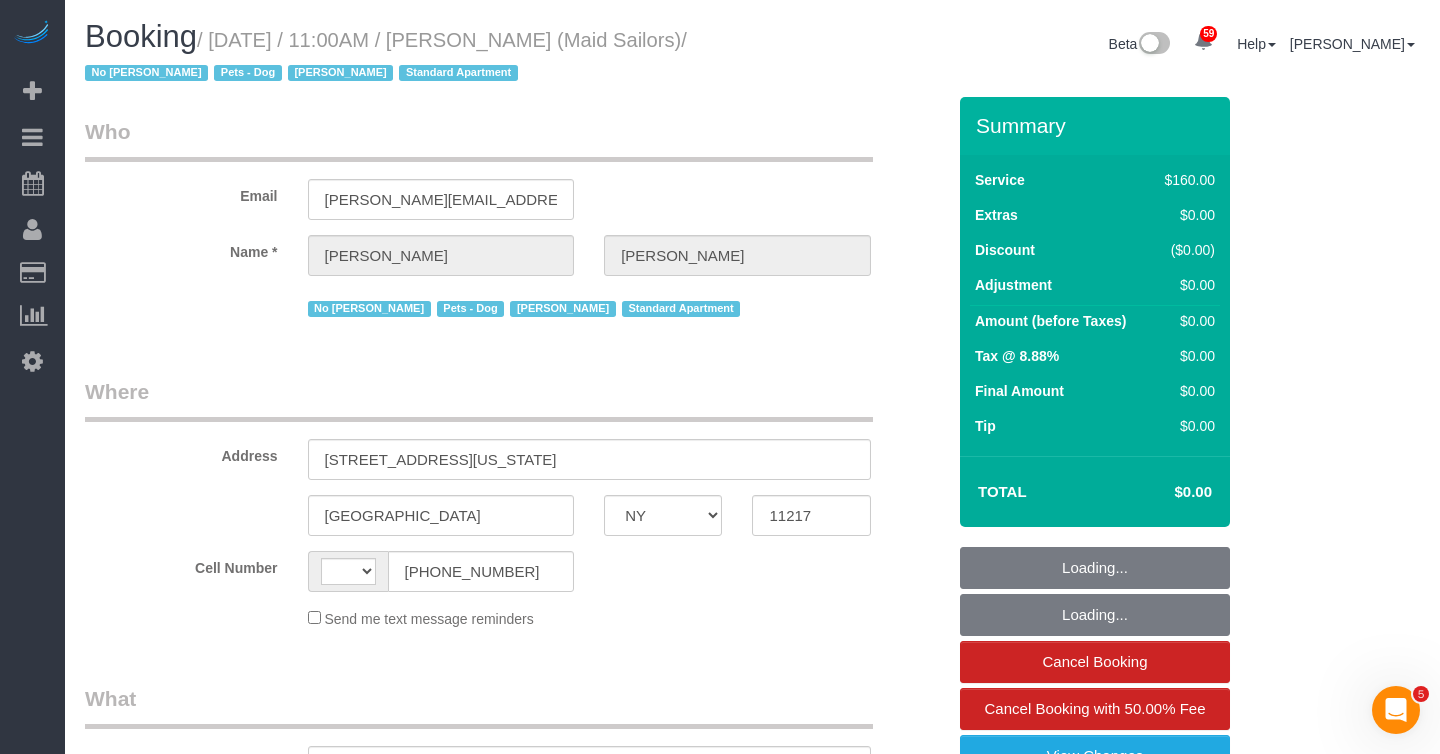 select on "string:[GEOGRAPHIC_DATA]" 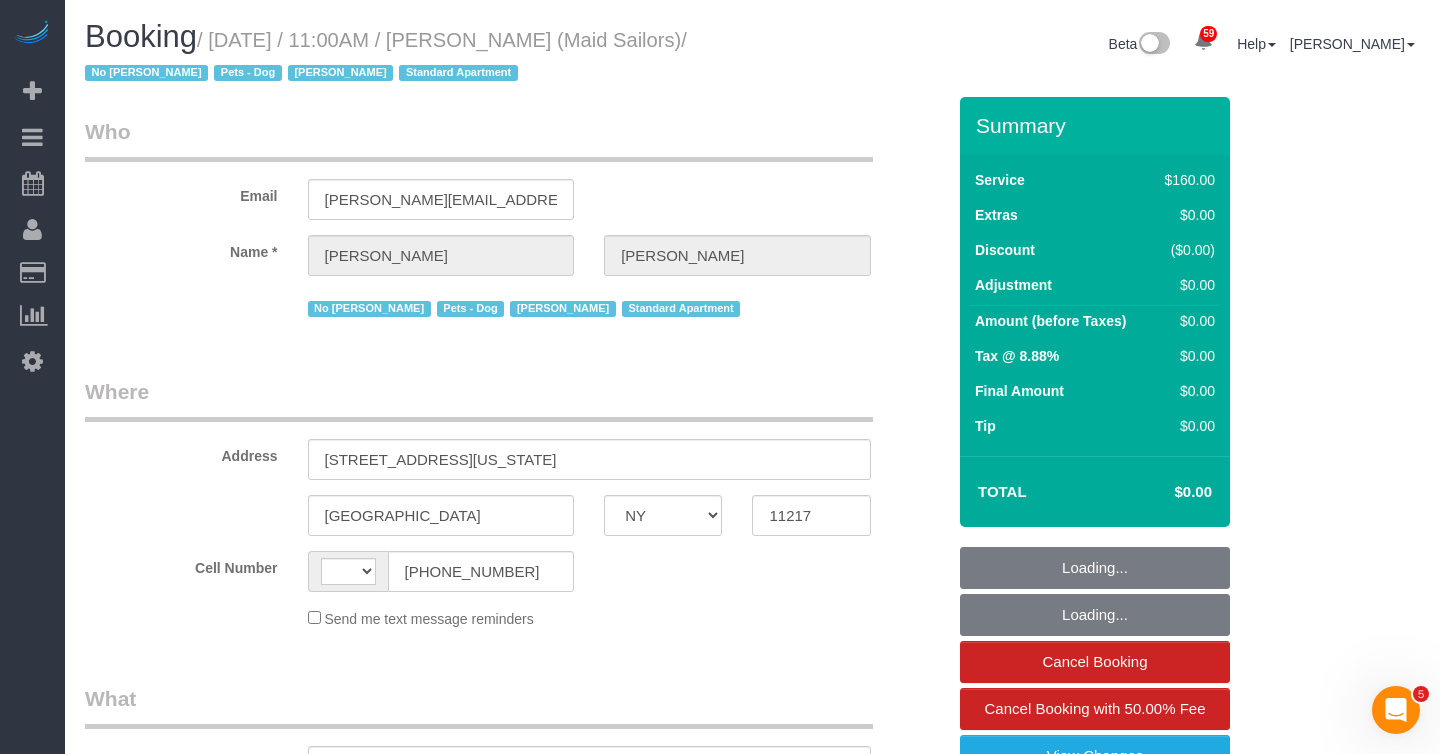 select on "number:58" 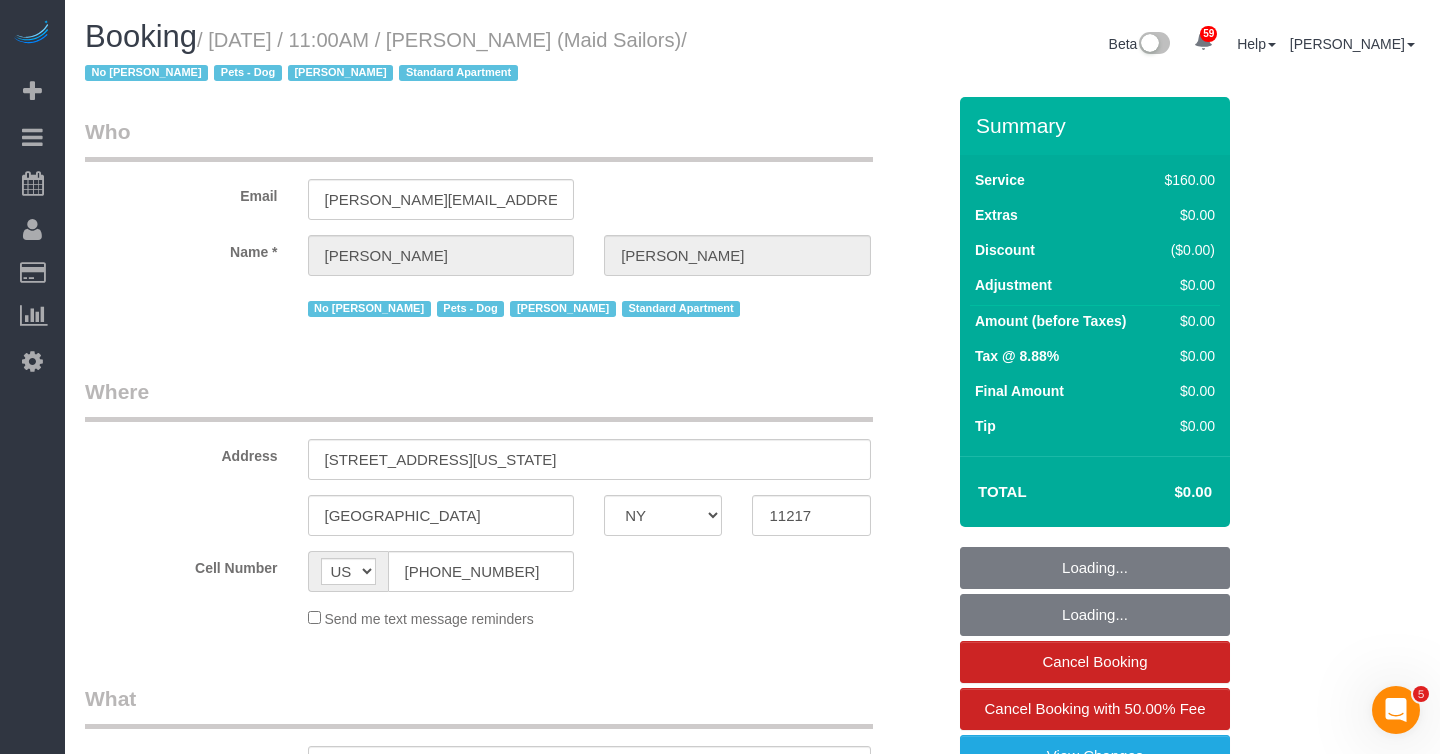 select on "spot1" 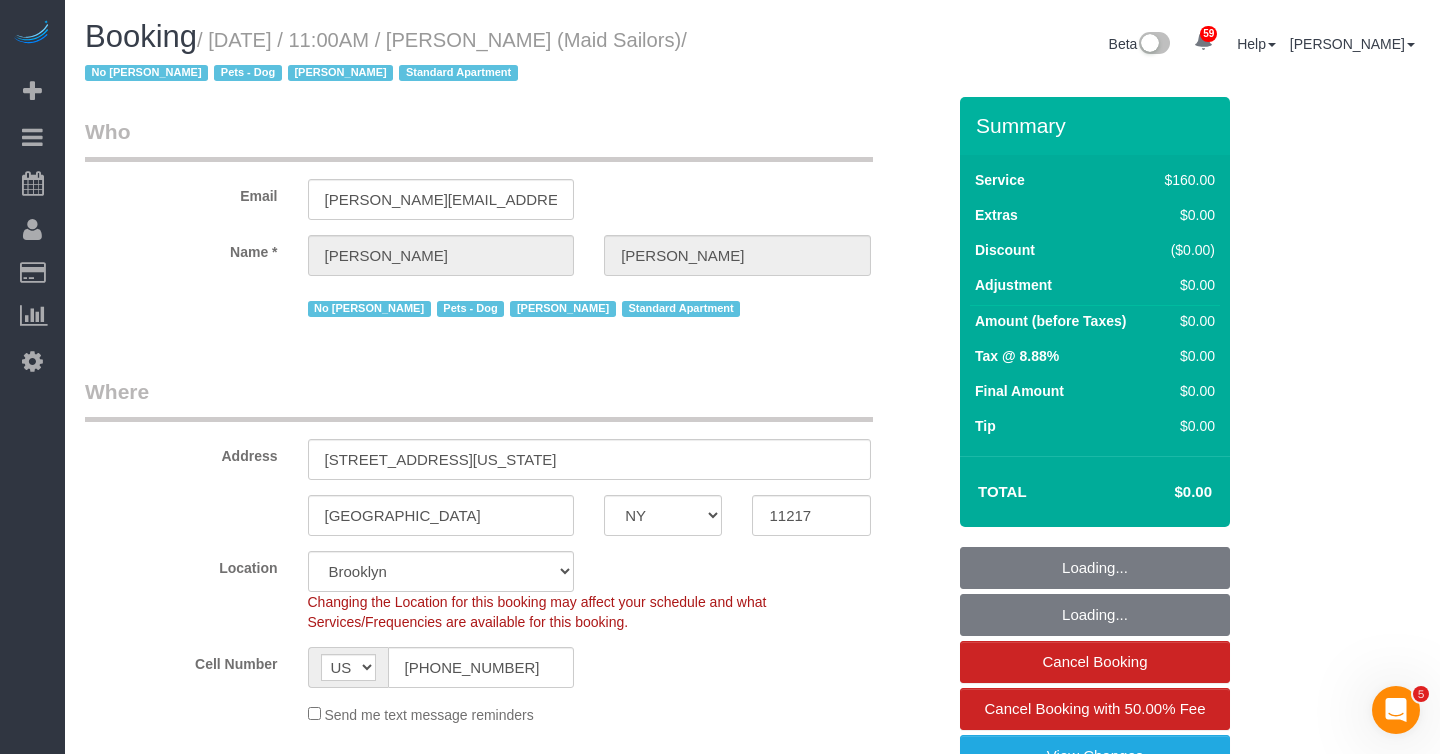 select on "object:1119" 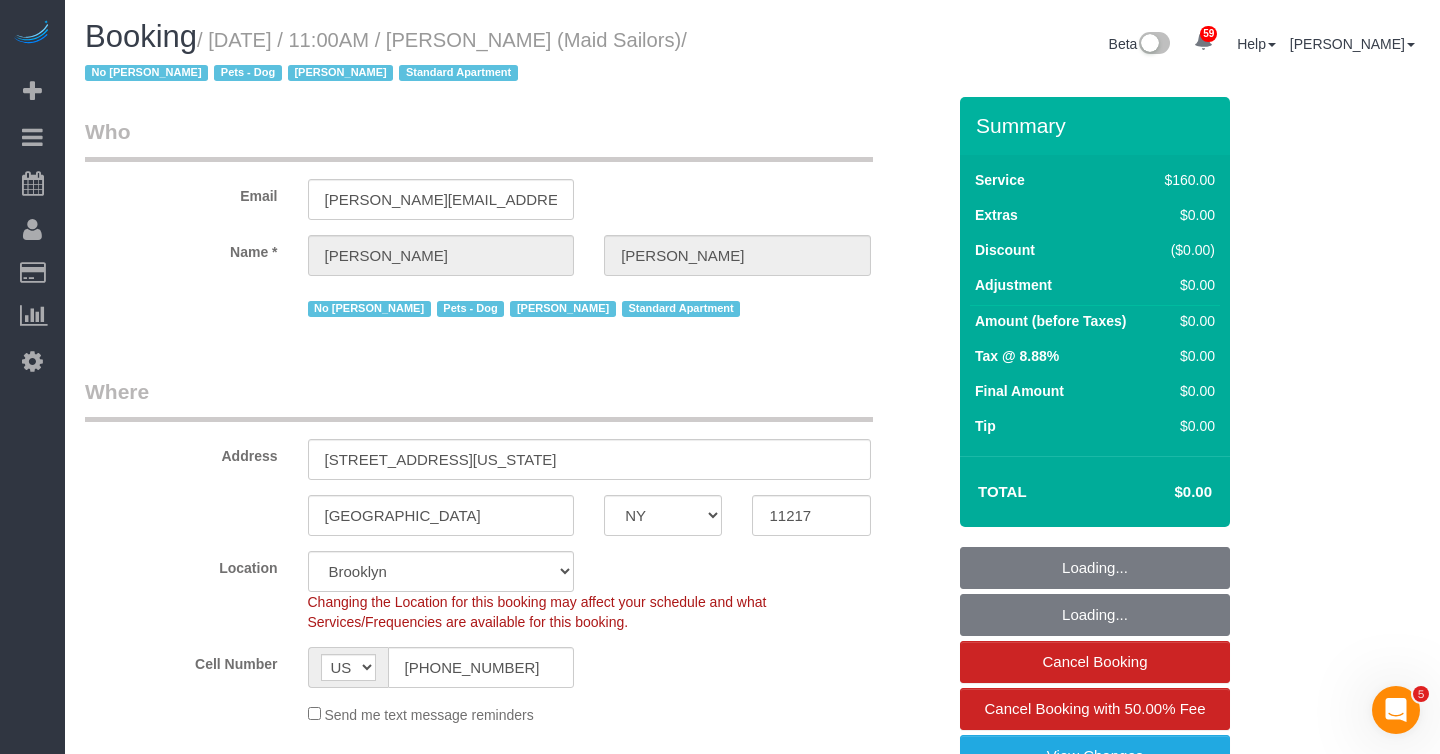 select on "string:stripe-pm_1HYyxo4VGloSiKo7NdbNV4bg" 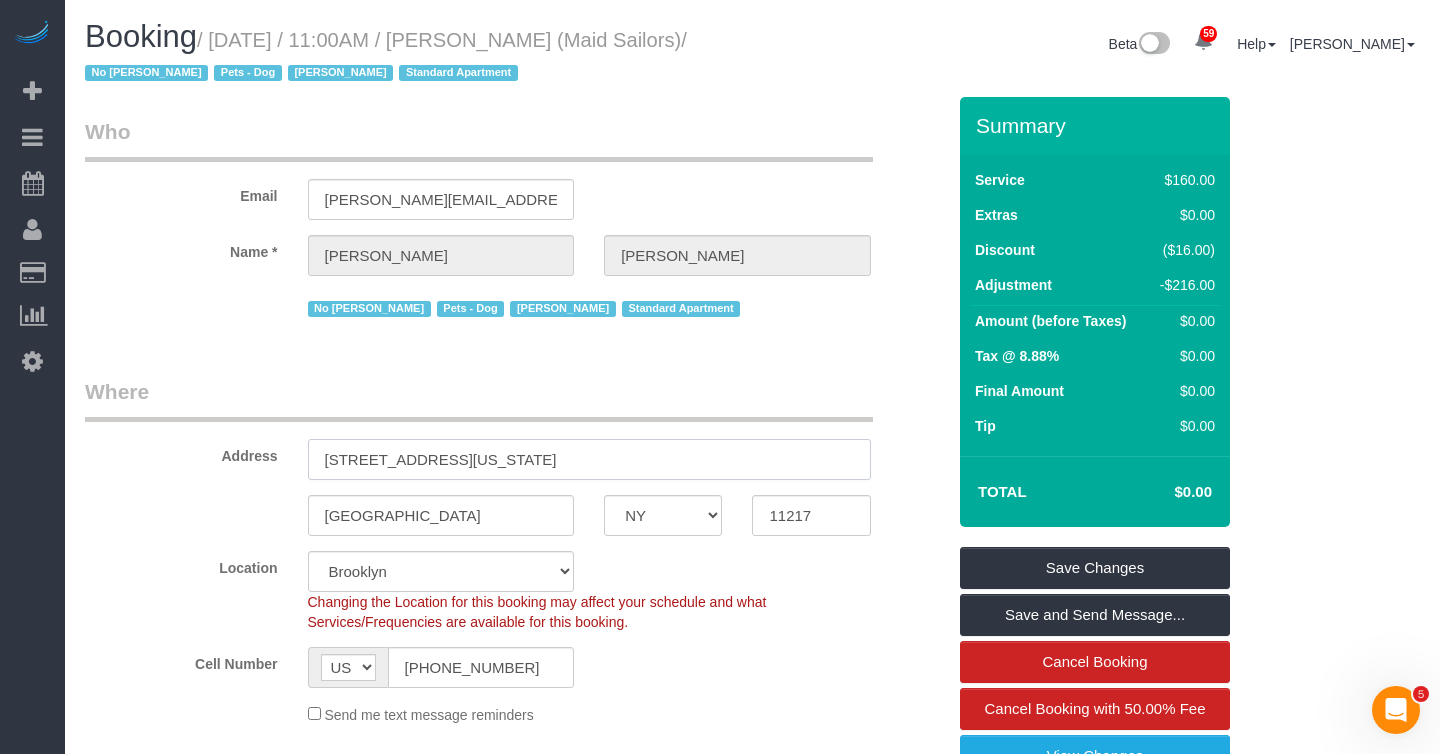 click on "545 Washington Ave, Apt. 407" at bounding box center [589, 459] 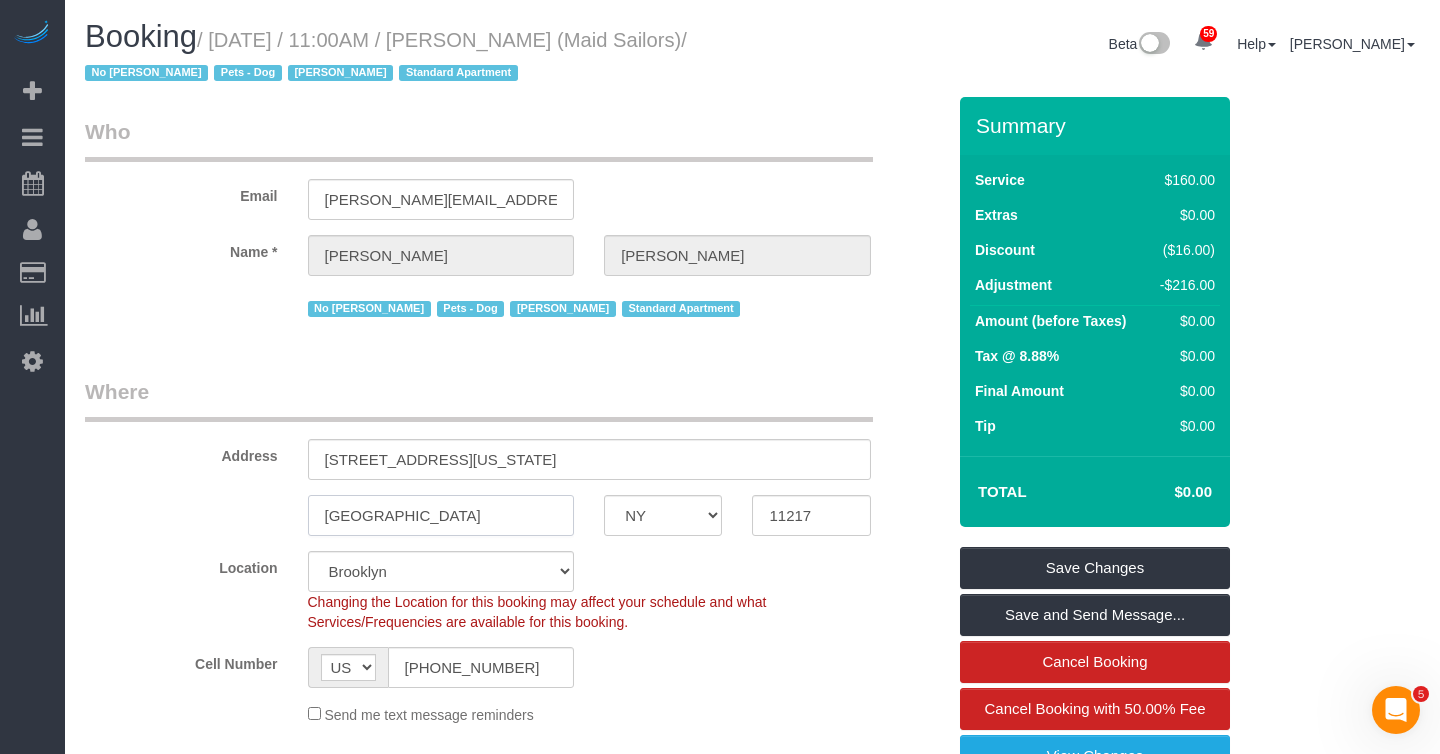 click on "[GEOGRAPHIC_DATA]" at bounding box center (441, 515) 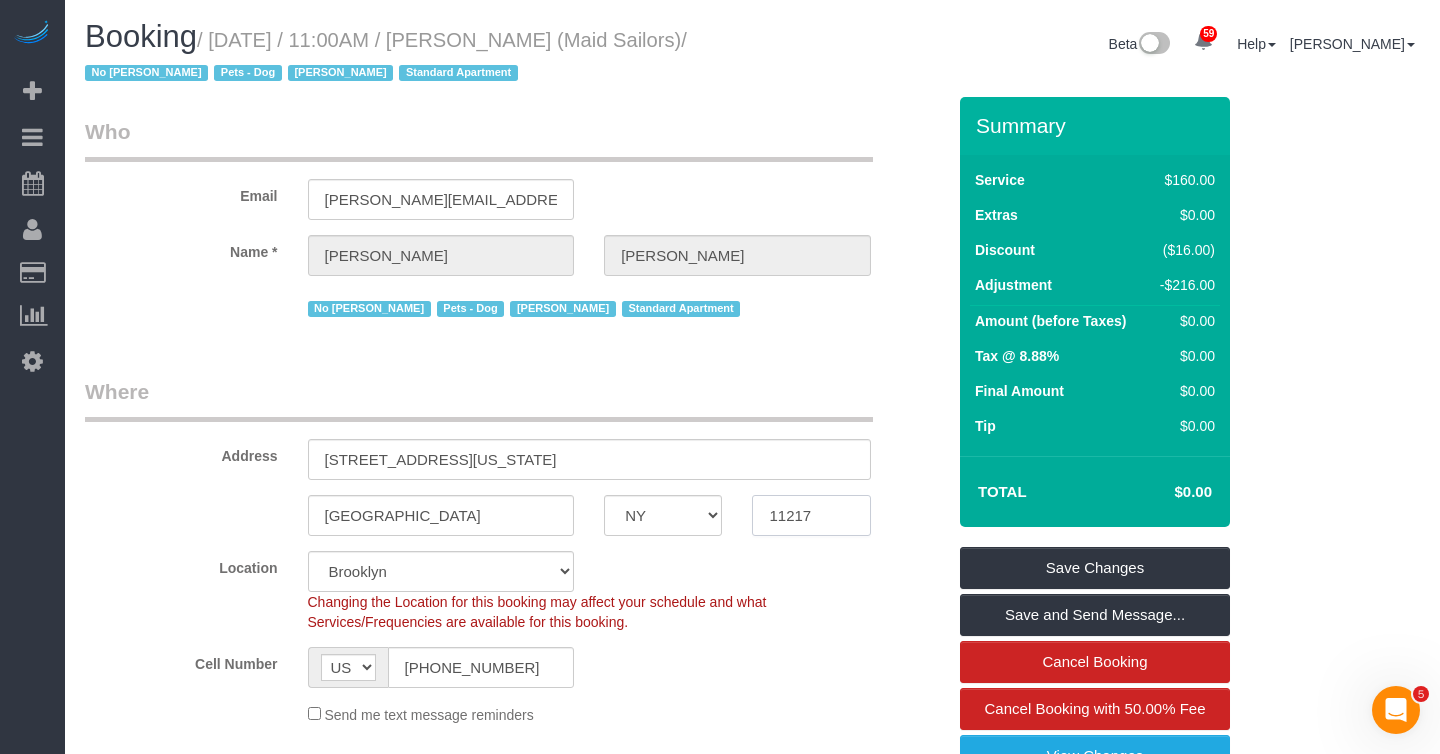 click on "11217" at bounding box center (811, 515) 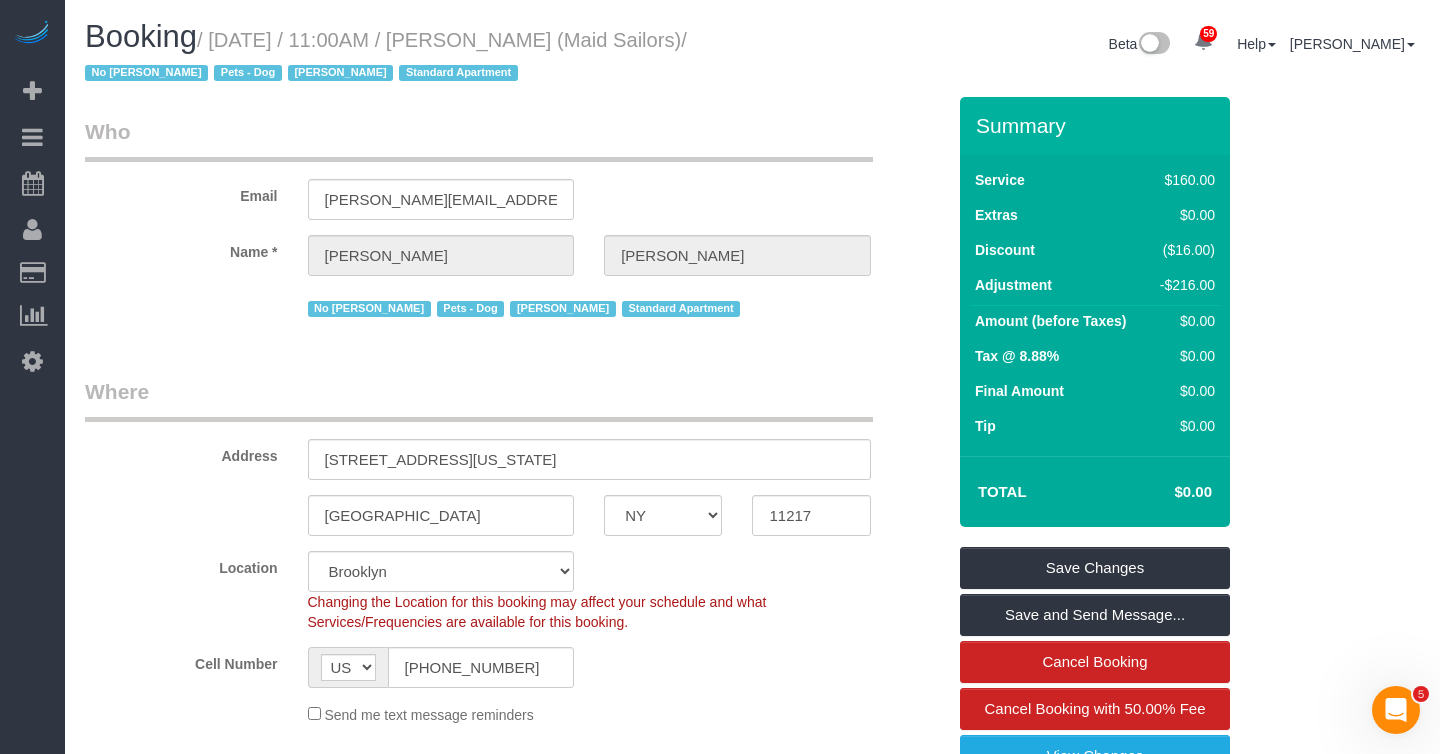drag, startPoint x: 227, startPoint y: 42, endPoint x: 722, endPoint y: 42, distance: 495 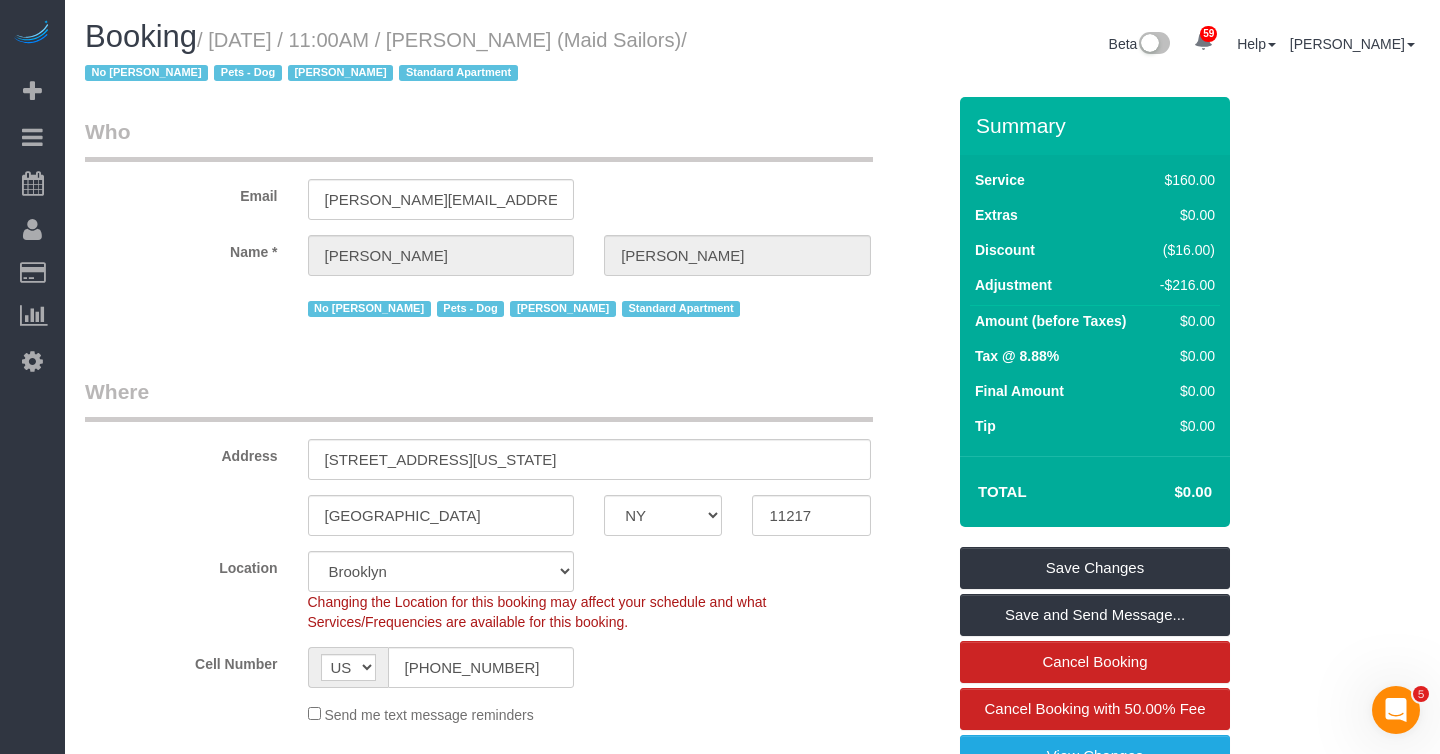 click on "/ July 08, 2025 / 11:00AM / Raymond Chiu (Maid Sailors)
/
No Luis Maneiro
Pets - Dog
Raymond Chiu
Standard Apartment" at bounding box center [386, 57] 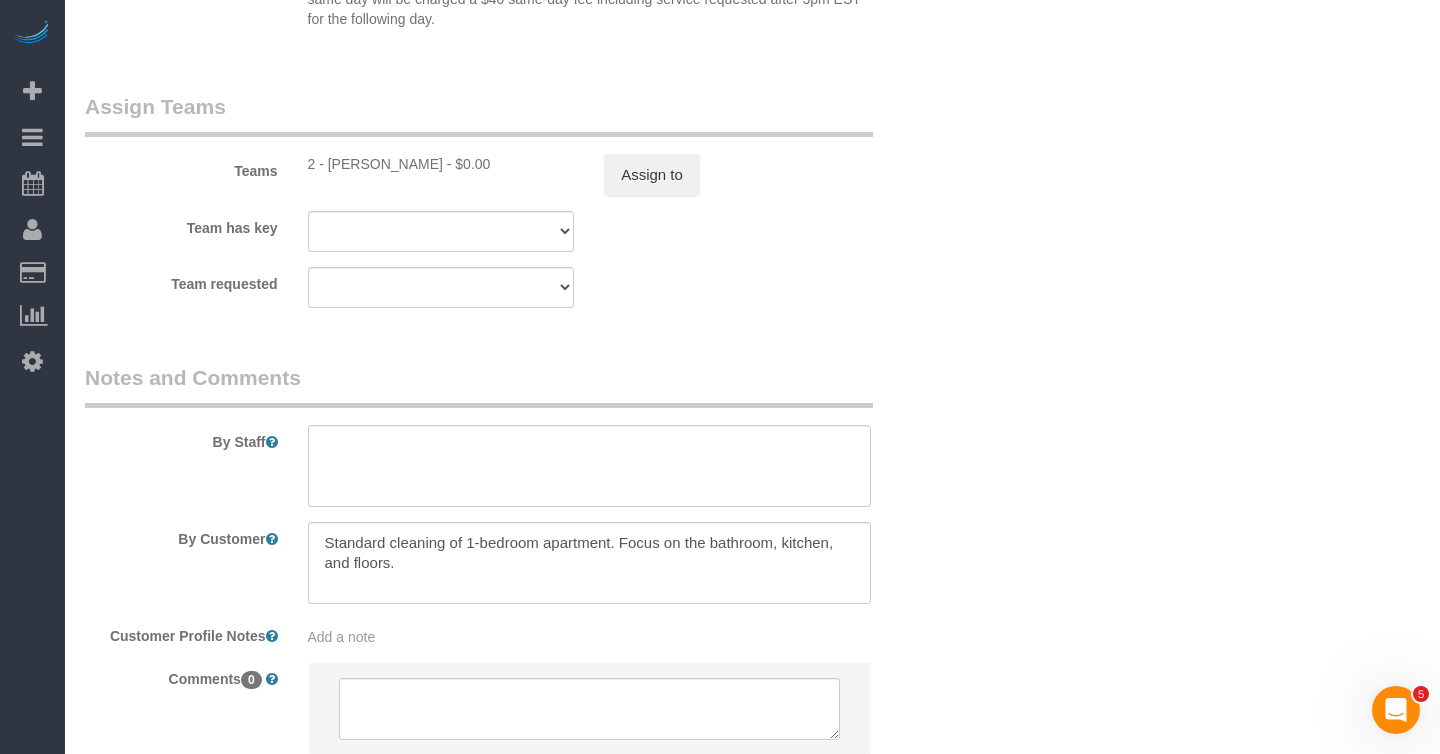 scroll, scrollTop: 2241, scrollLeft: 0, axis: vertical 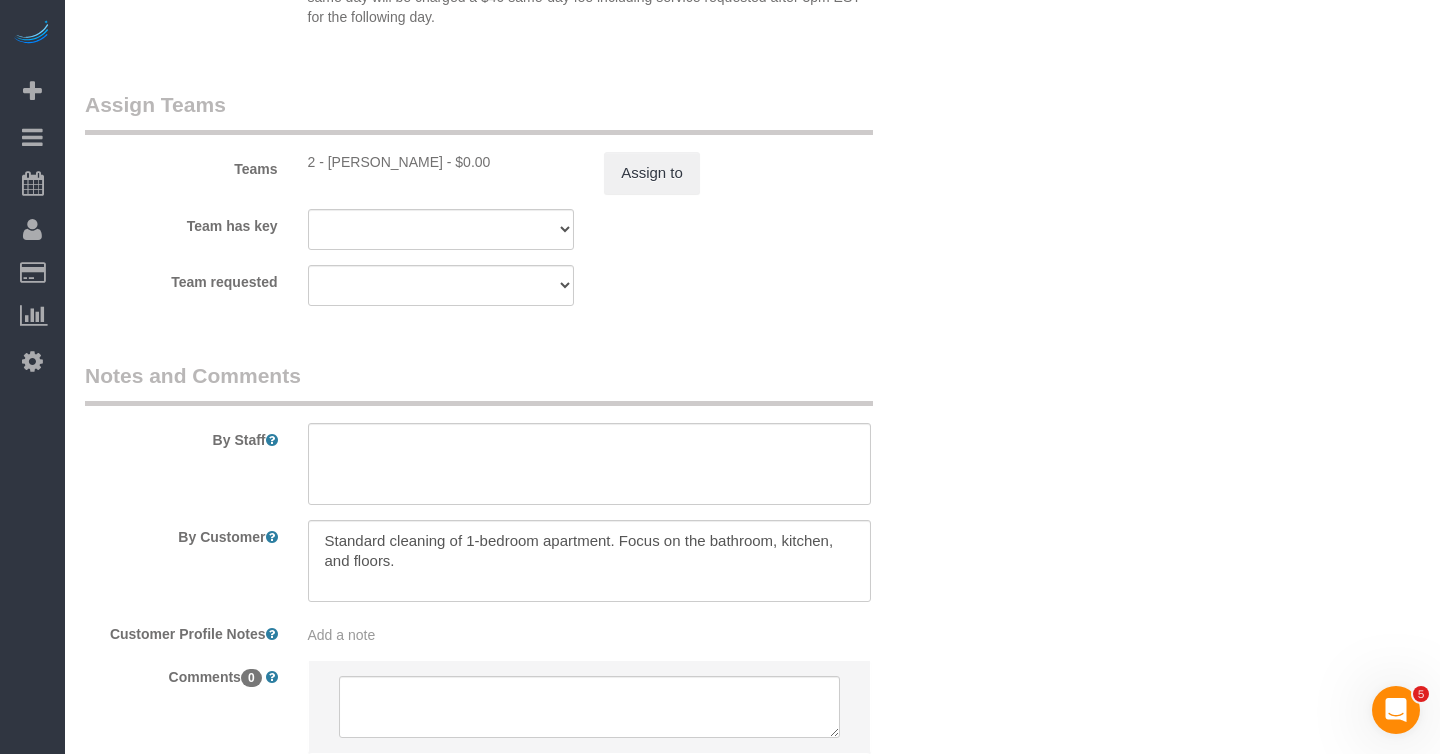 drag, startPoint x: 329, startPoint y: 166, endPoint x: 440, endPoint y: 170, distance: 111.07205 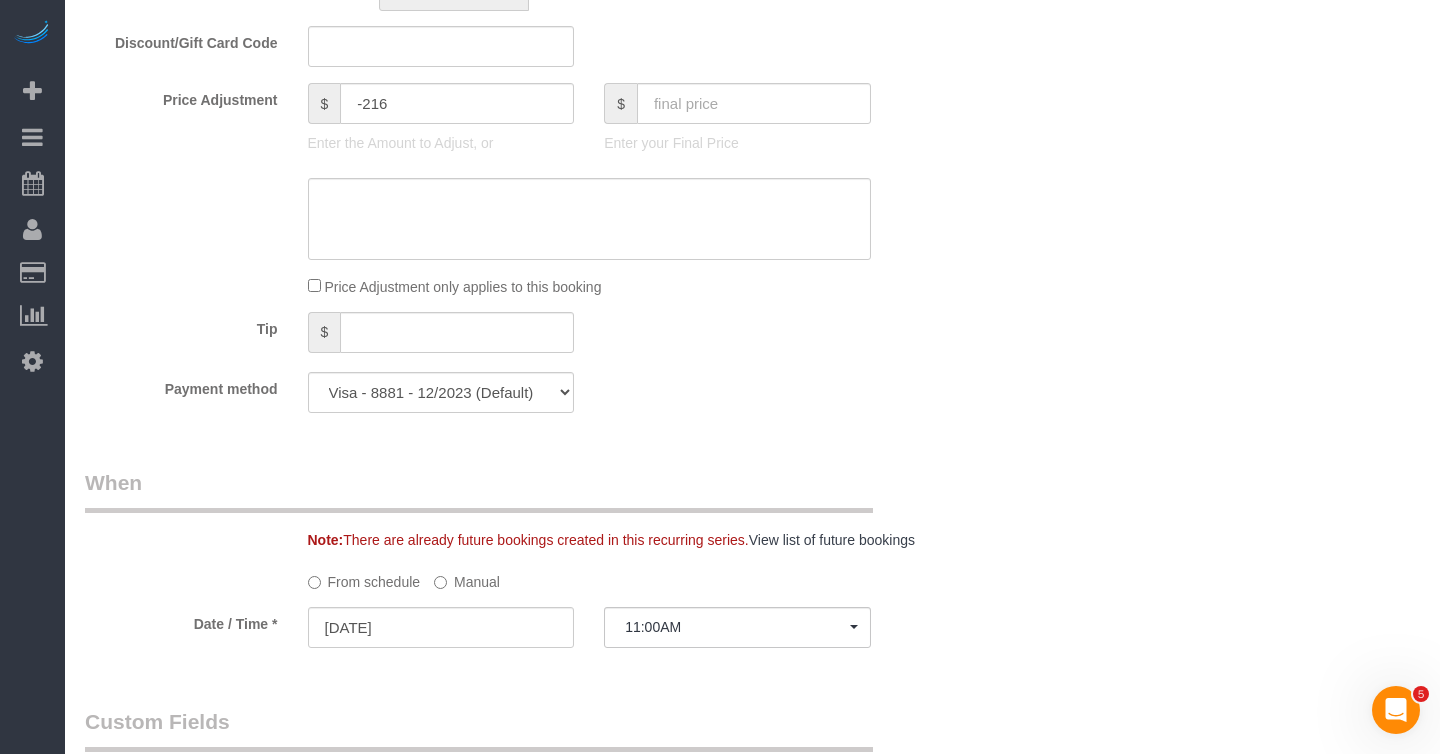 scroll, scrollTop: 0, scrollLeft: 0, axis: both 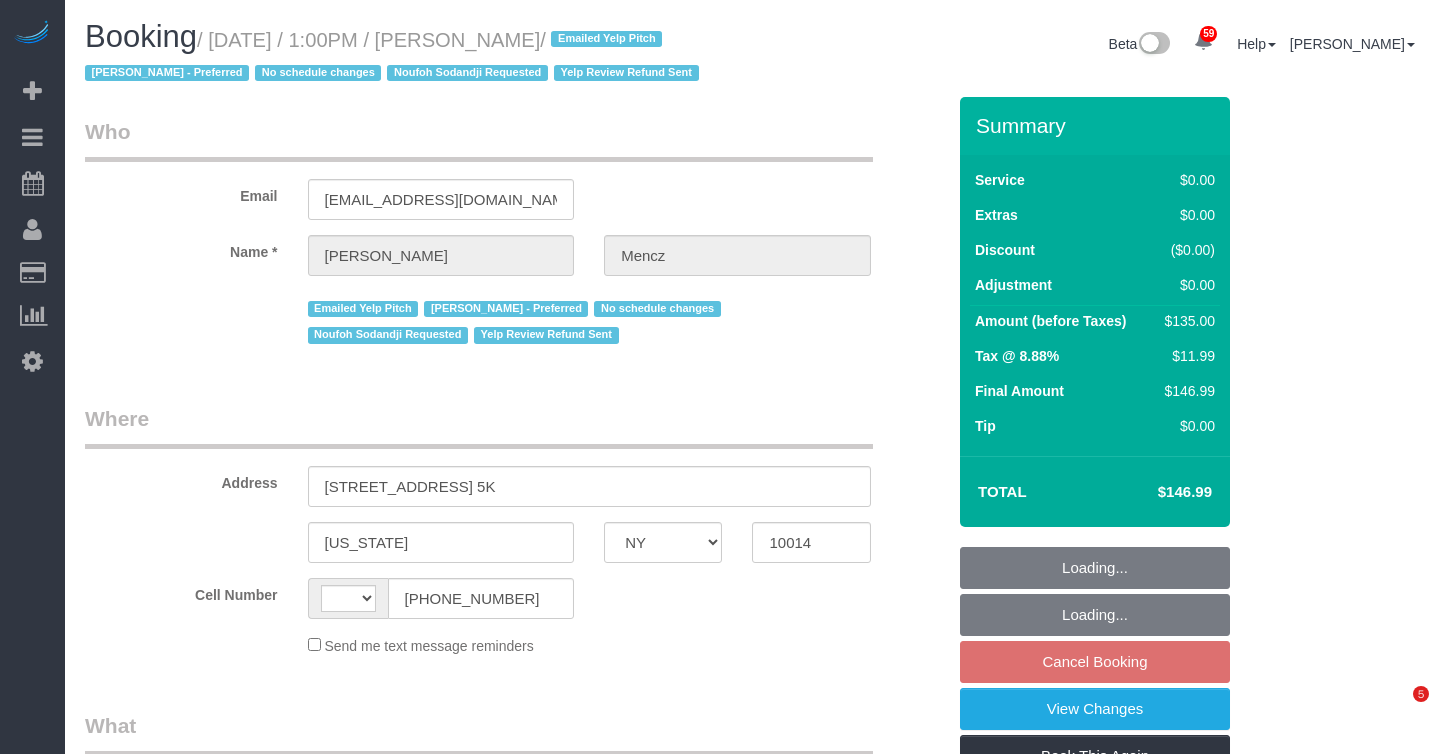 select on "NY" 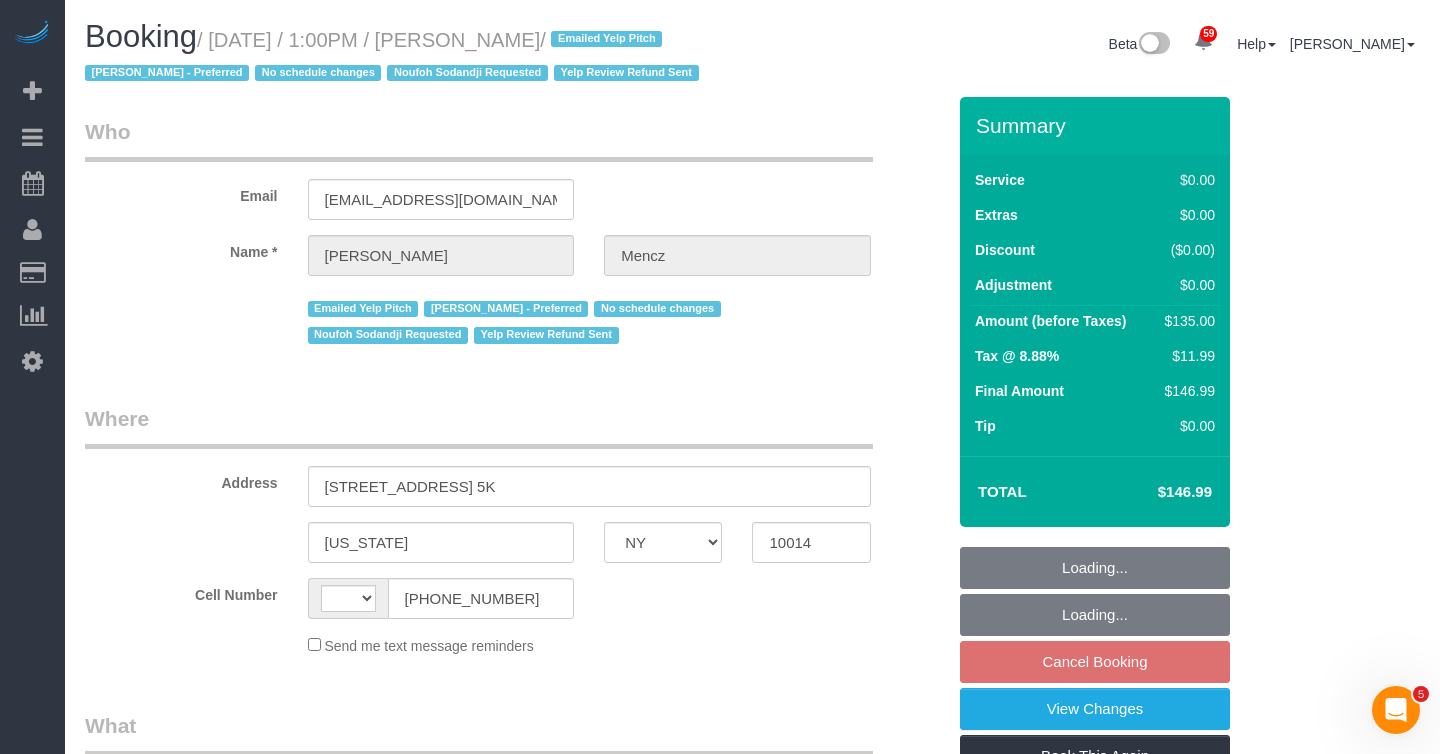 scroll, scrollTop: 0, scrollLeft: 0, axis: both 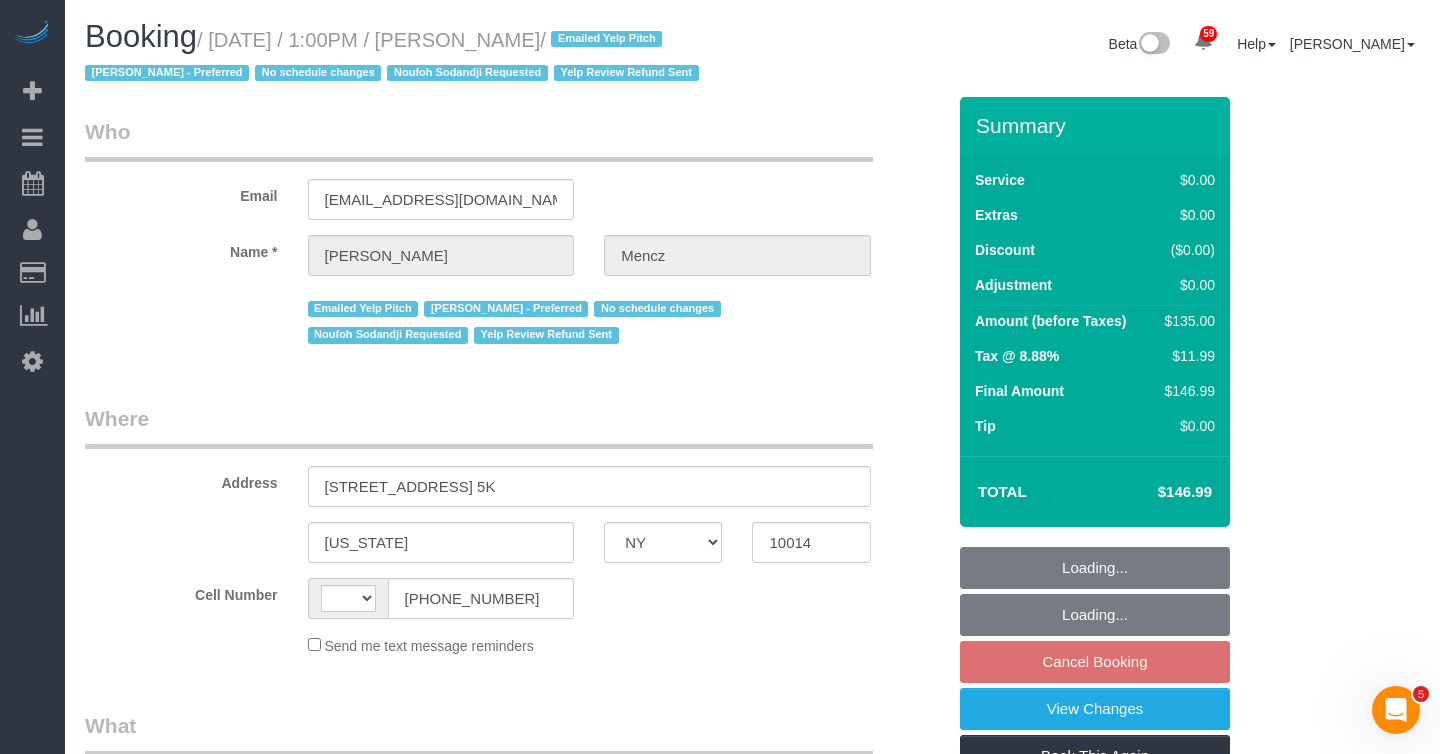 select on "string:[GEOGRAPHIC_DATA]" 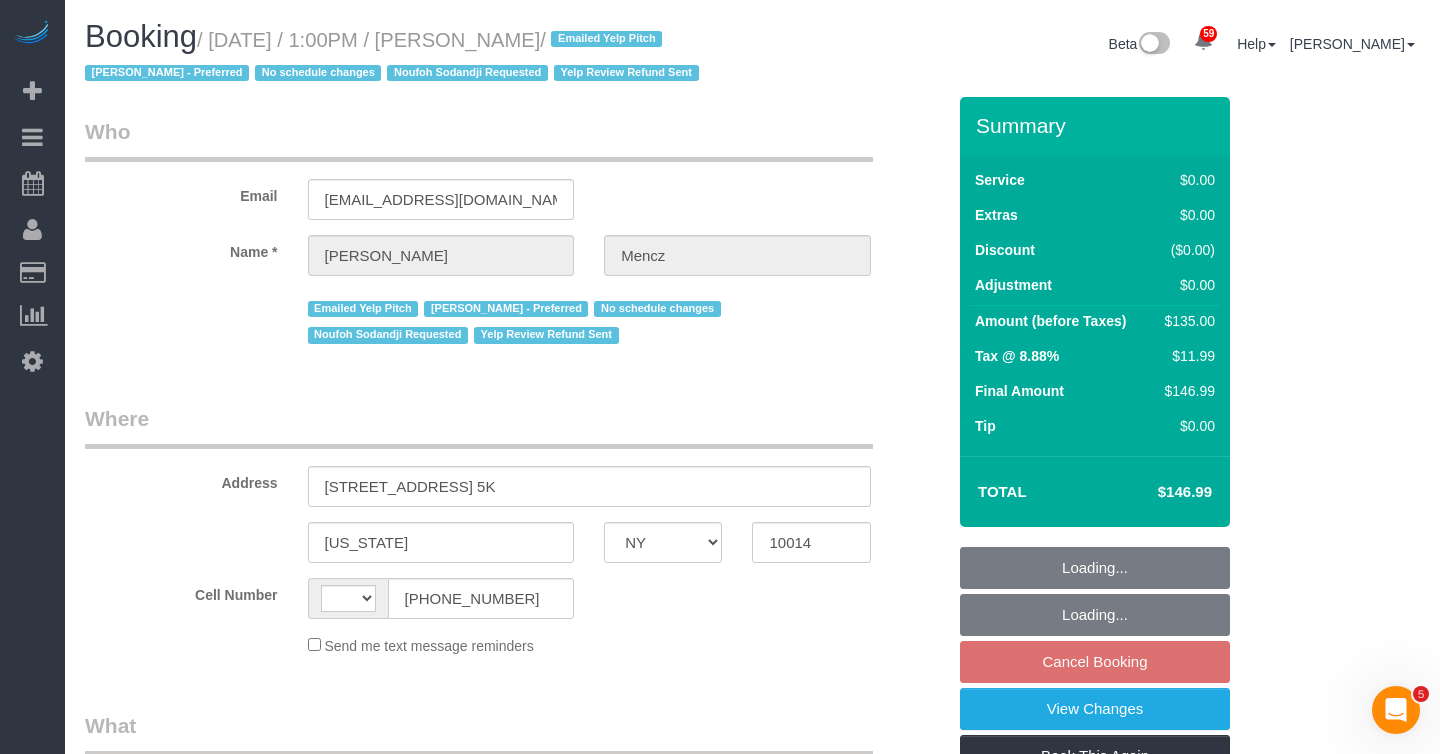 select on "string:stripe-pm_1JP7yS4VGloSiKo79X3XSDQv" 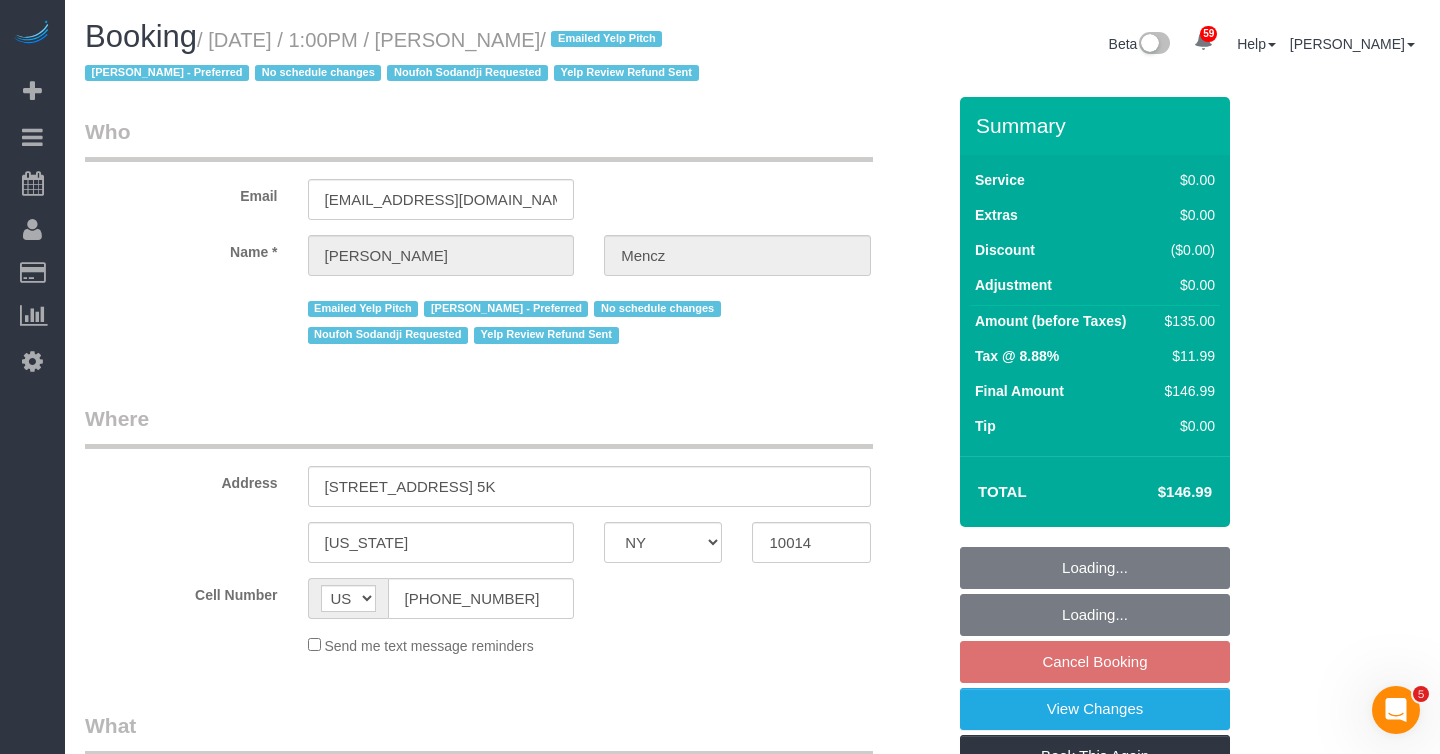 select on "object:994" 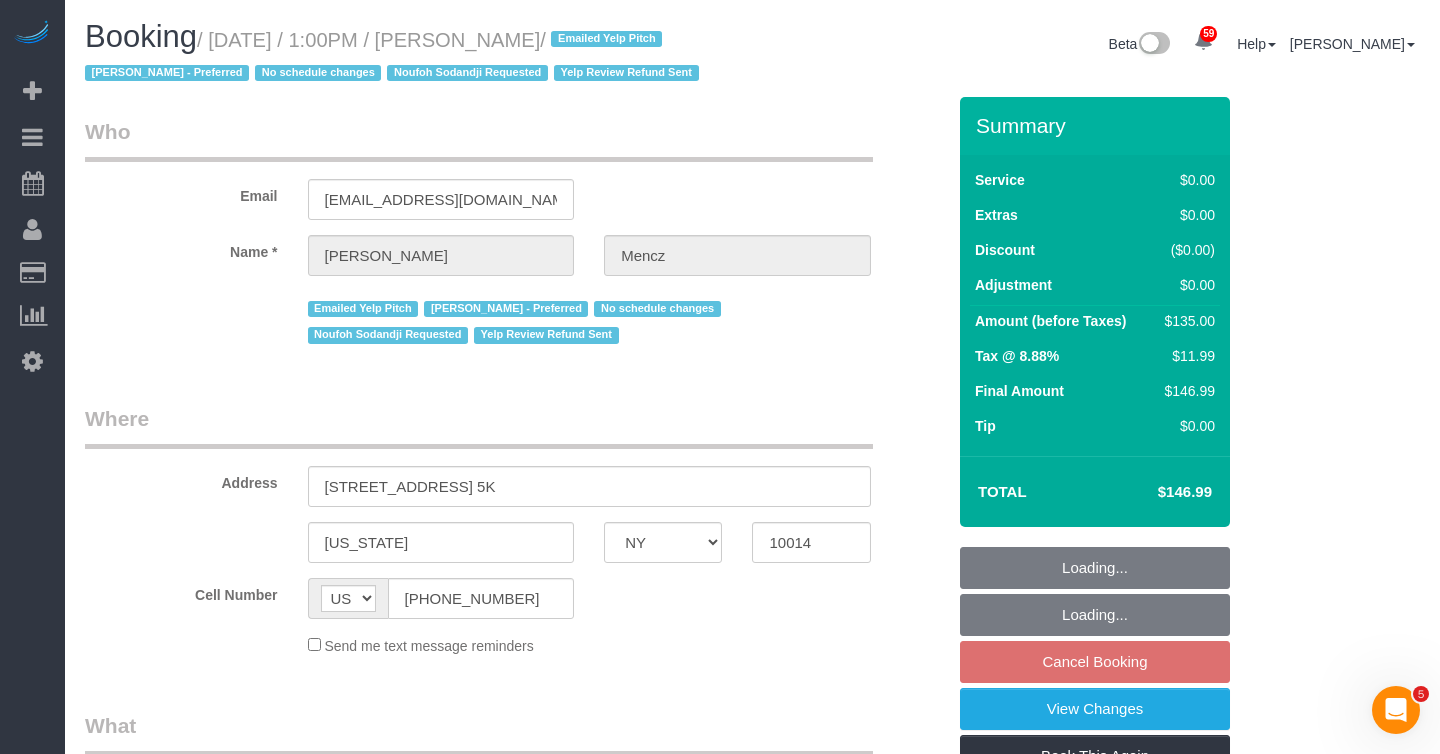 select on "spot3" 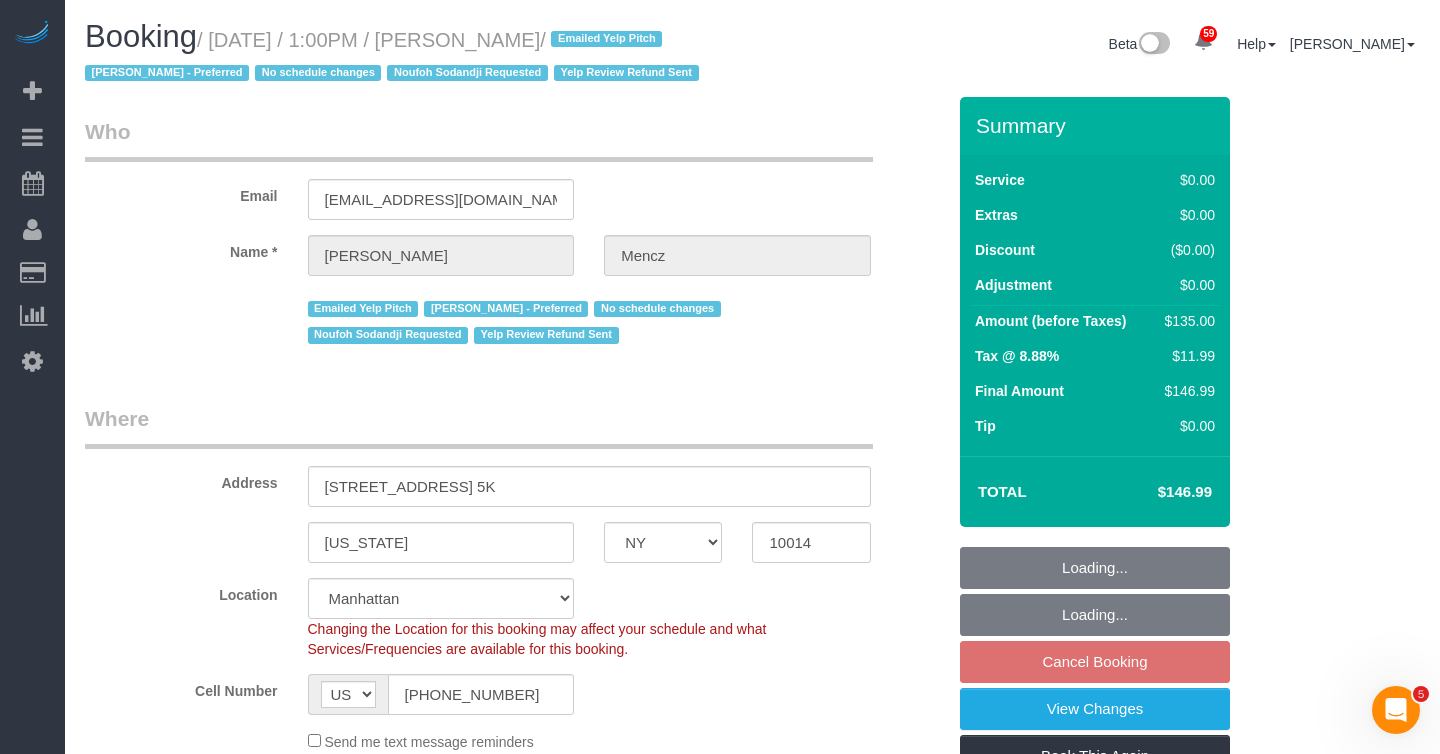 select on "object:1107" 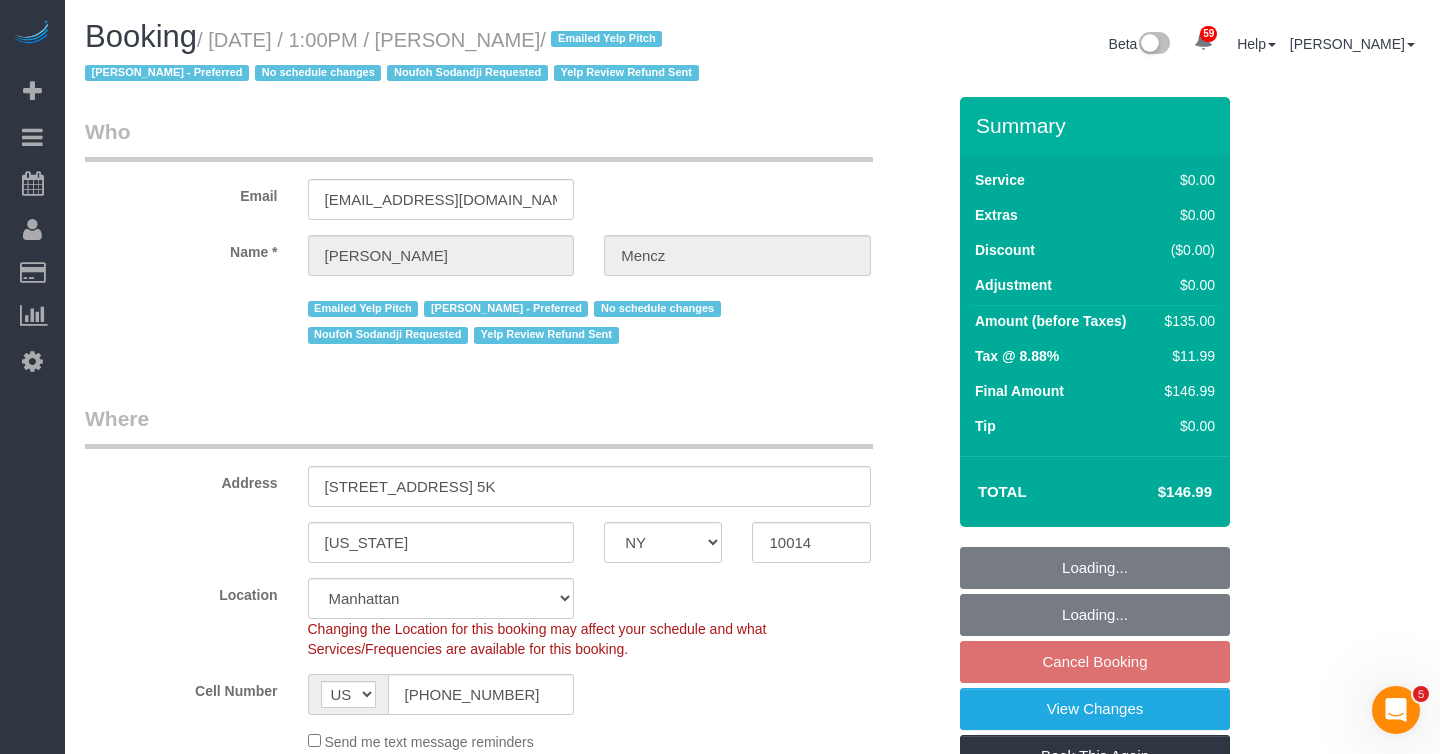 select on "1" 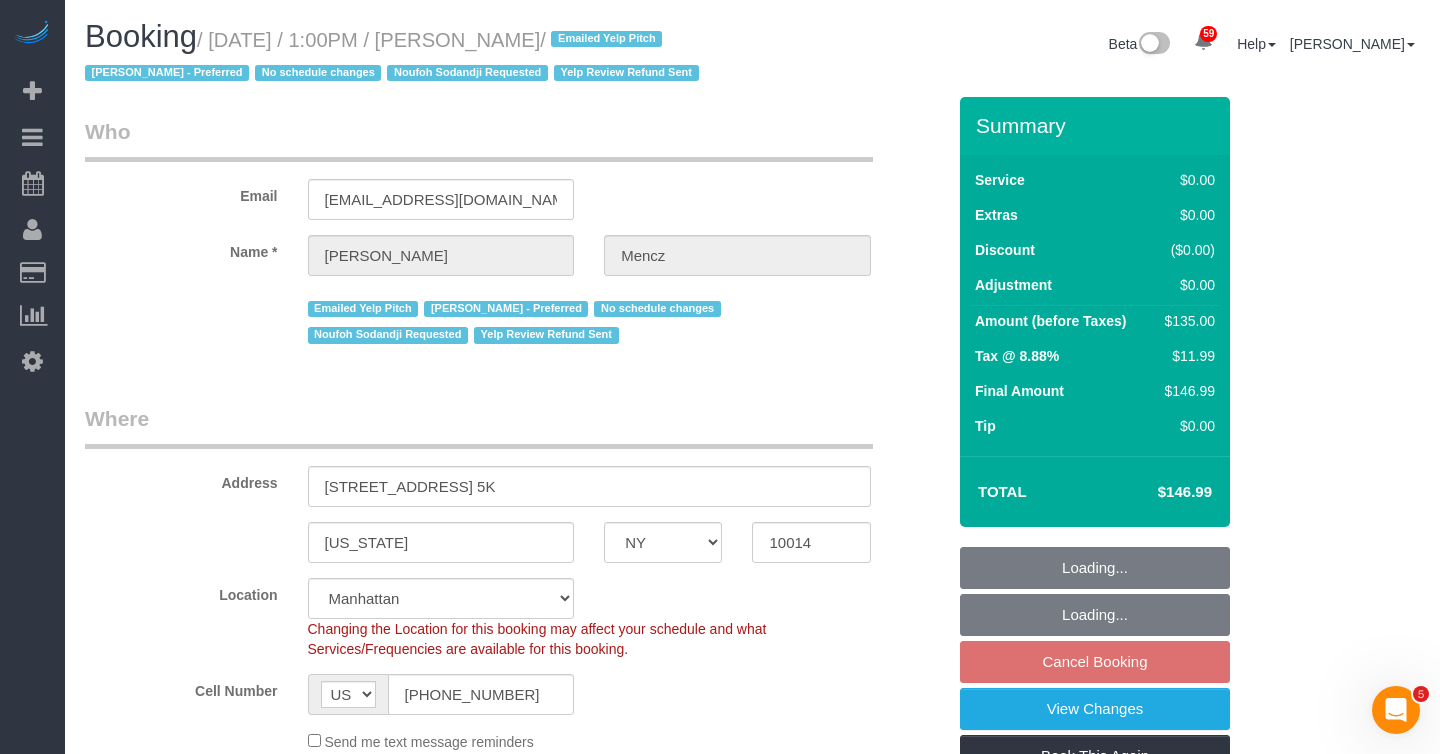 select on "1" 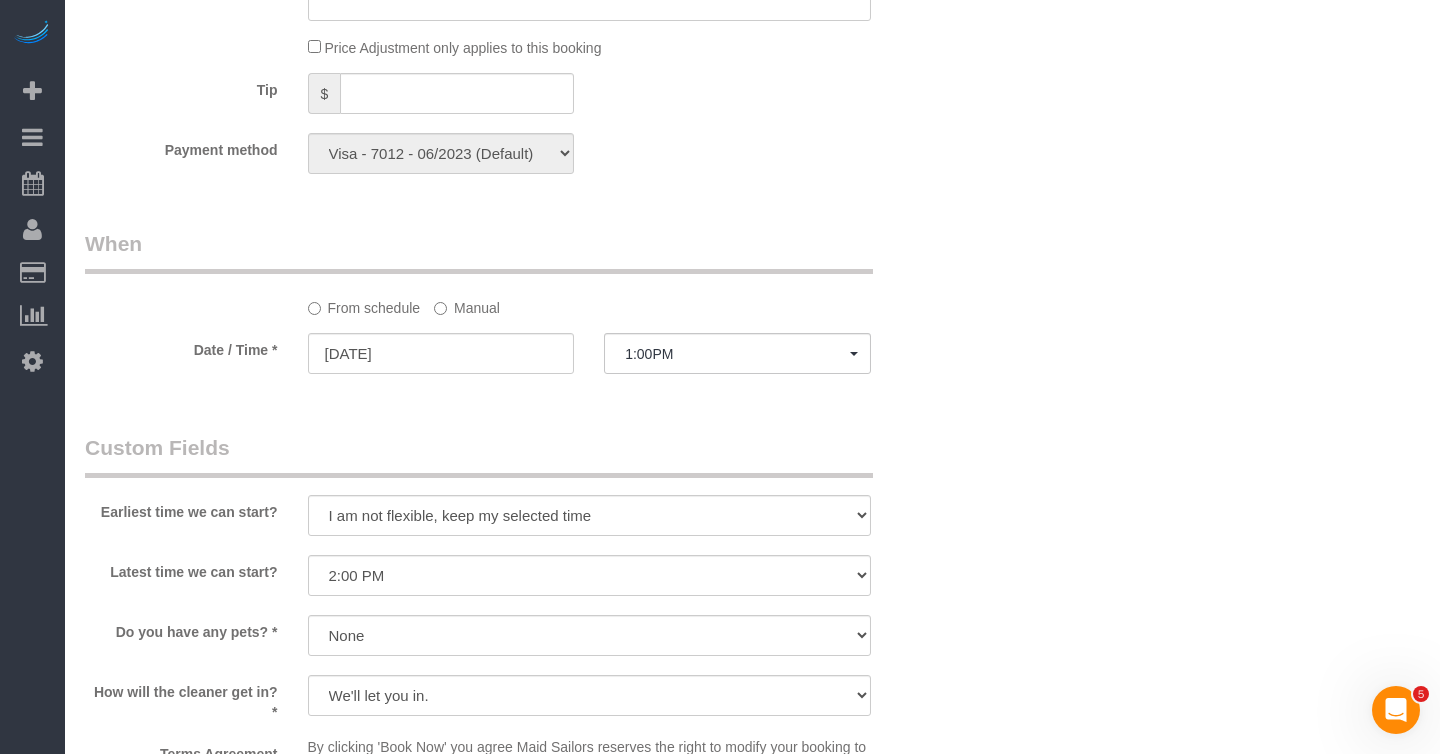 scroll, scrollTop: 1815, scrollLeft: 0, axis: vertical 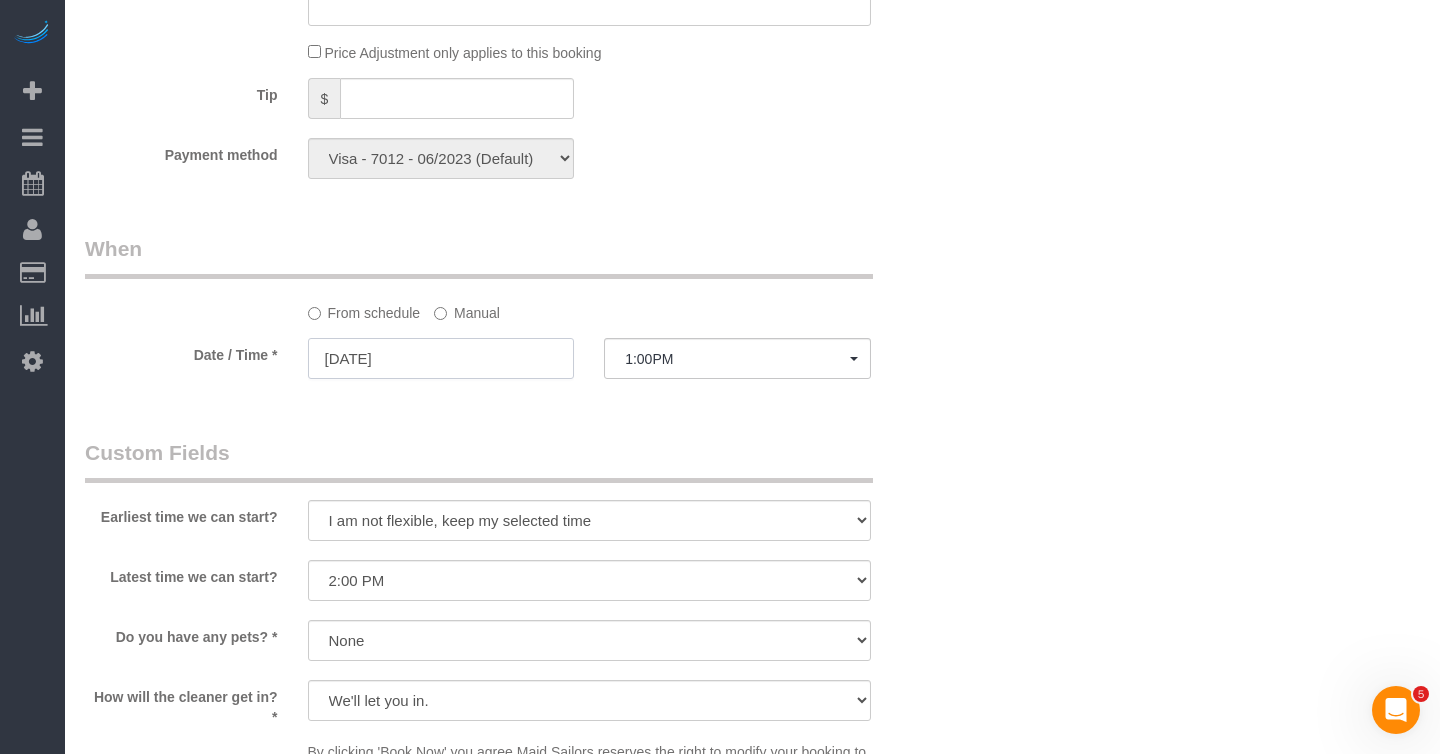 click on "[DATE]" at bounding box center [441, 358] 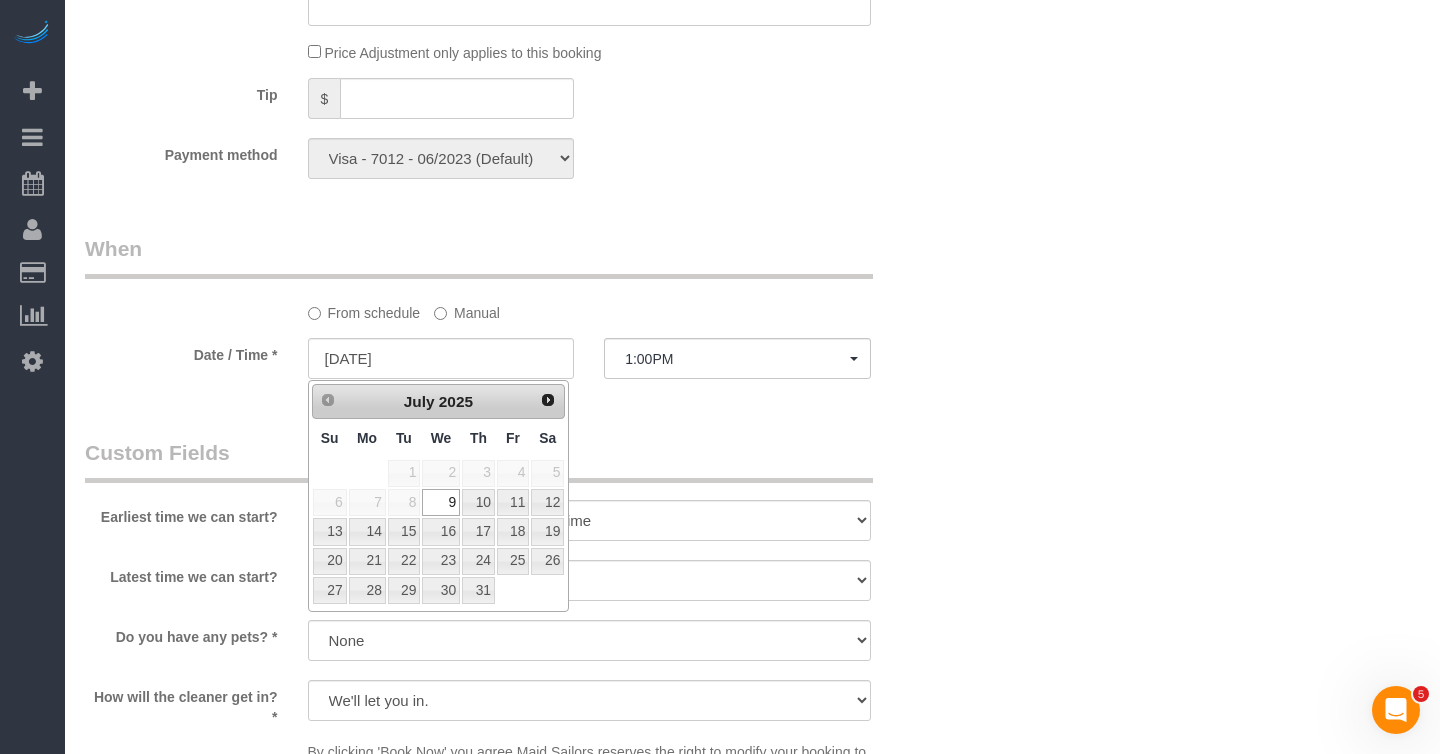 click on "Who
Email
[EMAIL_ADDRESS][DOMAIN_NAME]
Name *
[PERSON_NAME]
Emailed Yelp Pitch
[PERSON_NAME] - Preferred
No schedule changes
Noufoh Sodandji Requested
Yelp Review Refund Sent
Where
Address
[STREET_ADDRESS] 5K
[US_STATE]
AK
AL
AR
AZ
CA
CO
CT
DC
DE
[GEOGRAPHIC_DATA]
[GEOGRAPHIC_DATA]
HI
IA
ID
IL
IN
KS
[GEOGRAPHIC_DATA]
LA
MA
MD" at bounding box center [515, 29] 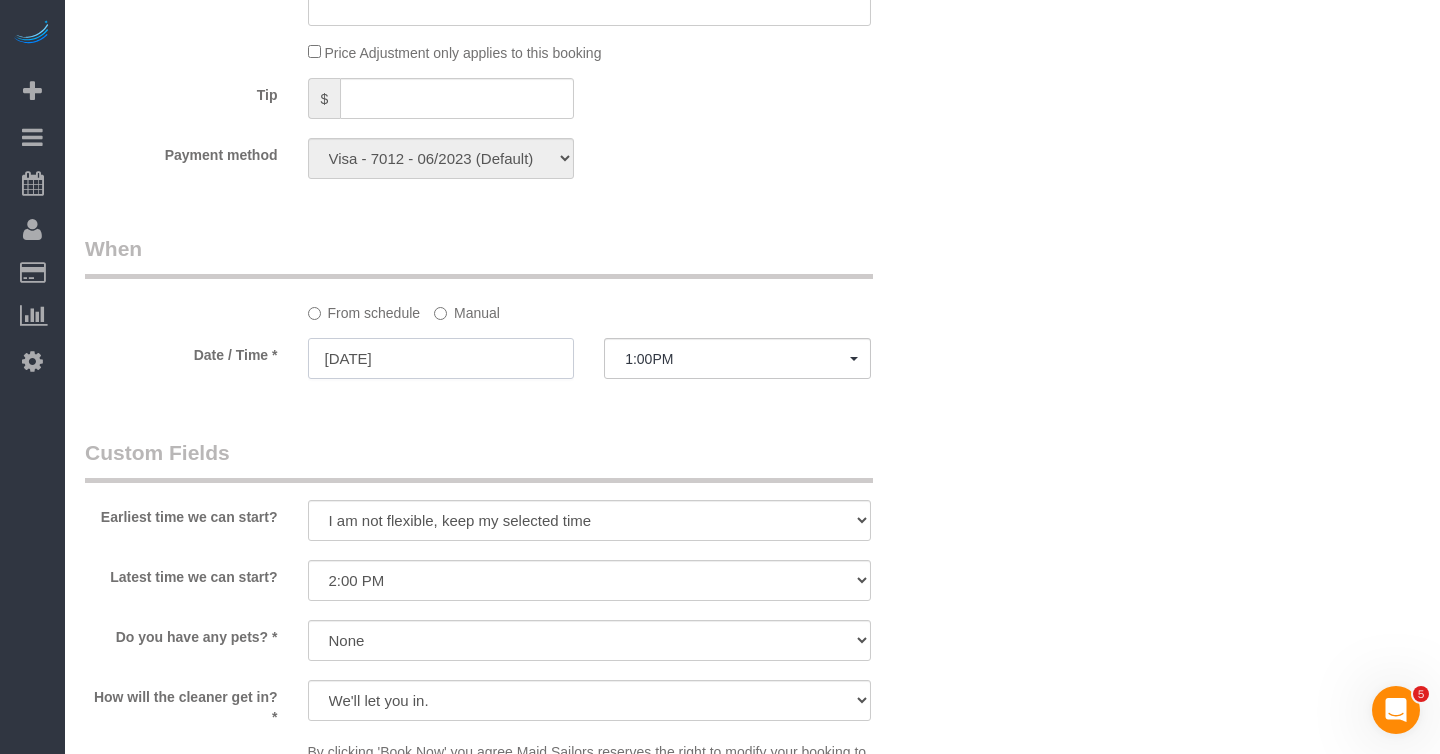 click on "[DATE]" at bounding box center (441, 358) 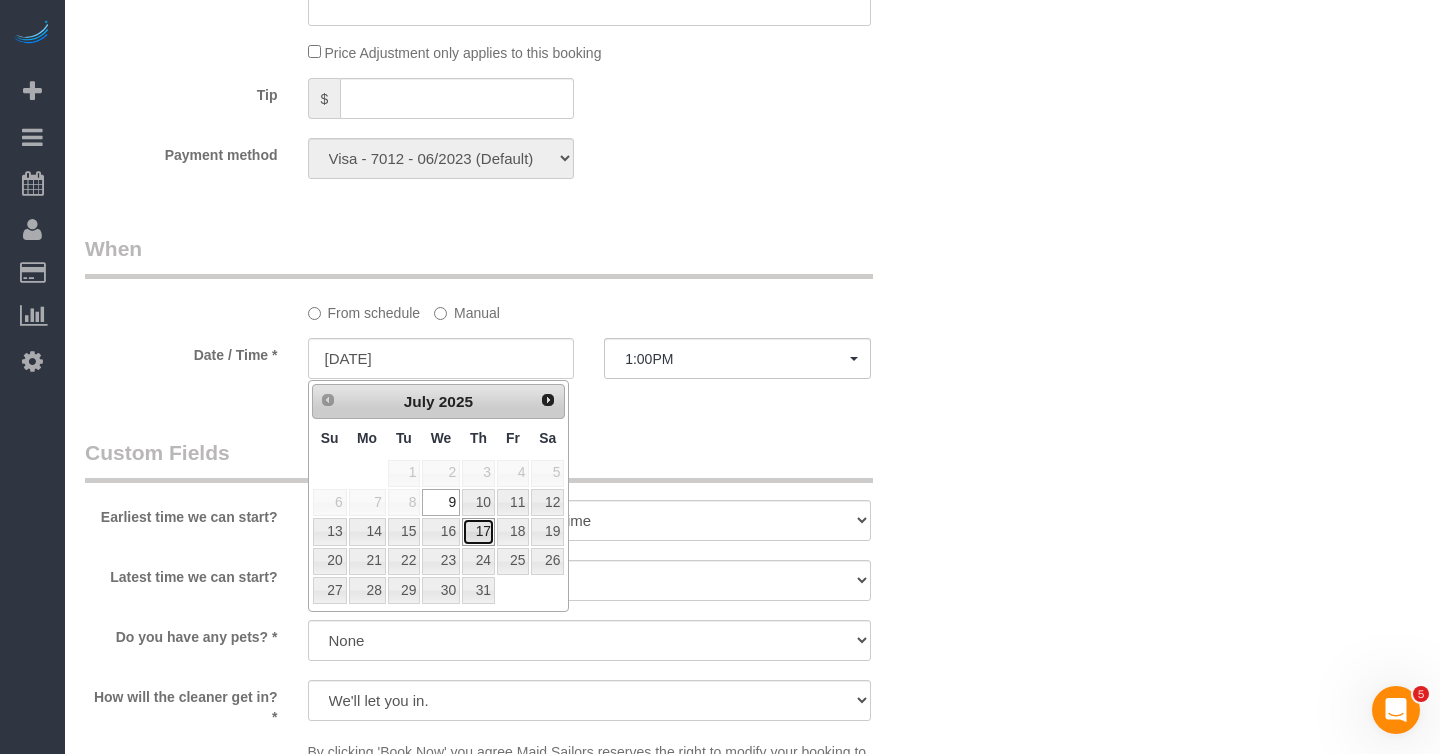 click on "17" at bounding box center (478, 531) 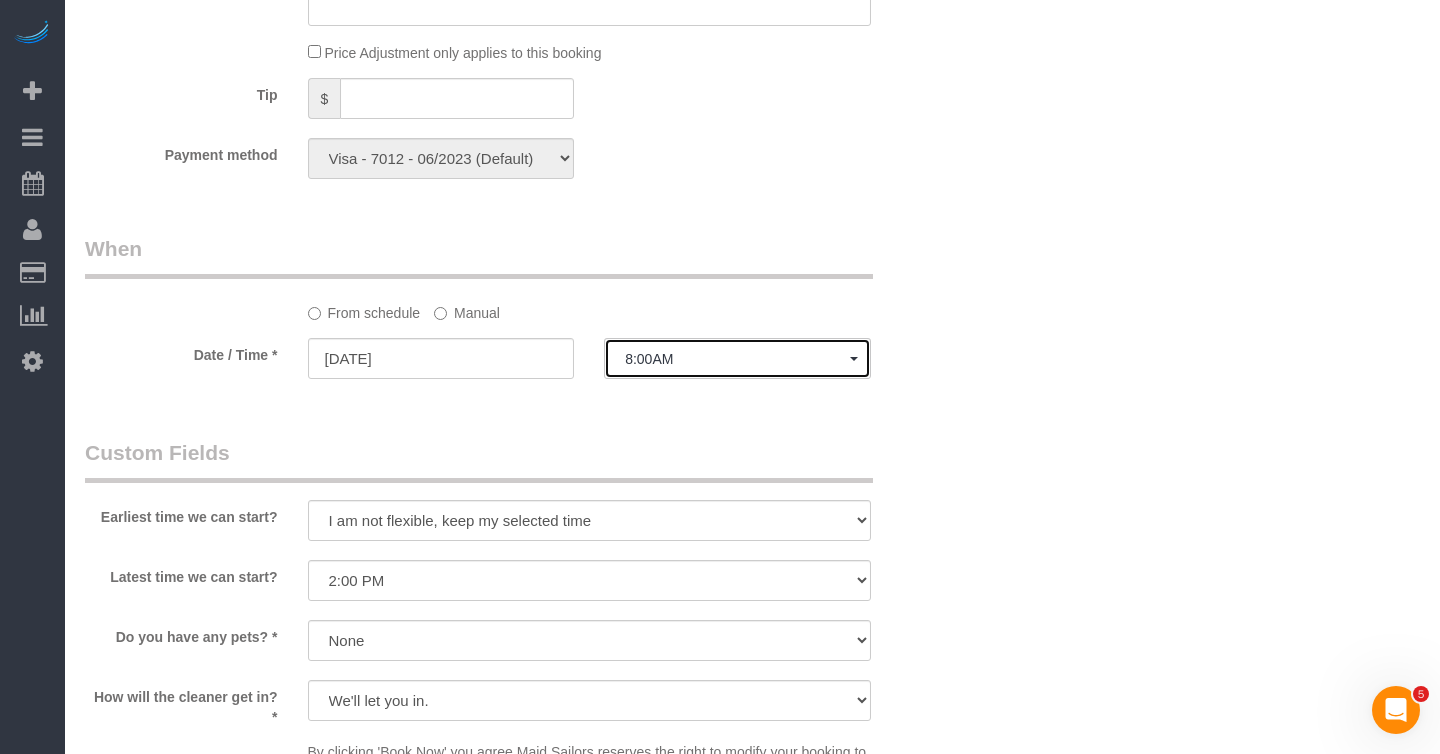 click on "8:00AM" 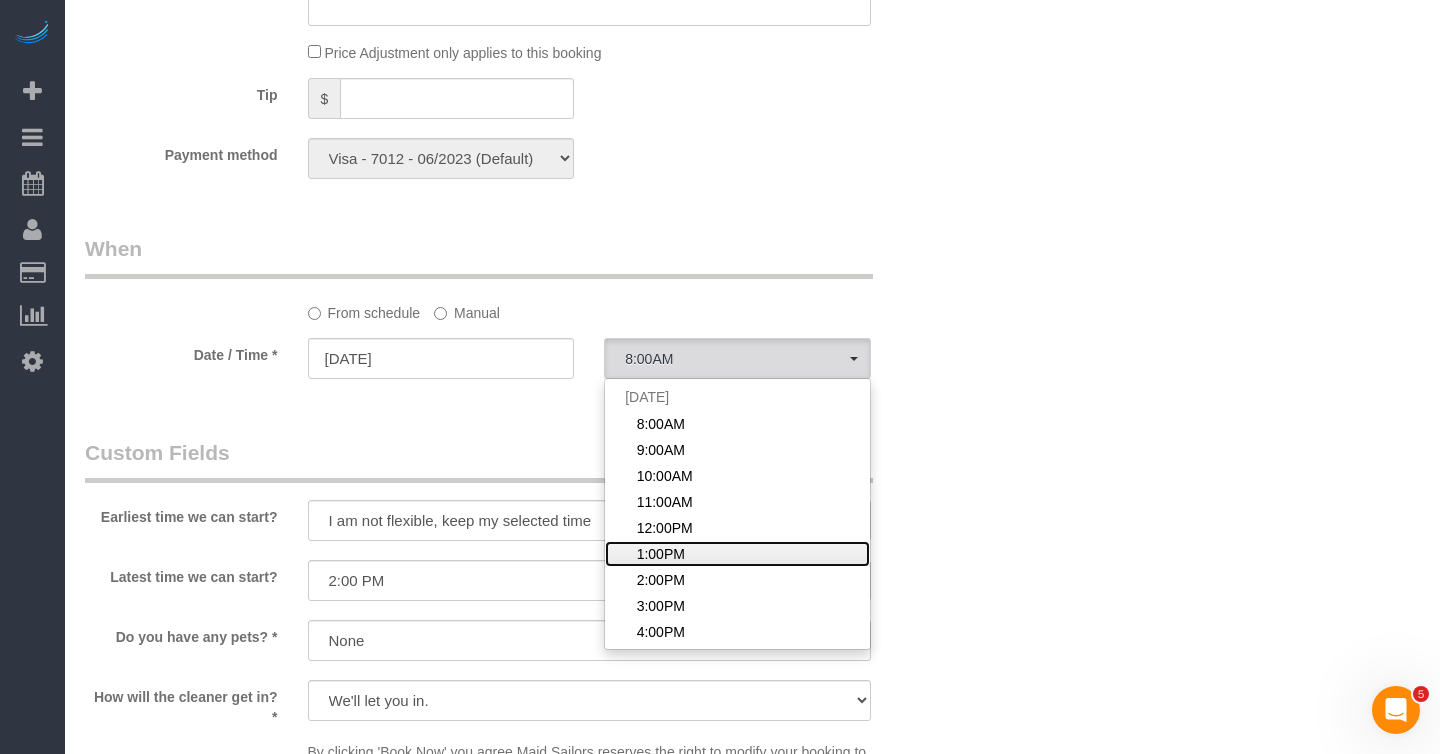 click on "1:00PM" 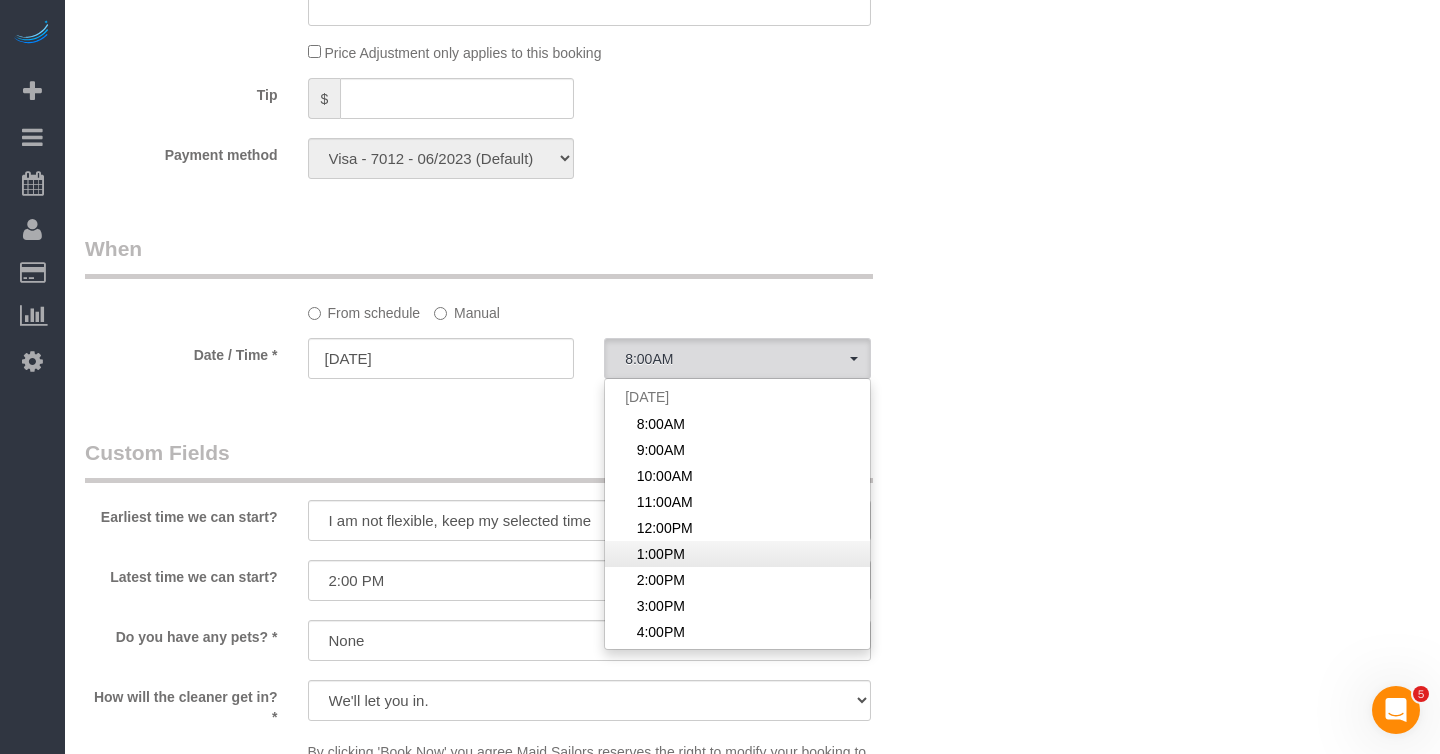 select on "spot59" 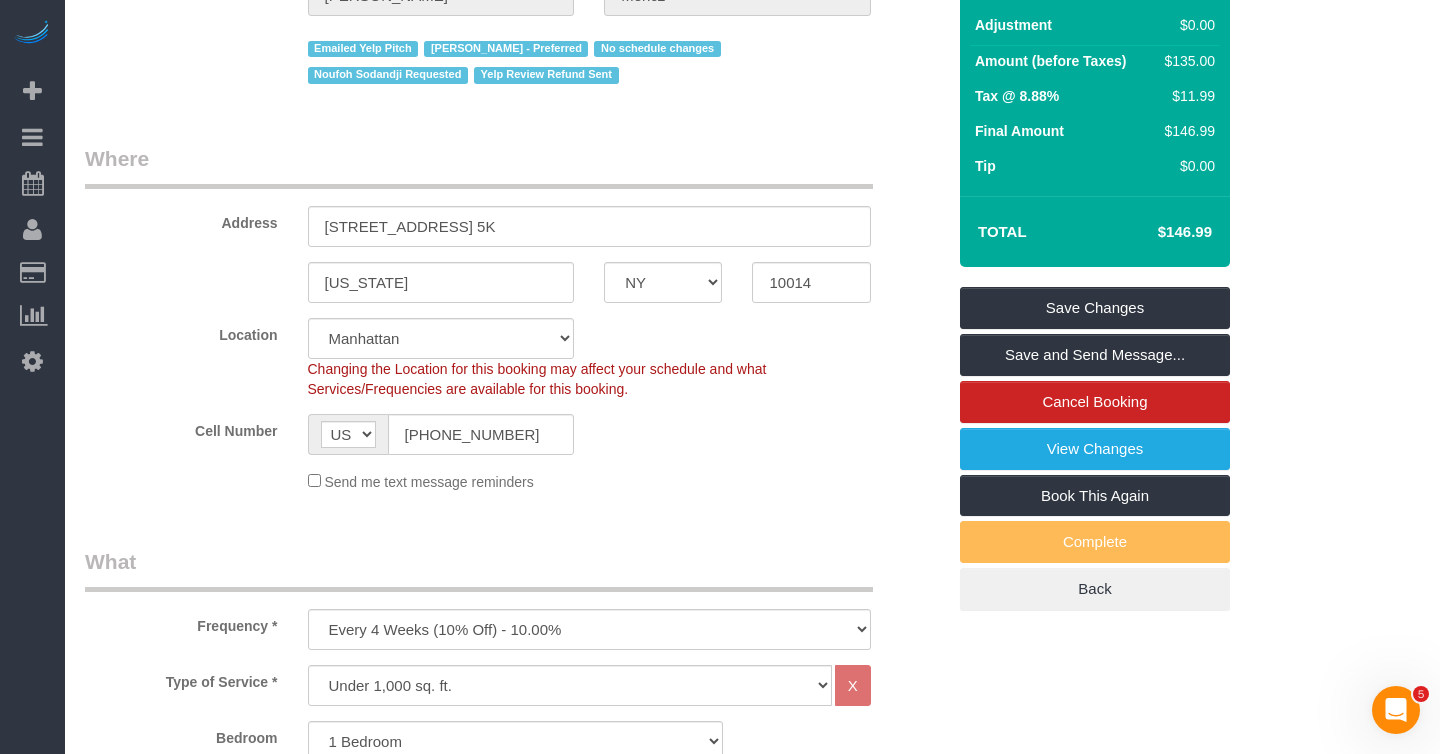 scroll, scrollTop: 158, scrollLeft: 0, axis: vertical 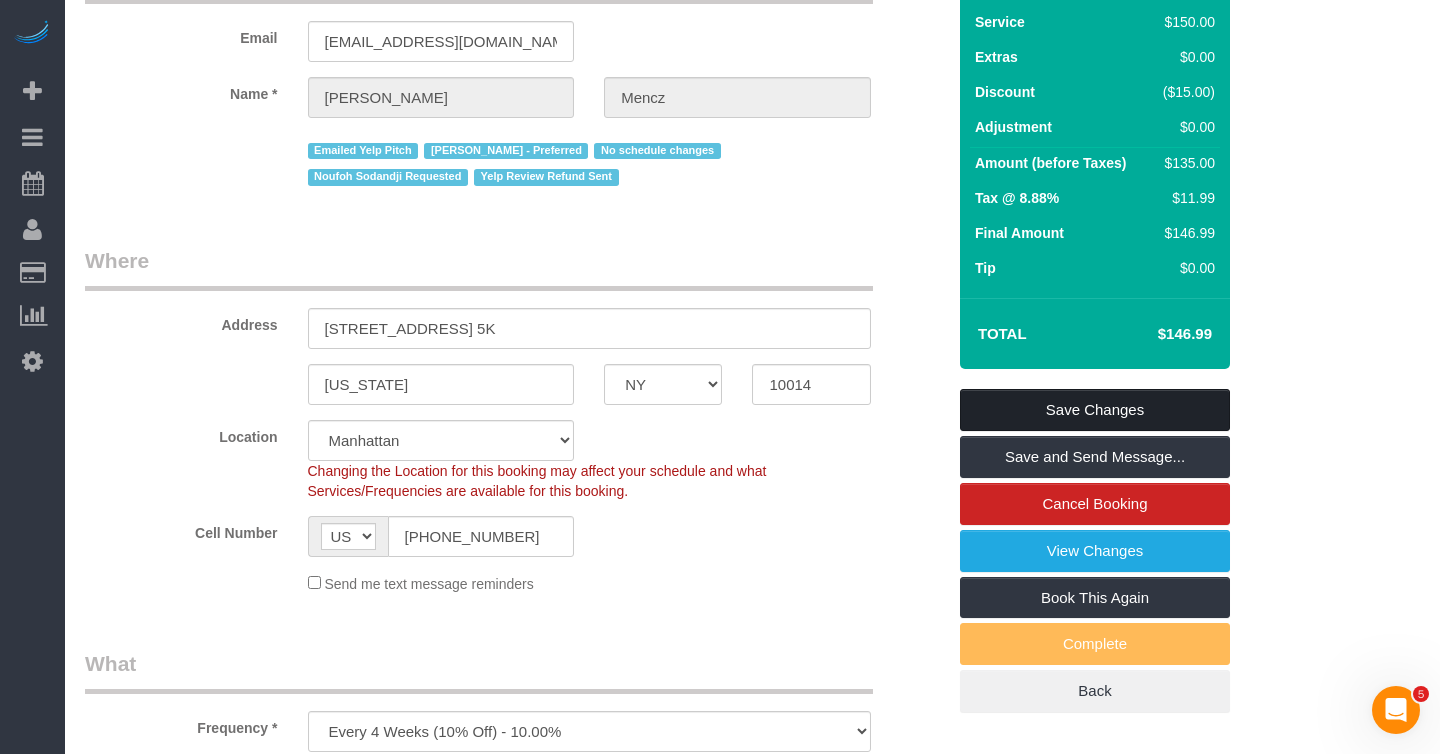click on "Save Changes" at bounding box center (1095, 410) 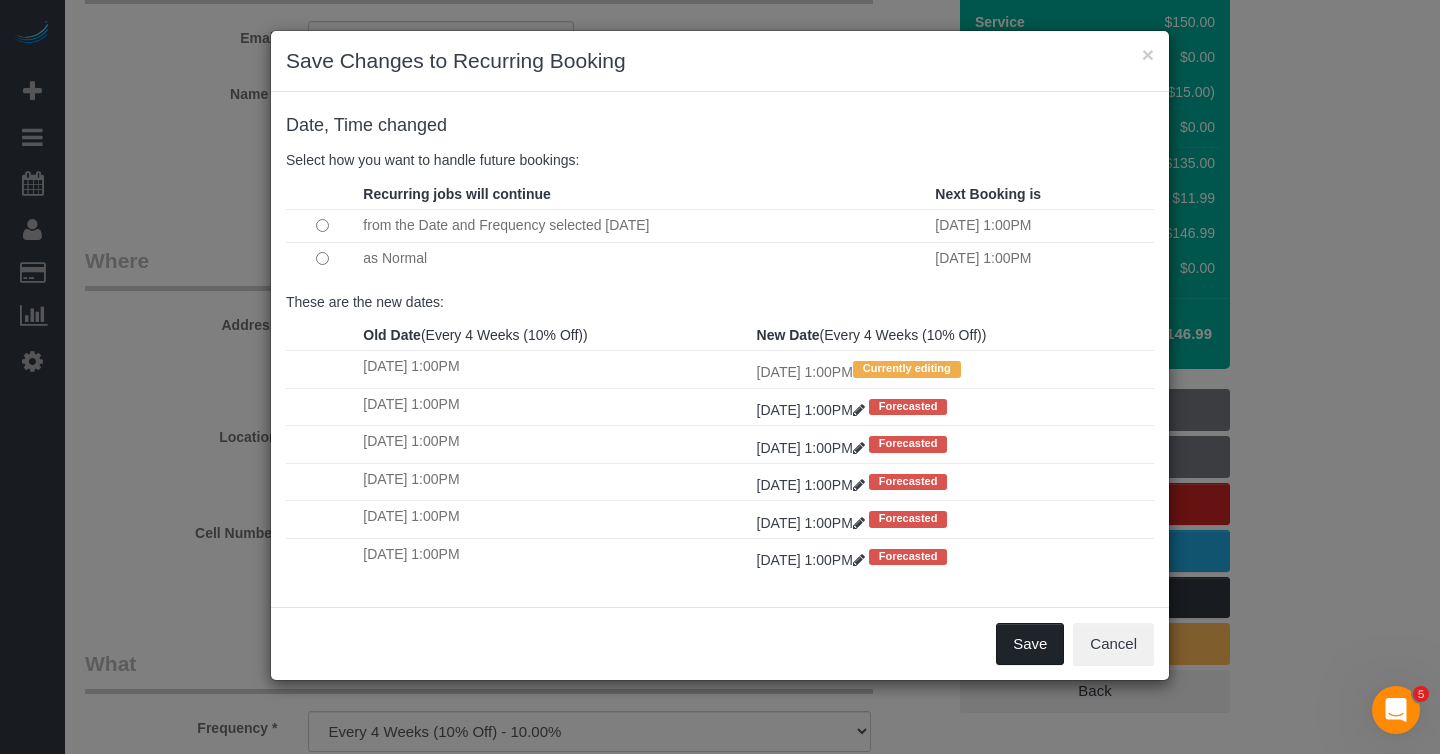 click on "Save" at bounding box center [1030, 644] 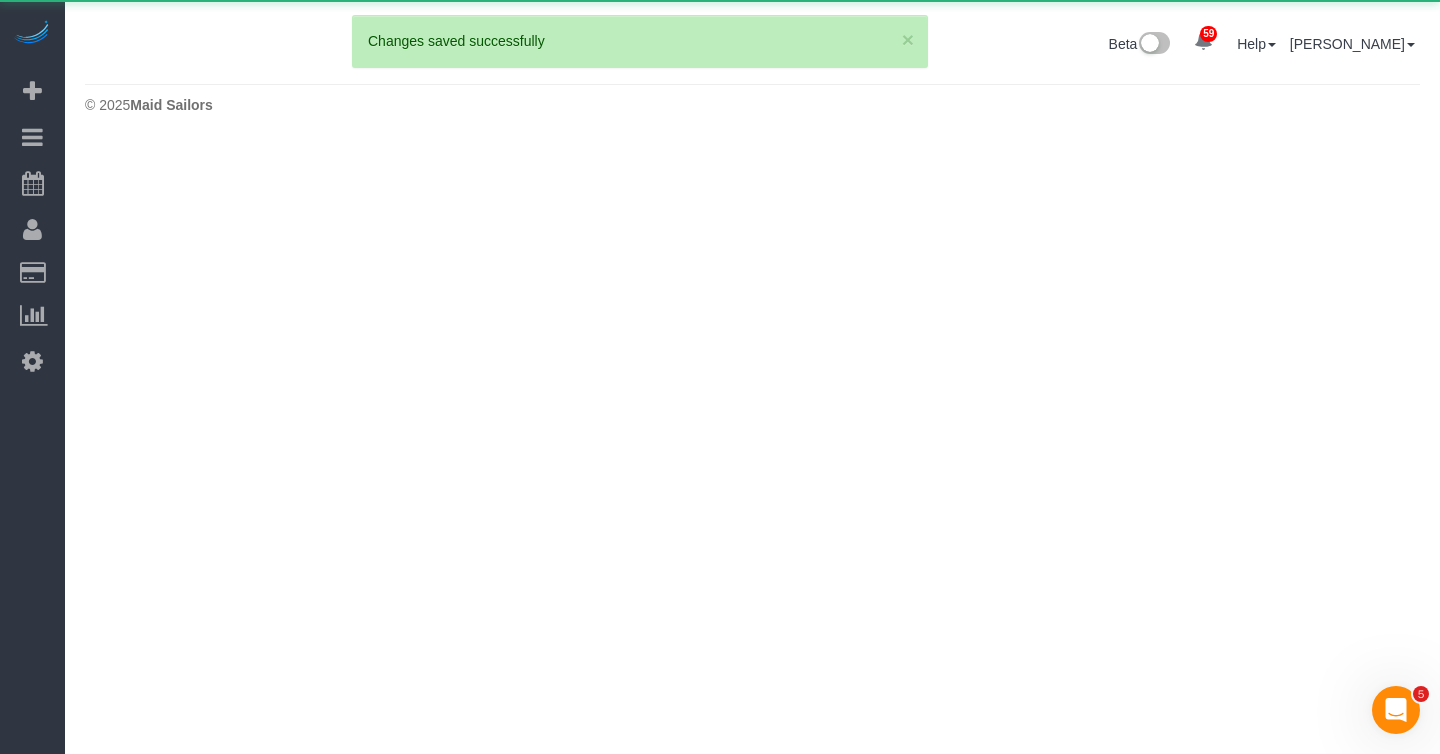 scroll, scrollTop: 0, scrollLeft: 0, axis: both 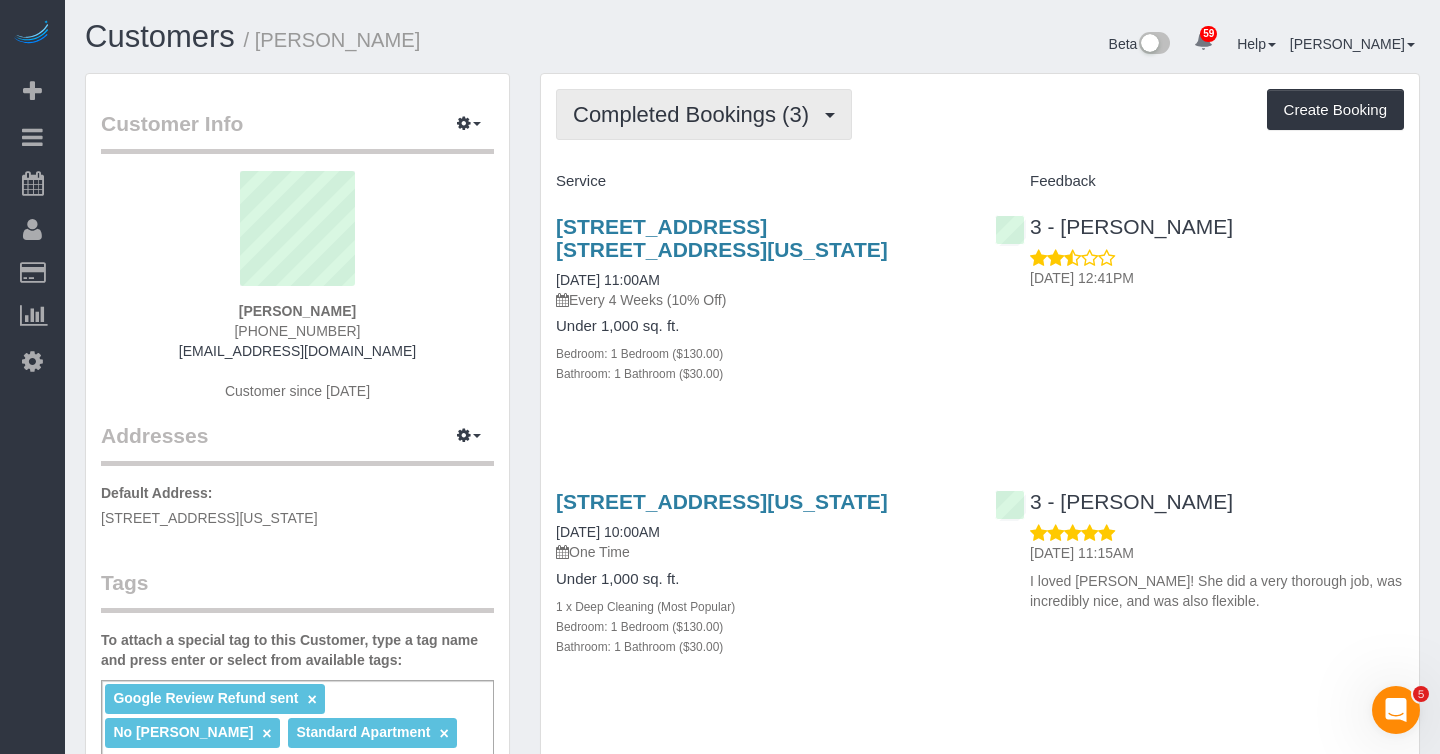 click on "Completed Bookings (3)" at bounding box center [696, 114] 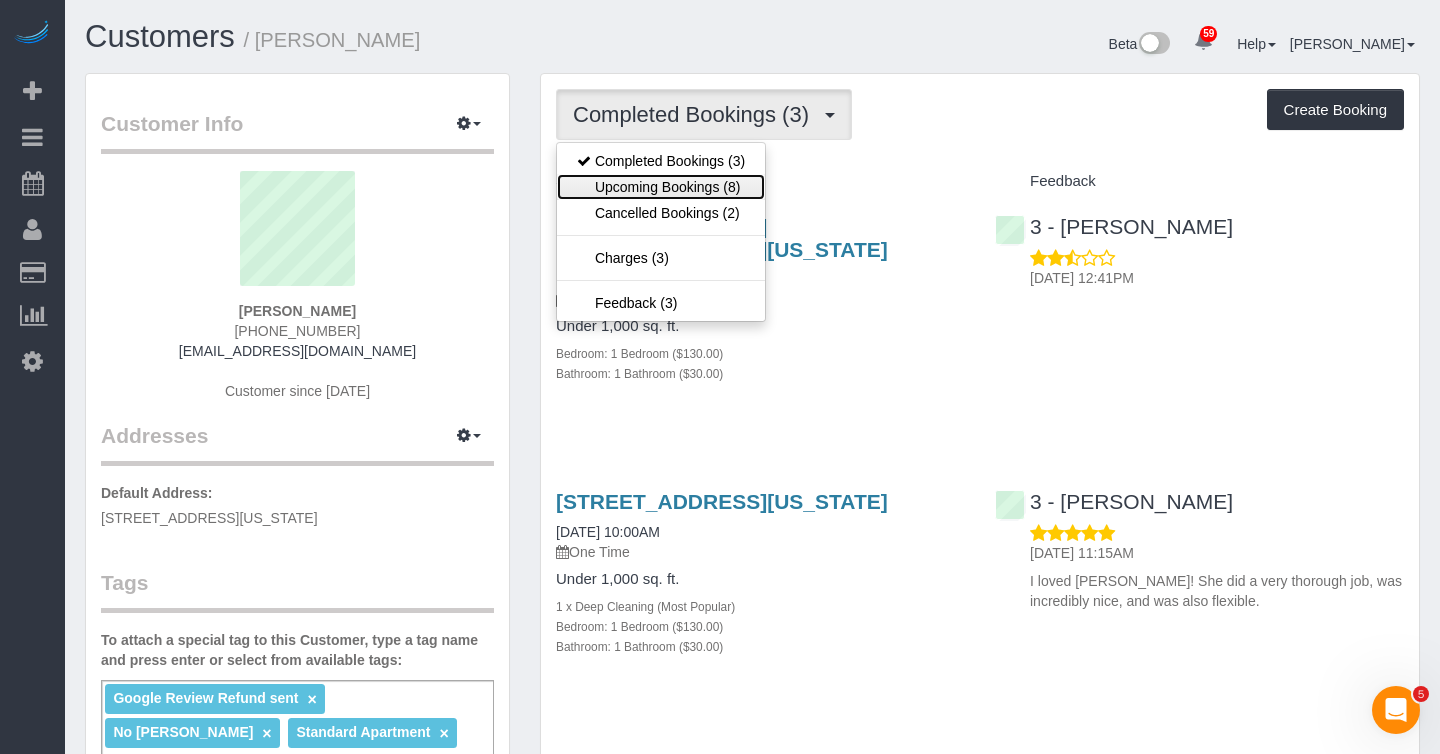 click on "Upcoming Bookings (8)" at bounding box center (661, 187) 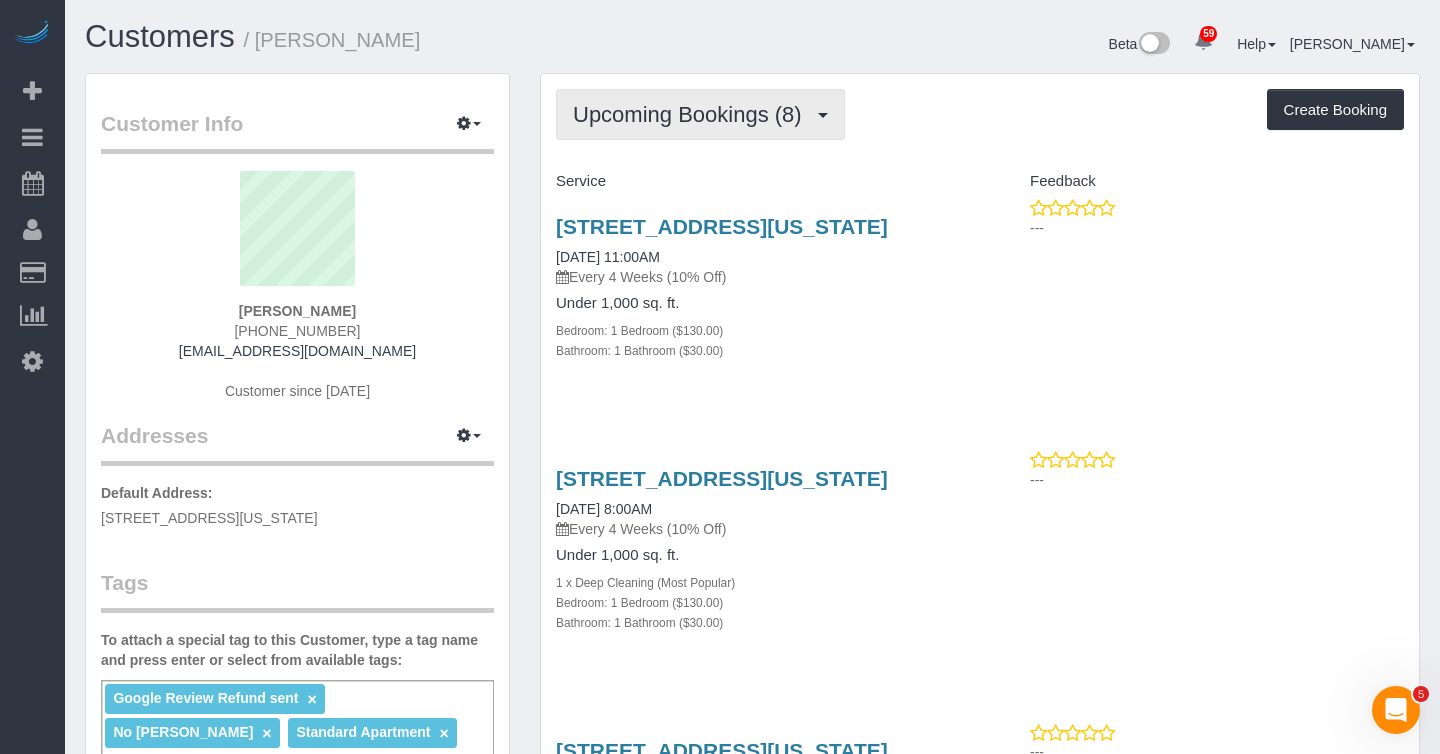 click on "Upcoming Bookings (8)" at bounding box center (692, 114) 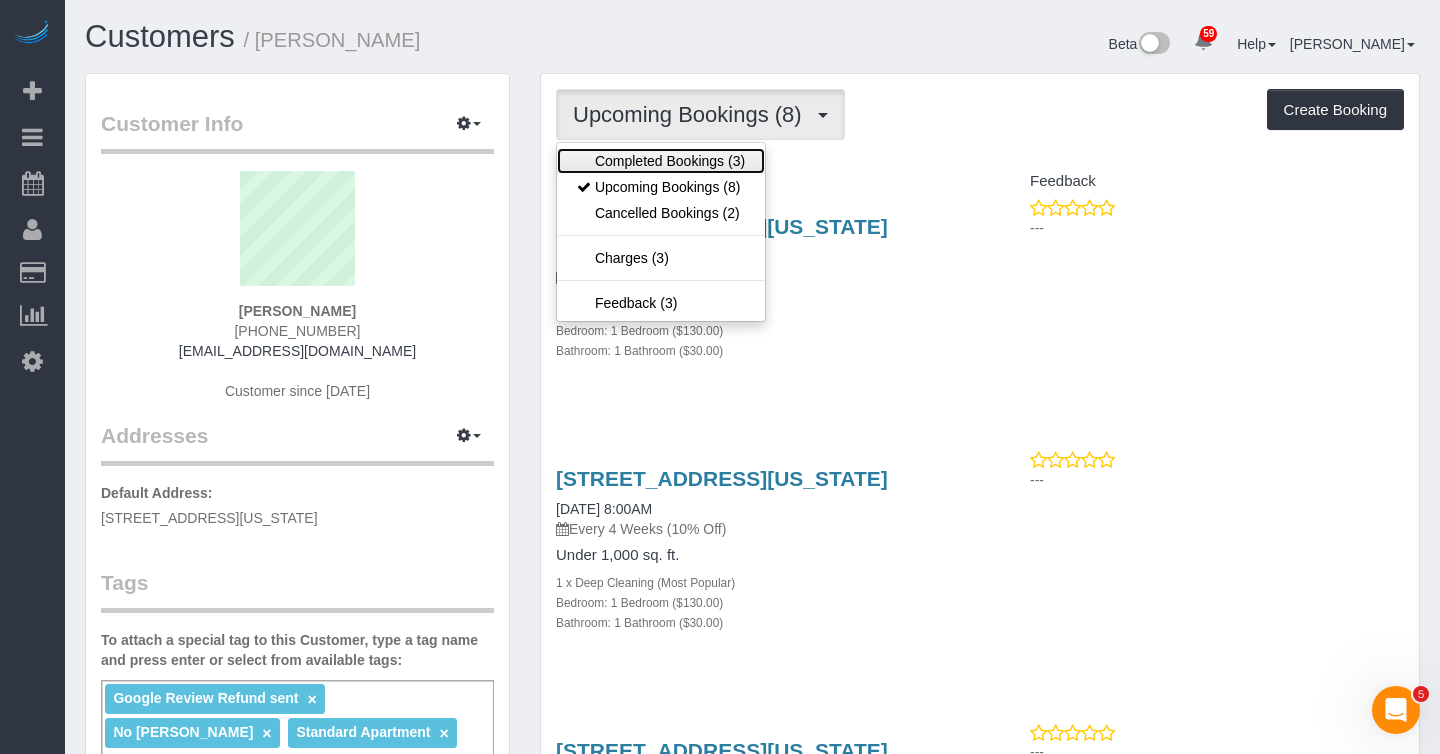 click on "Completed Bookings (3)" at bounding box center (661, 161) 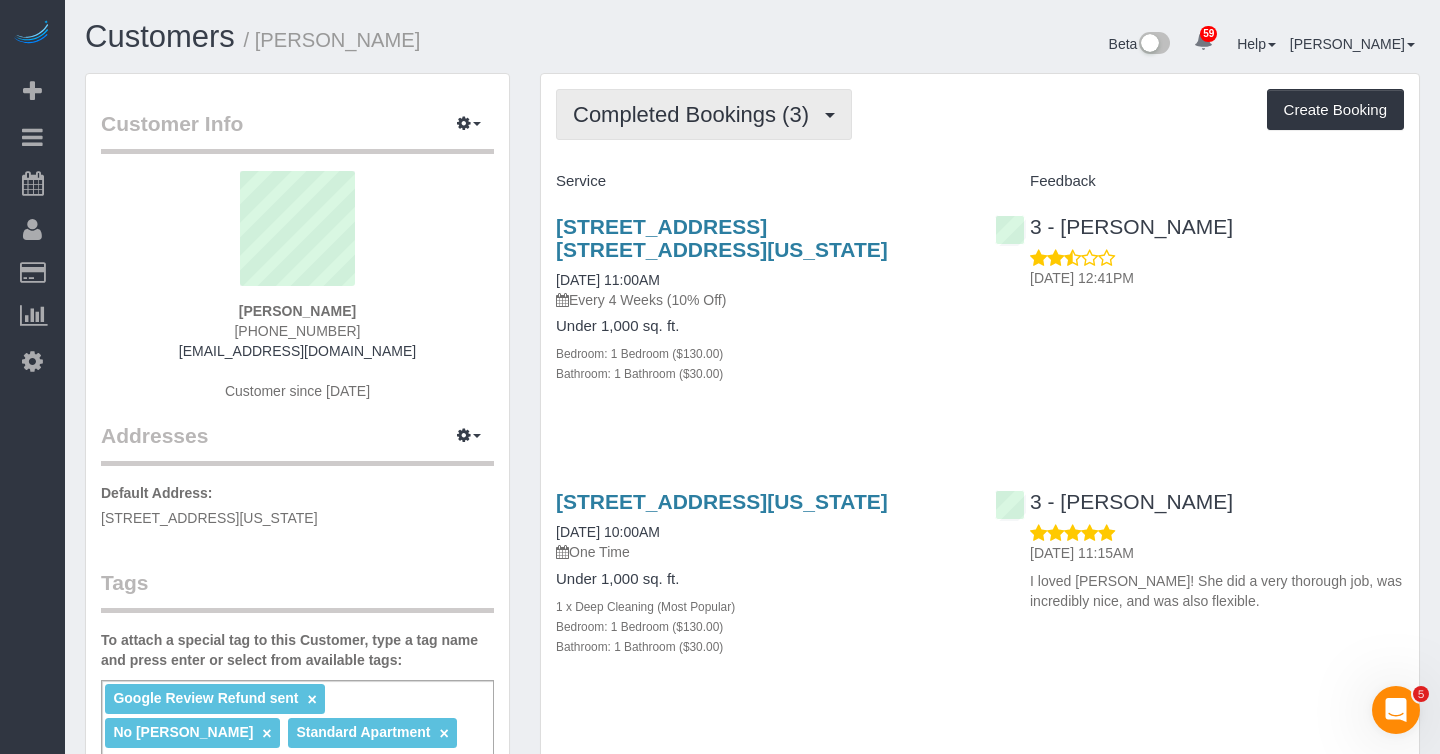 click on "Completed Bookings (3)" at bounding box center (696, 114) 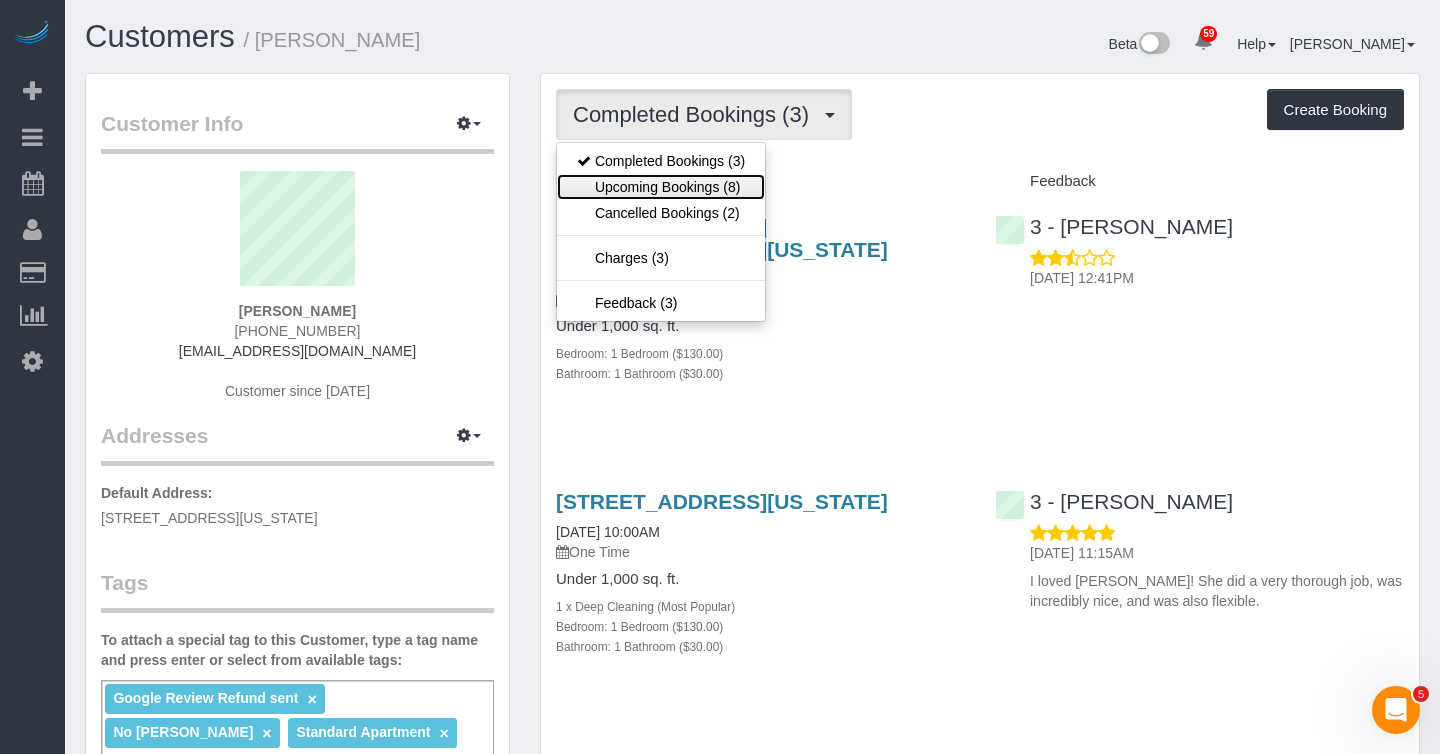 click on "Upcoming Bookings (8)" at bounding box center (661, 187) 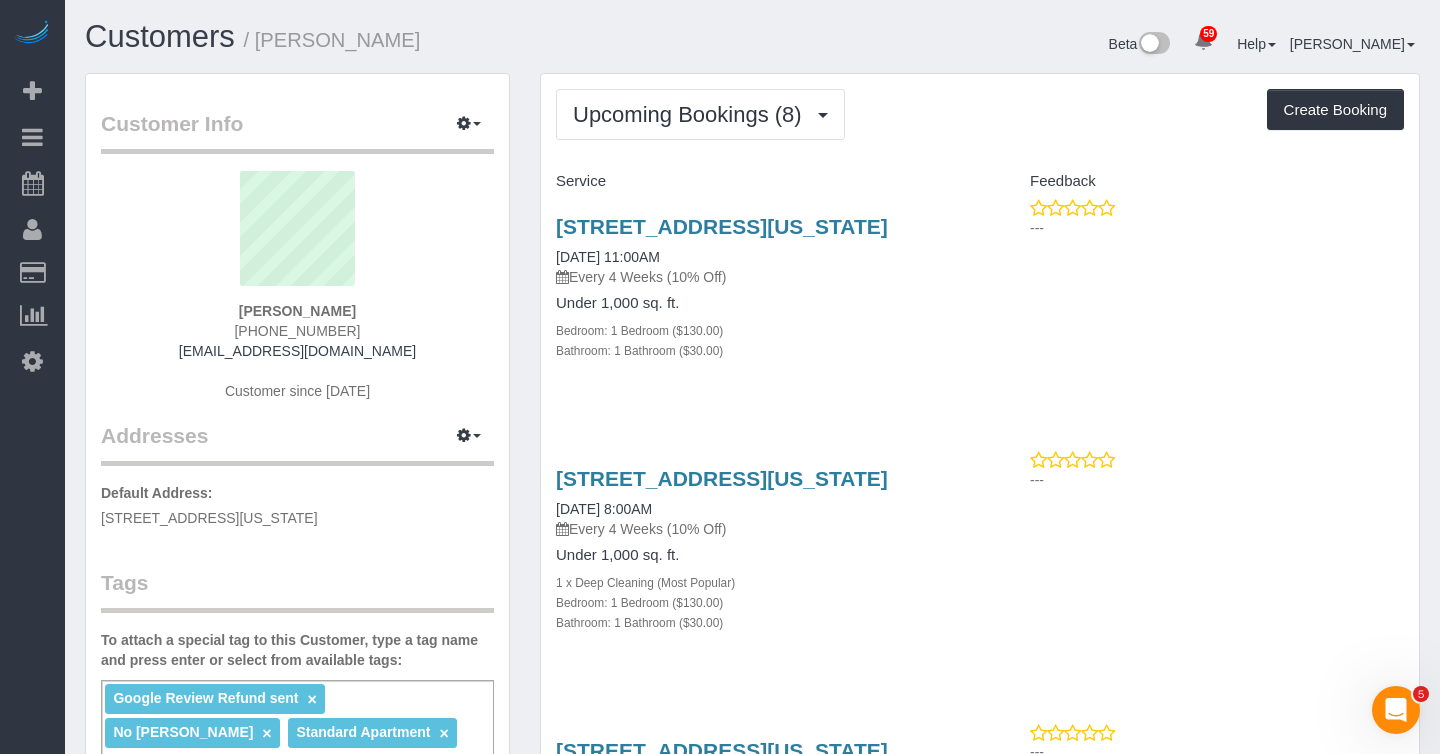 drag, startPoint x: 549, startPoint y: 273, endPoint x: 692, endPoint y: 276, distance: 143.03146 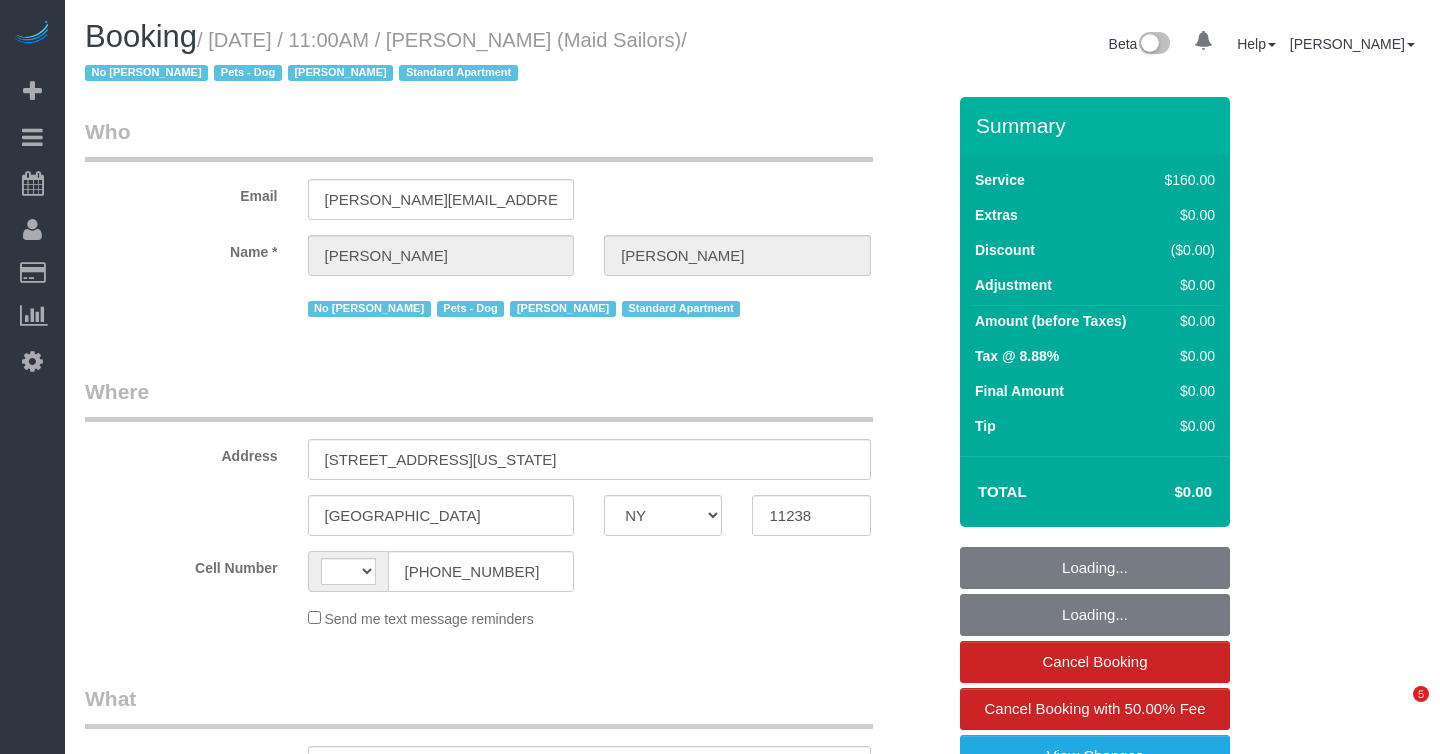 select on "NY" 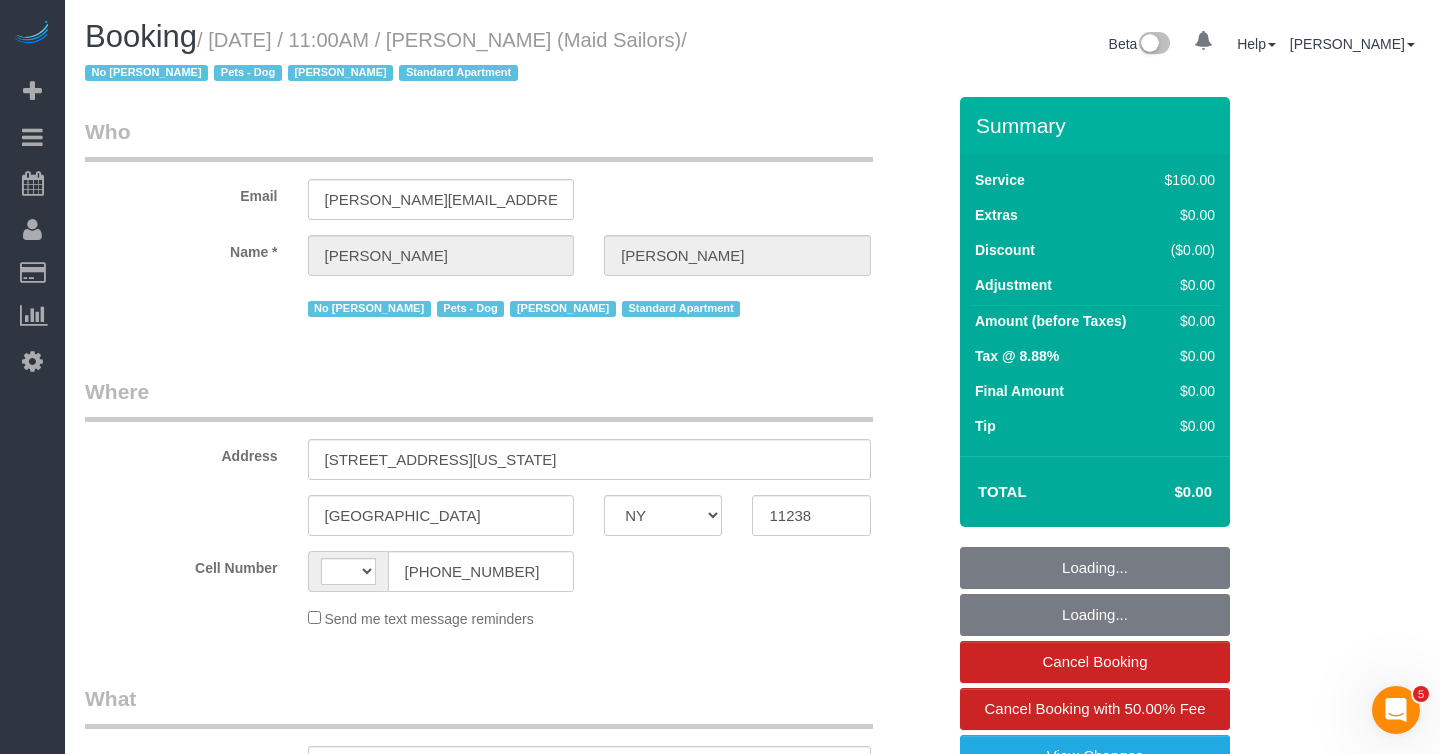 scroll, scrollTop: 0, scrollLeft: 0, axis: both 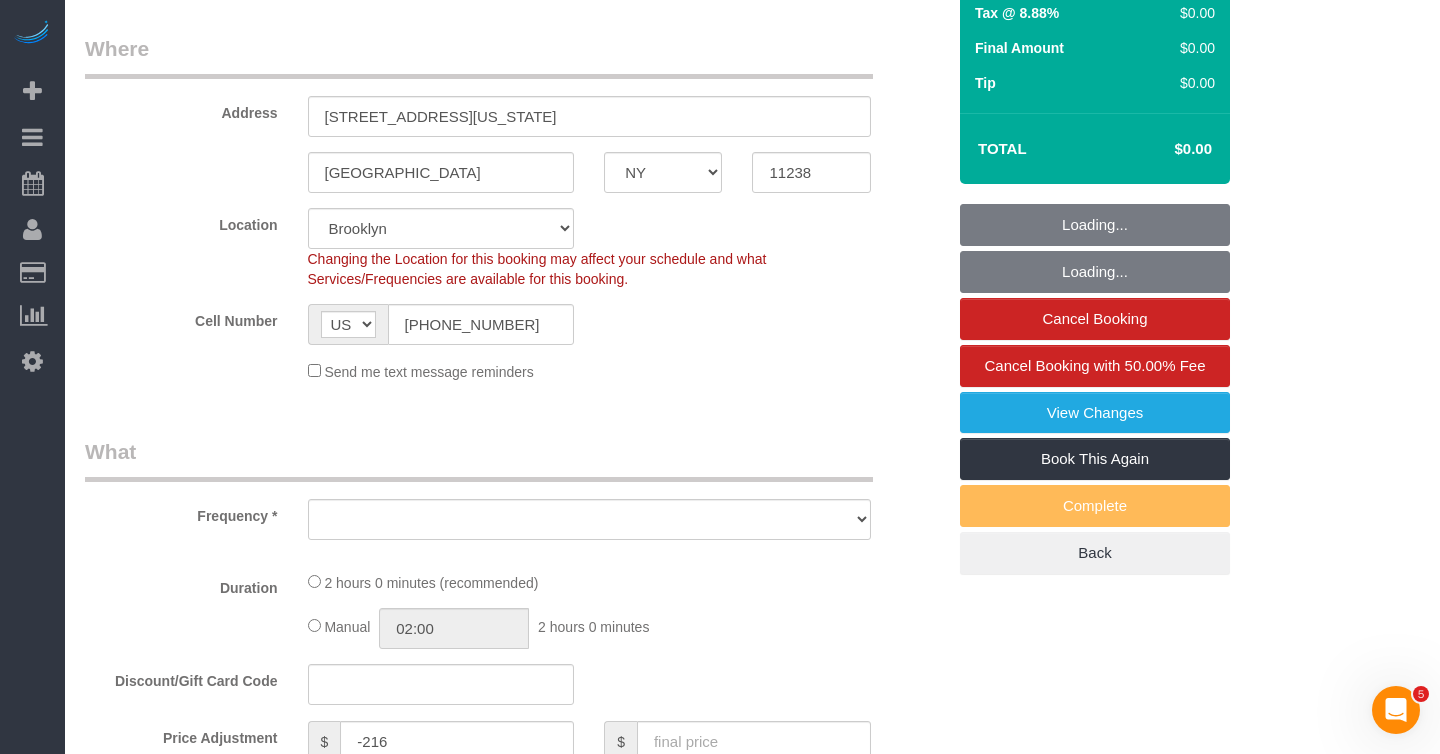 select on "string:stripe-pm_1HYyxo4VGloSiKo7NdbNV4bg" 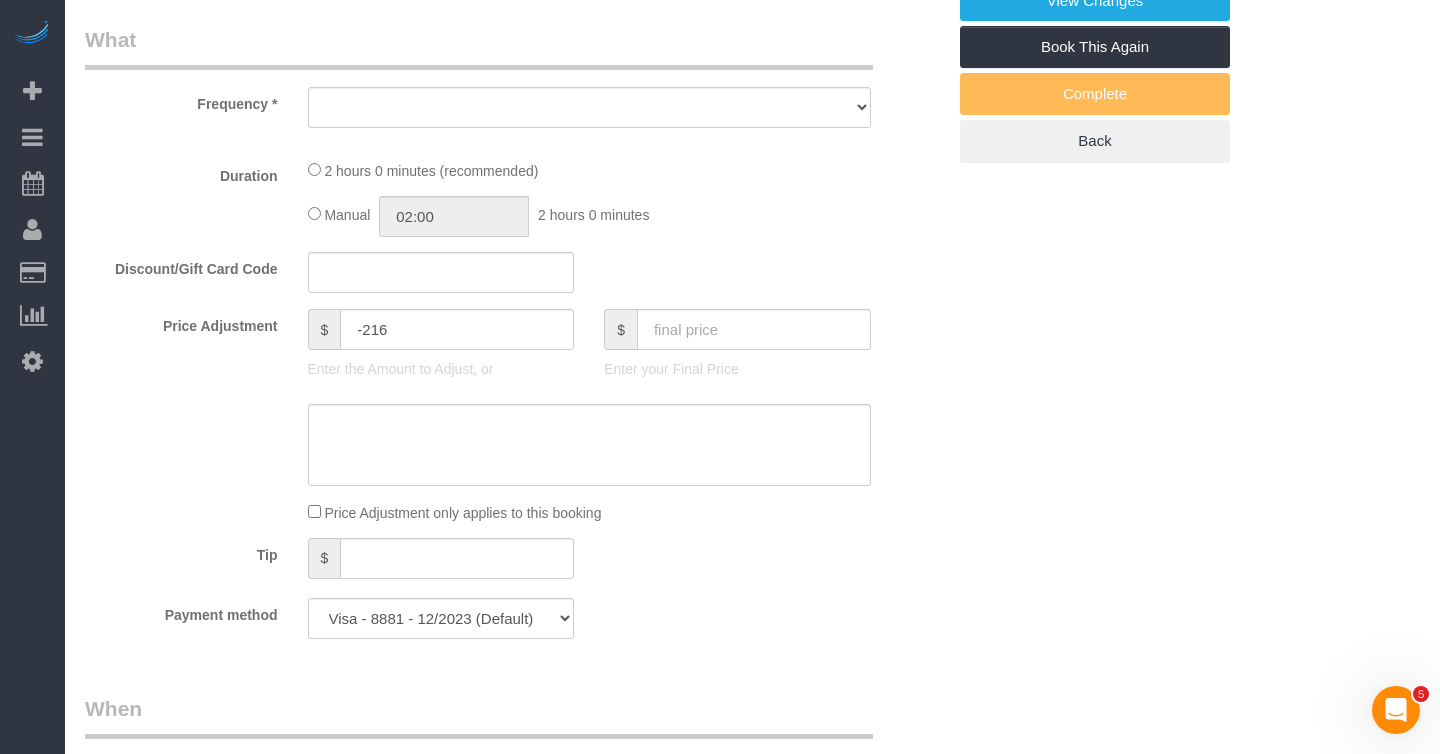select on "object:982" 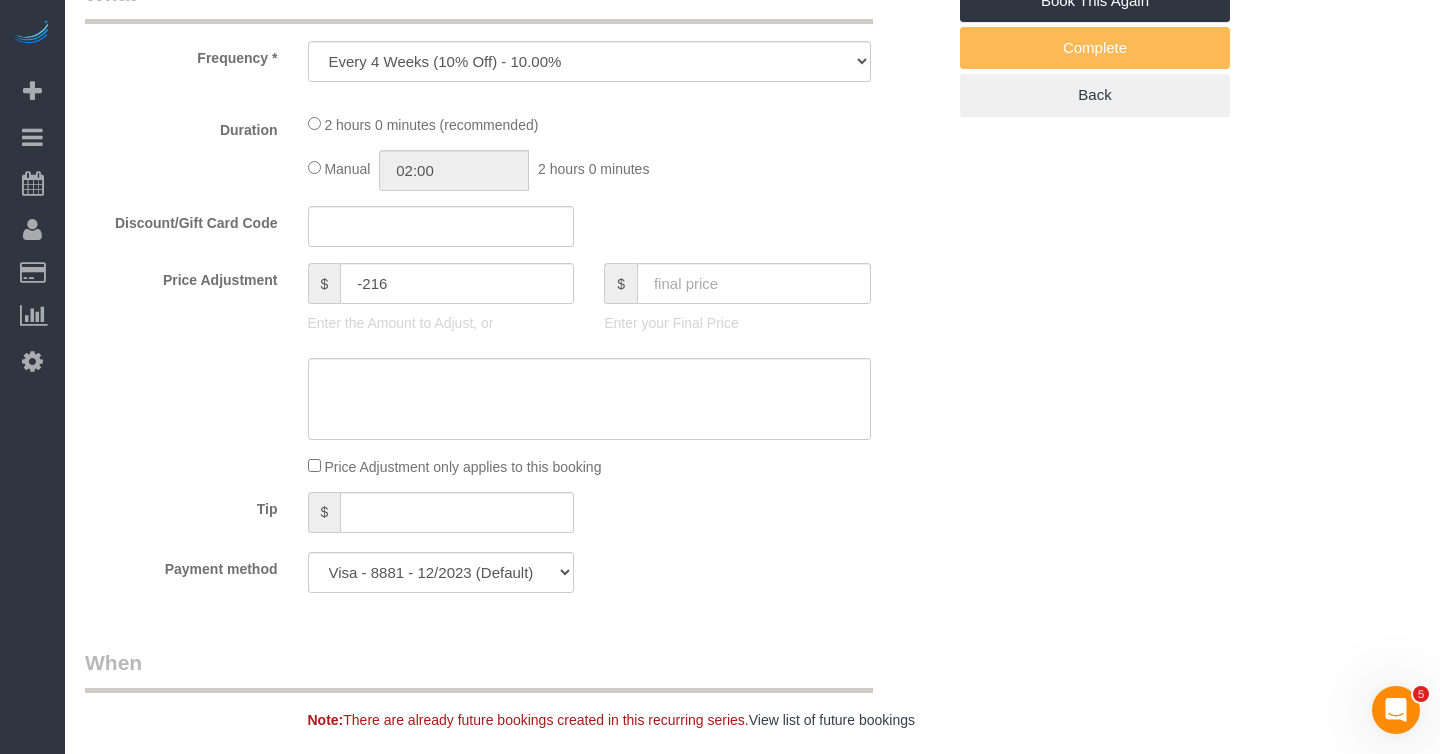 select on "object:1432" 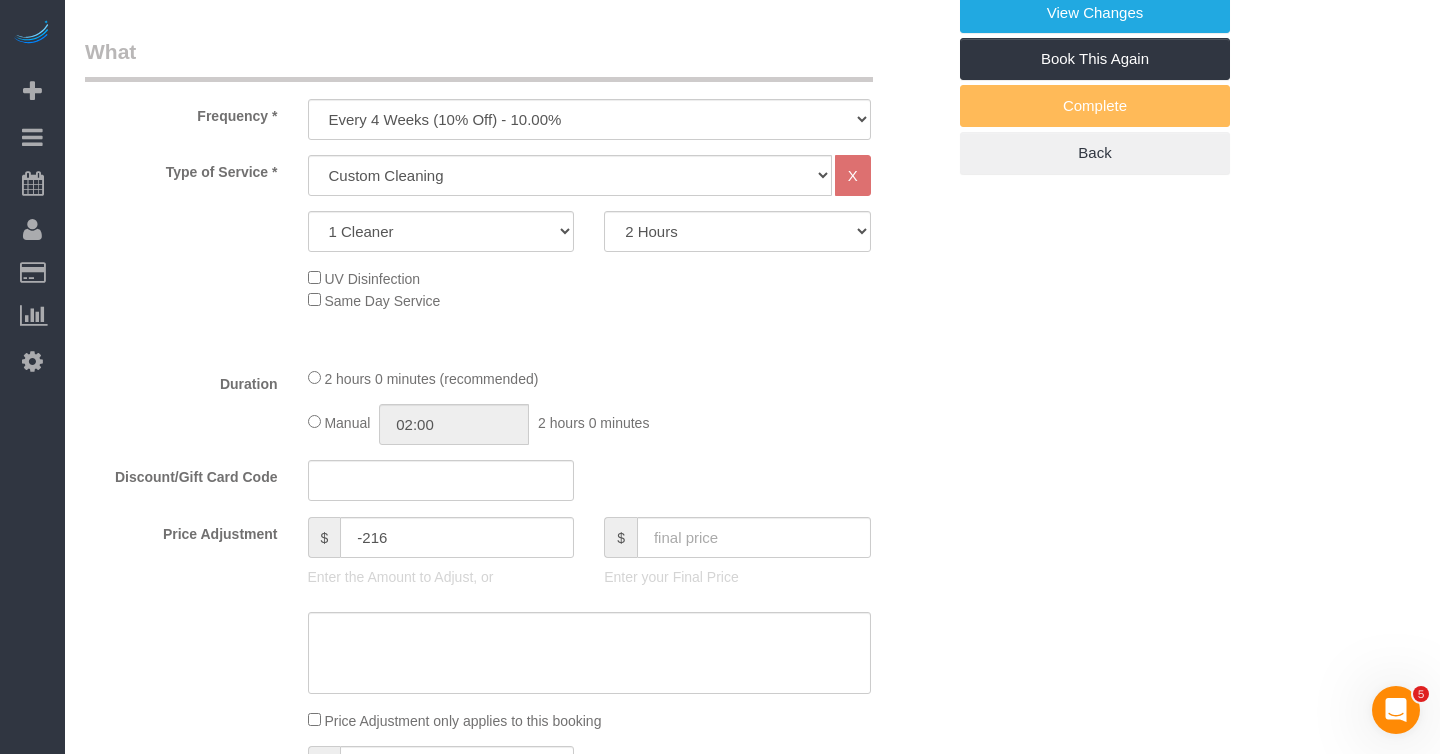 scroll, scrollTop: 742, scrollLeft: 0, axis: vertical 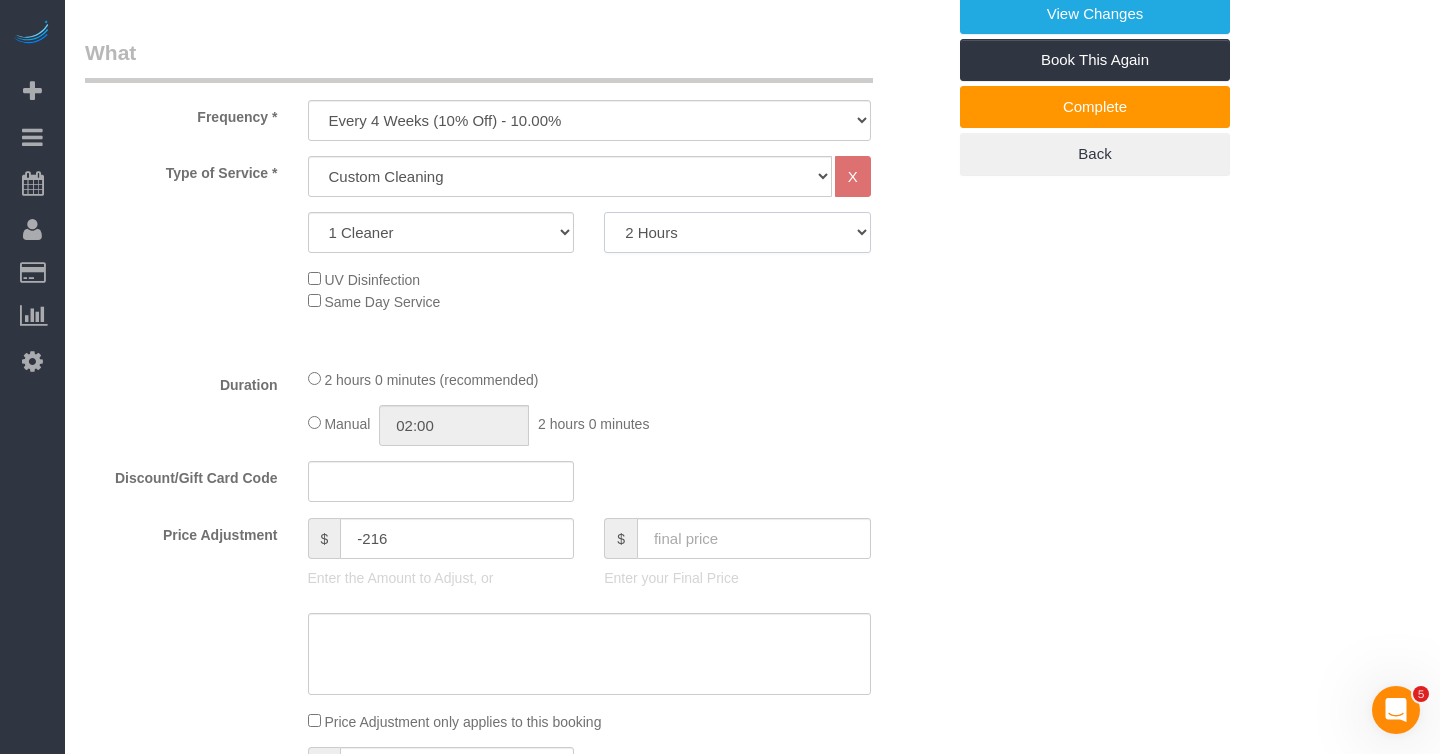 click on "2 Hours
2.5 Hours
3 Hours
3.5 Hours
4 Hours
4.5 Hours
5 Hours
5.5 Hours
6 Hours
6.5 Hours
7 Hours
7.5 Hours
8 Hours
8.5 Hours
9 Hours
9.5 Hours
10 Hours
10.5 Hours
11 Hours
11.5 Hours
12 Hours
12.5 Hours
13 Hours
13.5 Hours
14 Hours
14.5 Hours
15 Hours
15.5 Hours
16 Hours
16.5 Hours" 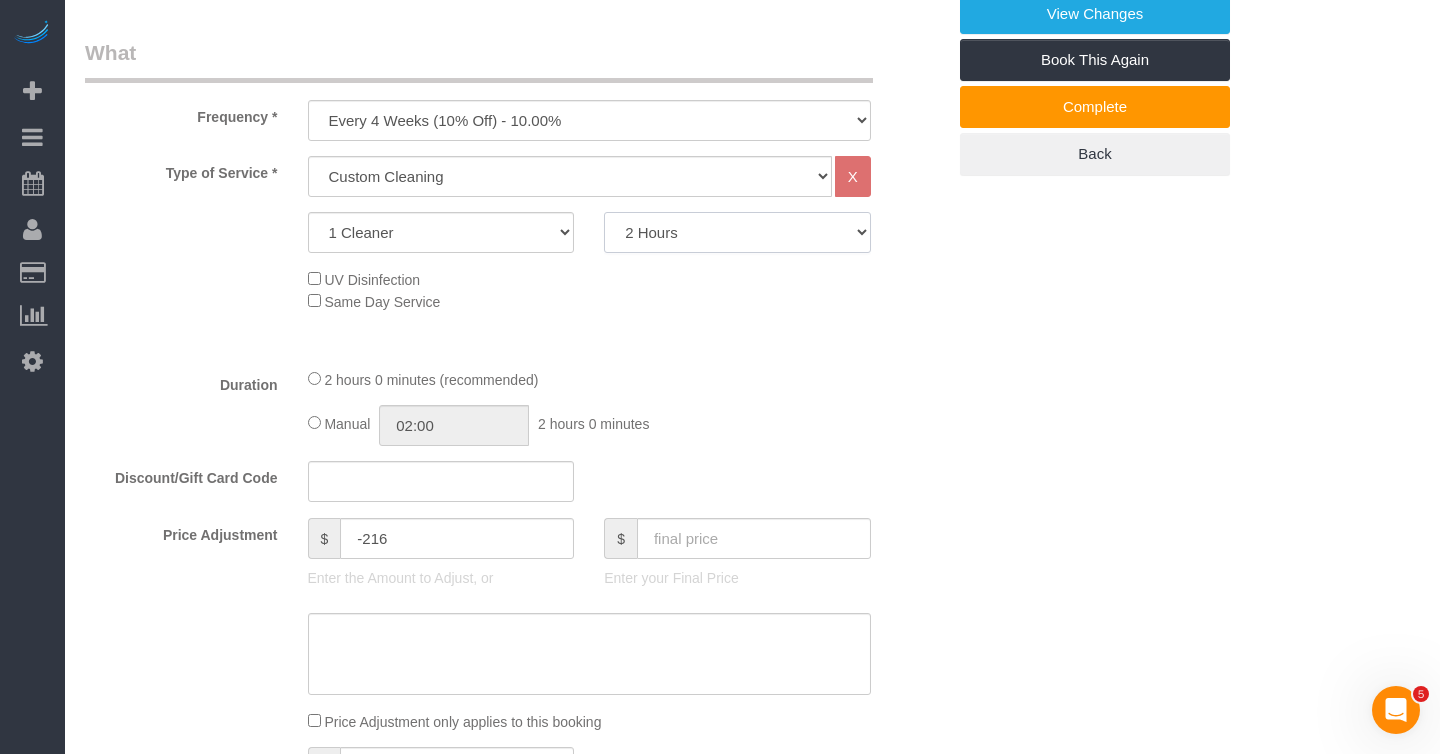 select on "150" 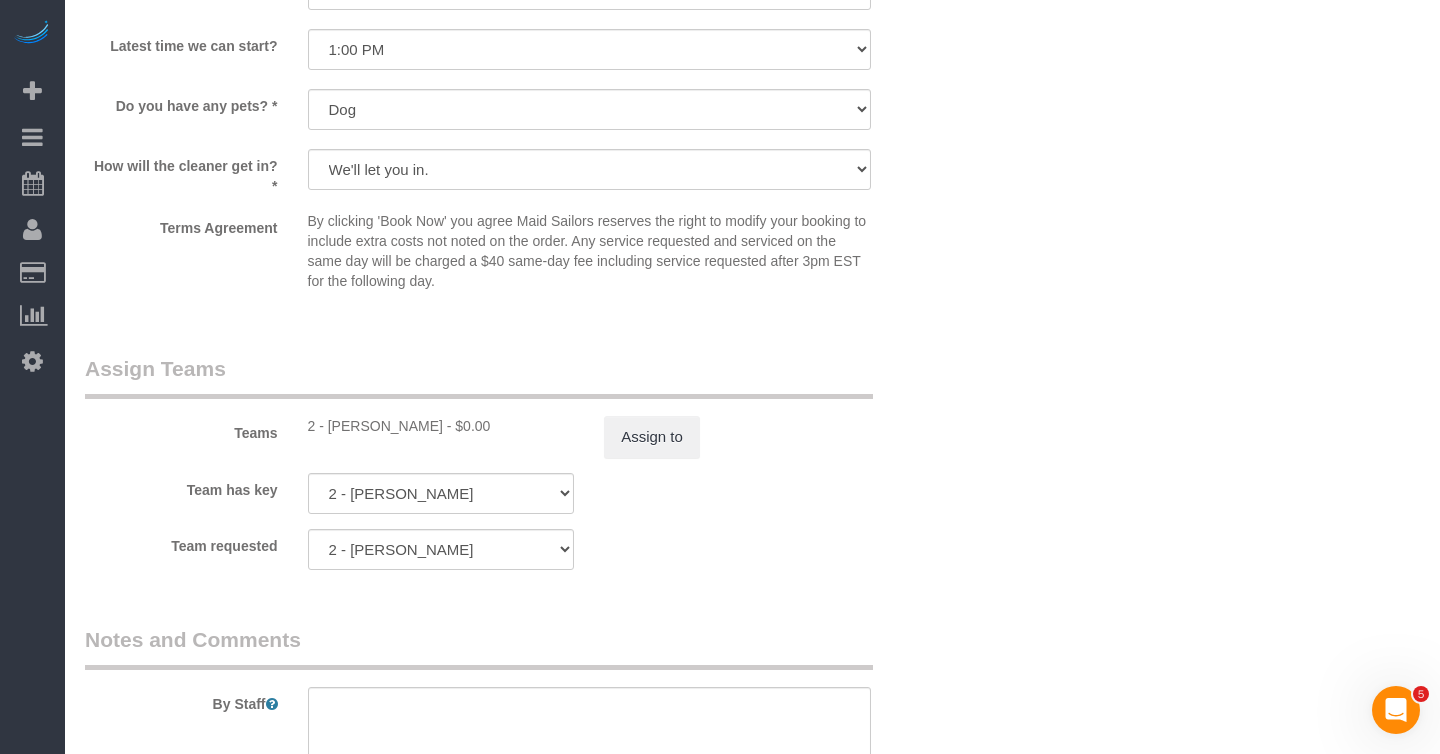 select on "spot44" 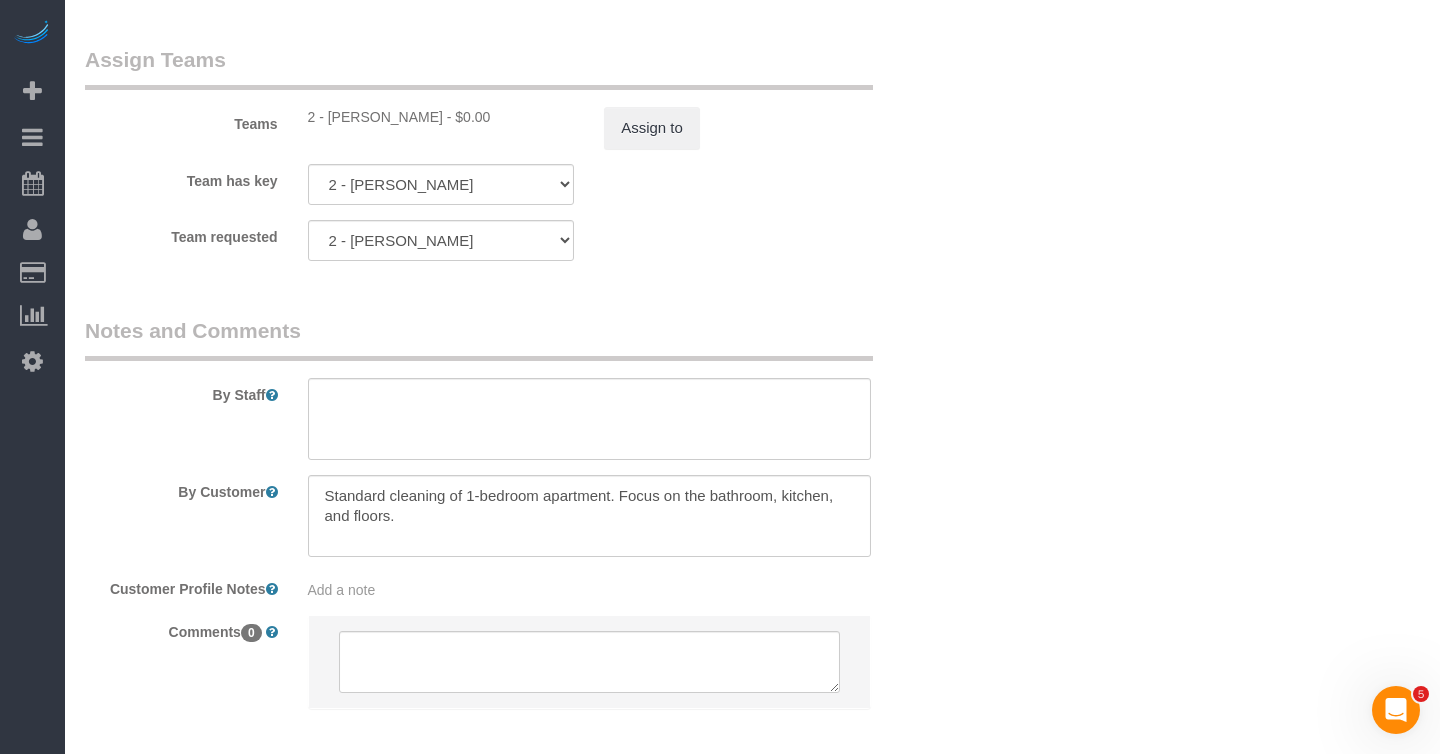 scroll, scrollTop: 2386, scrollLeft: 0, axis: vertical 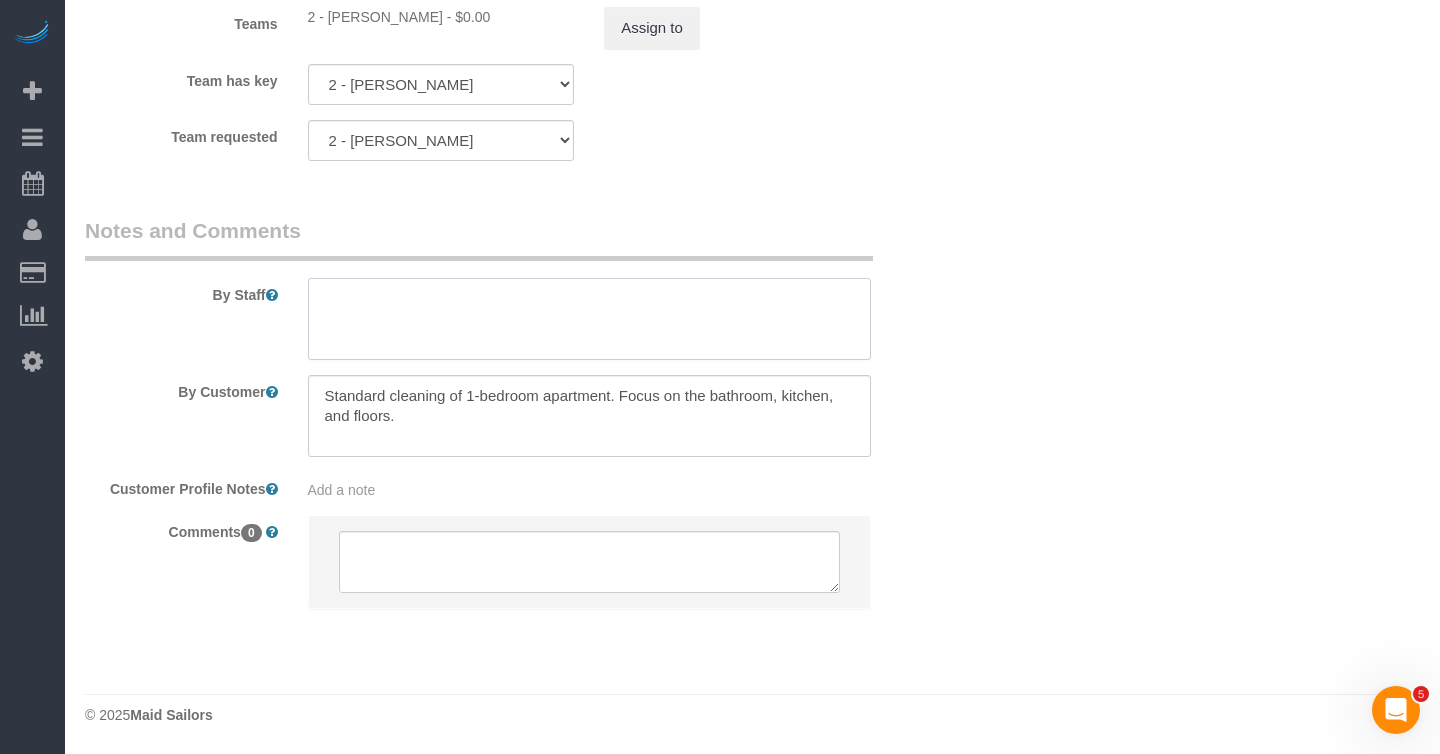 click at bounding box center [589, 319] 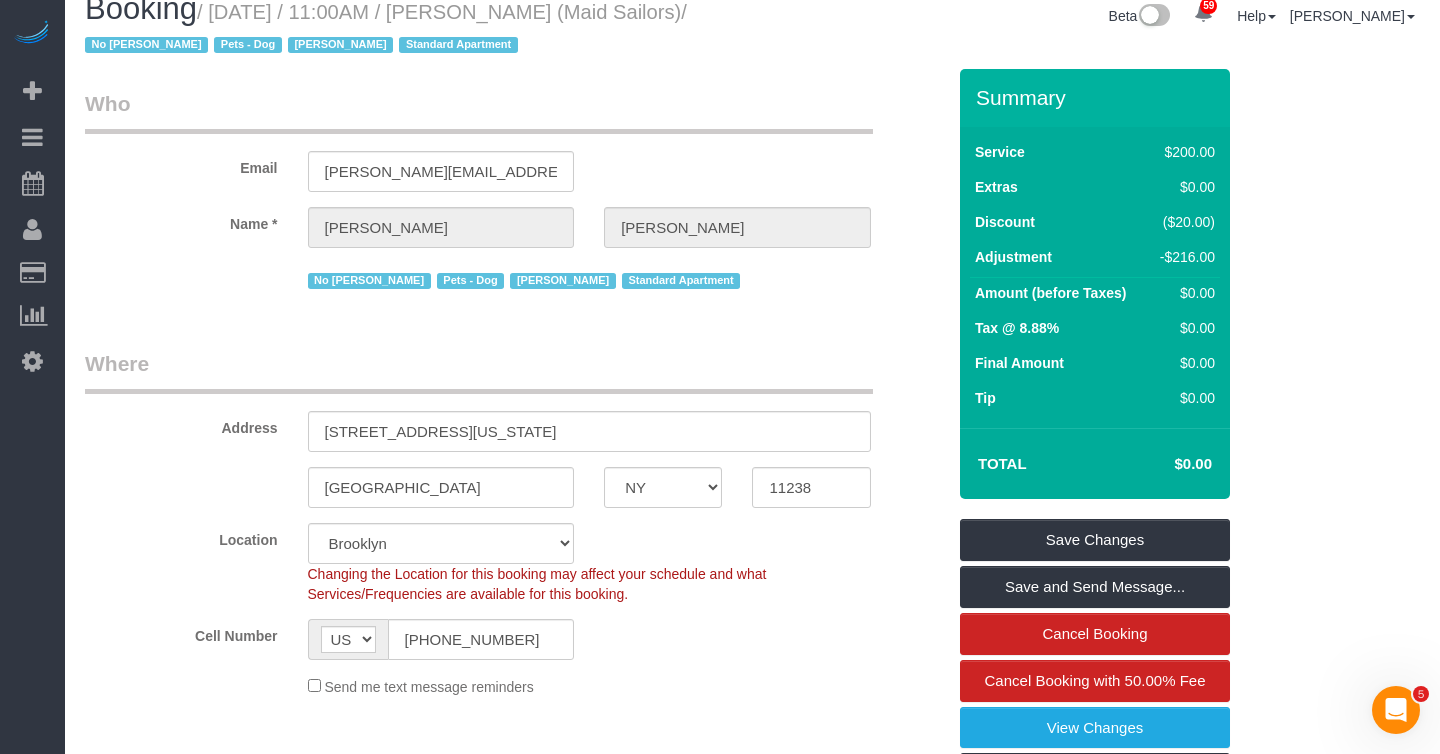 scroll, scrollTop: 0, scrollLeft: 0, axis: both 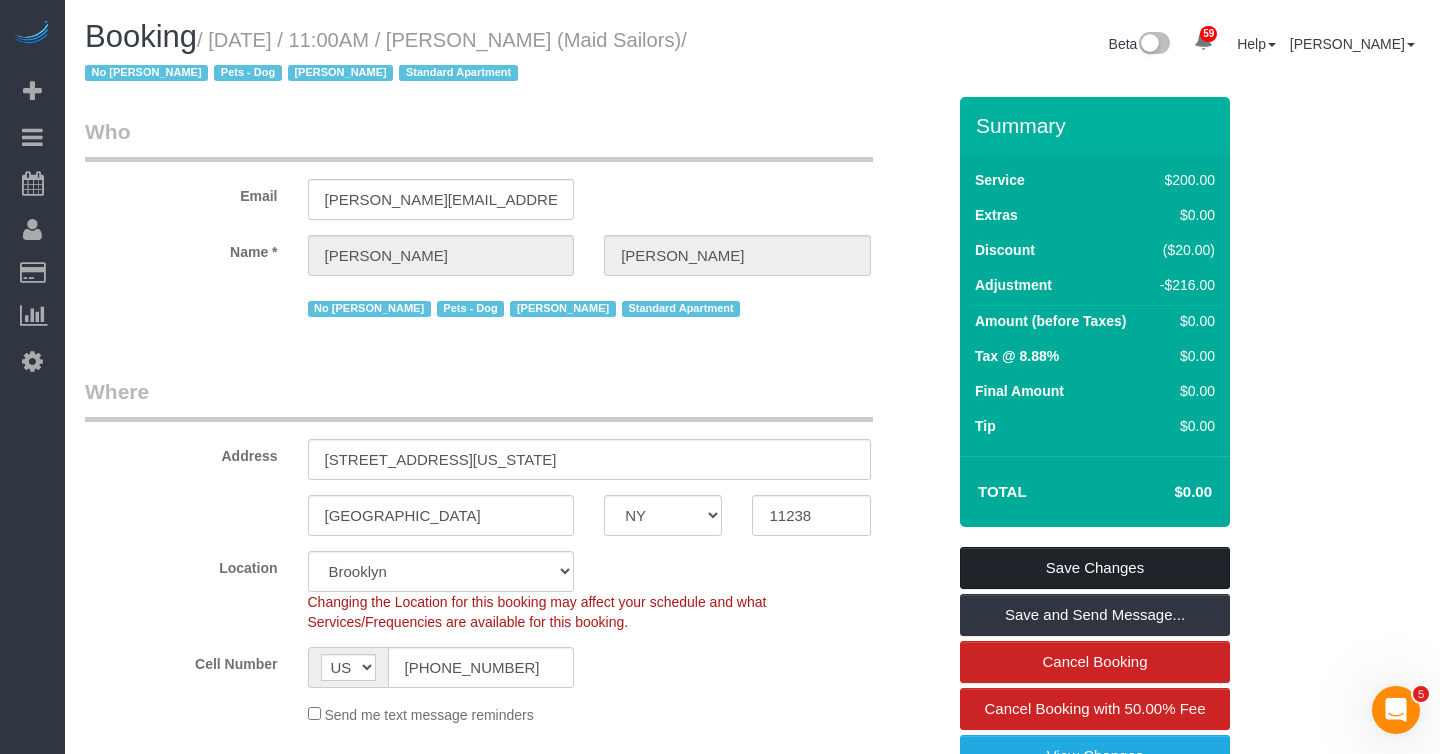 type on "Fridge added to 7/8 booking" 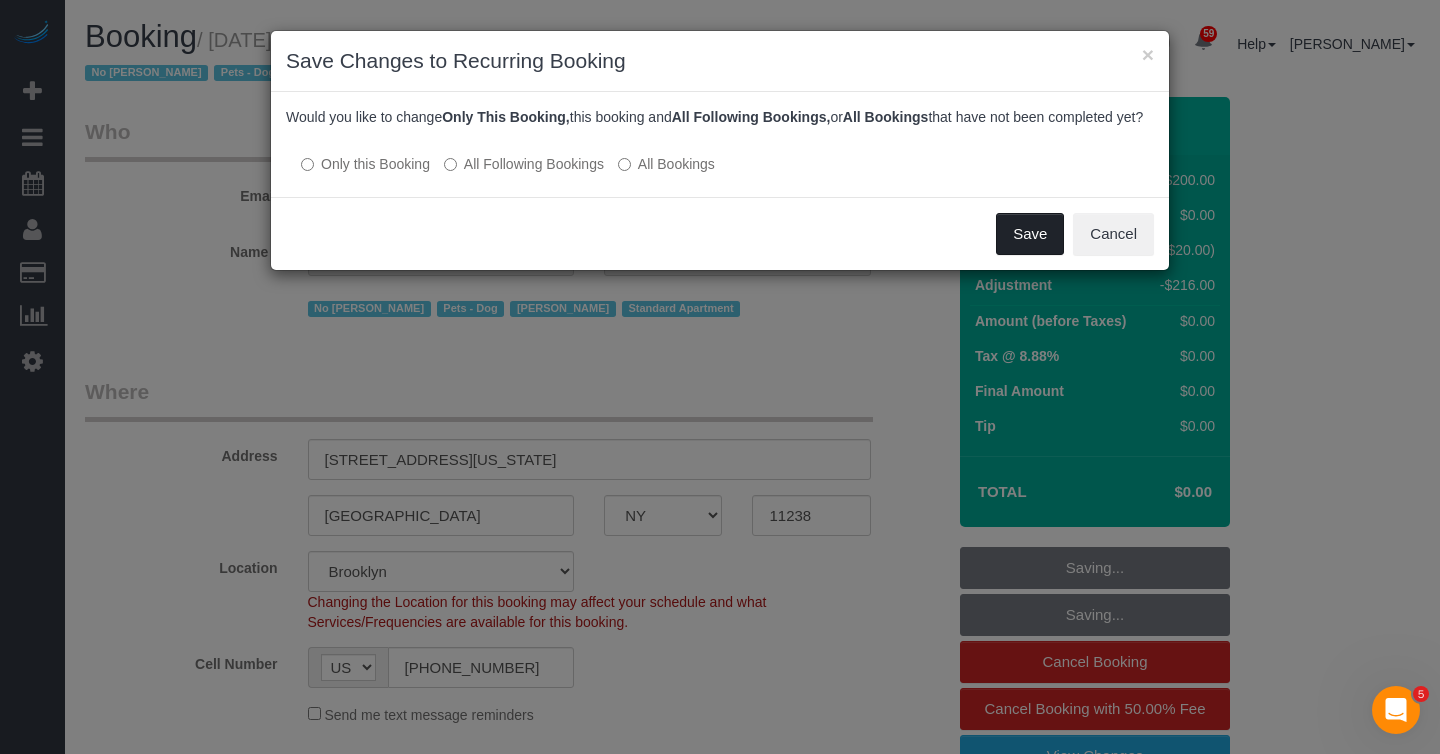 click on "Save" at bounding box center [1030, 234] 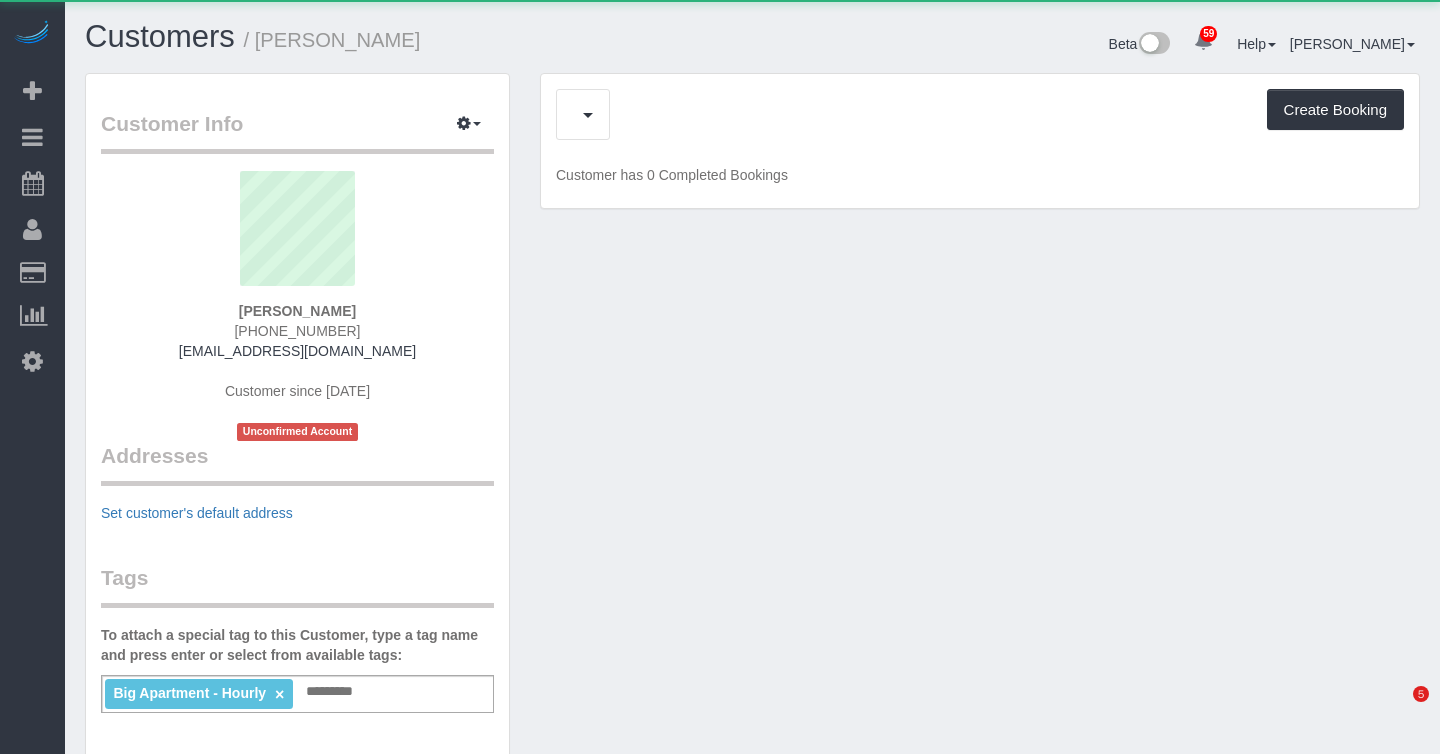 scroll, scrollTop: 0, scrollLeft: 0, axis: both 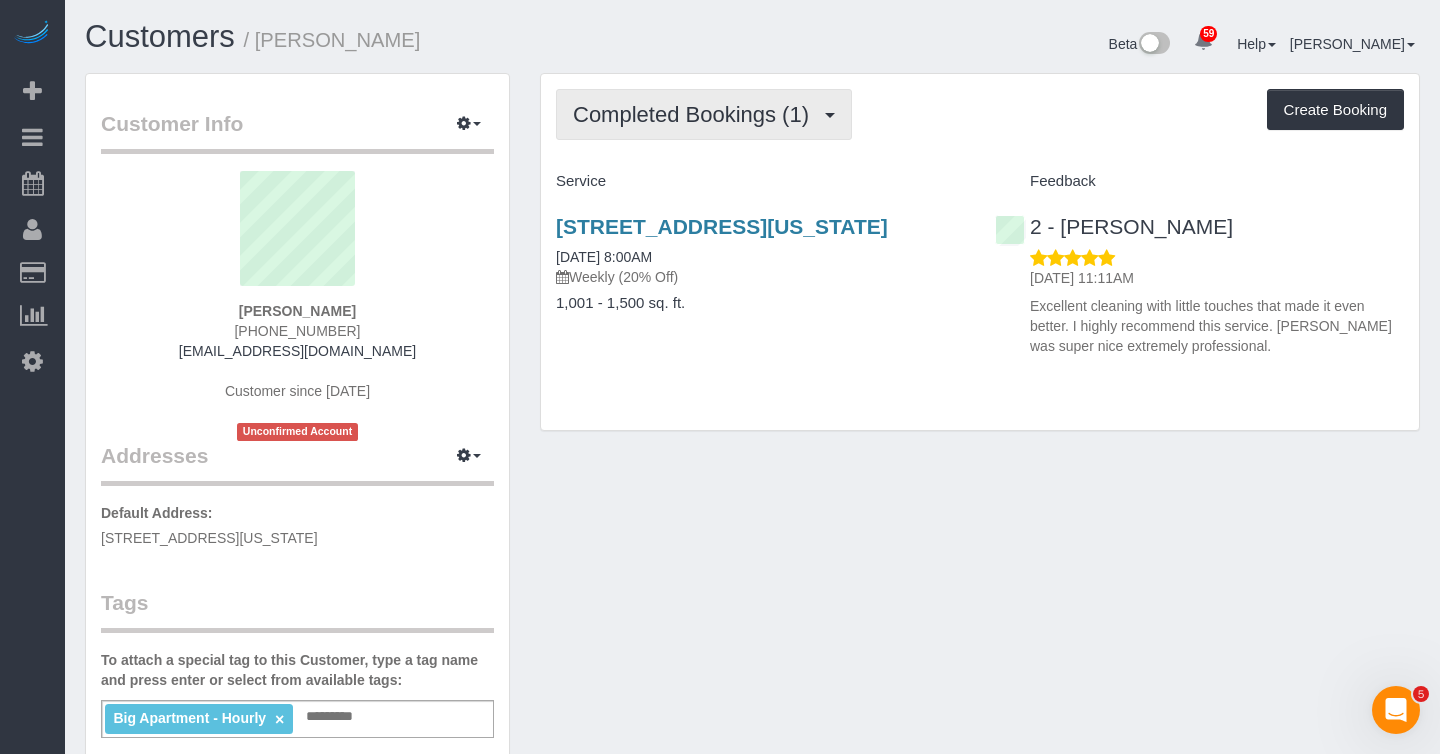 click on "Completed Bookings (1)" at bounding box center (696, 114) 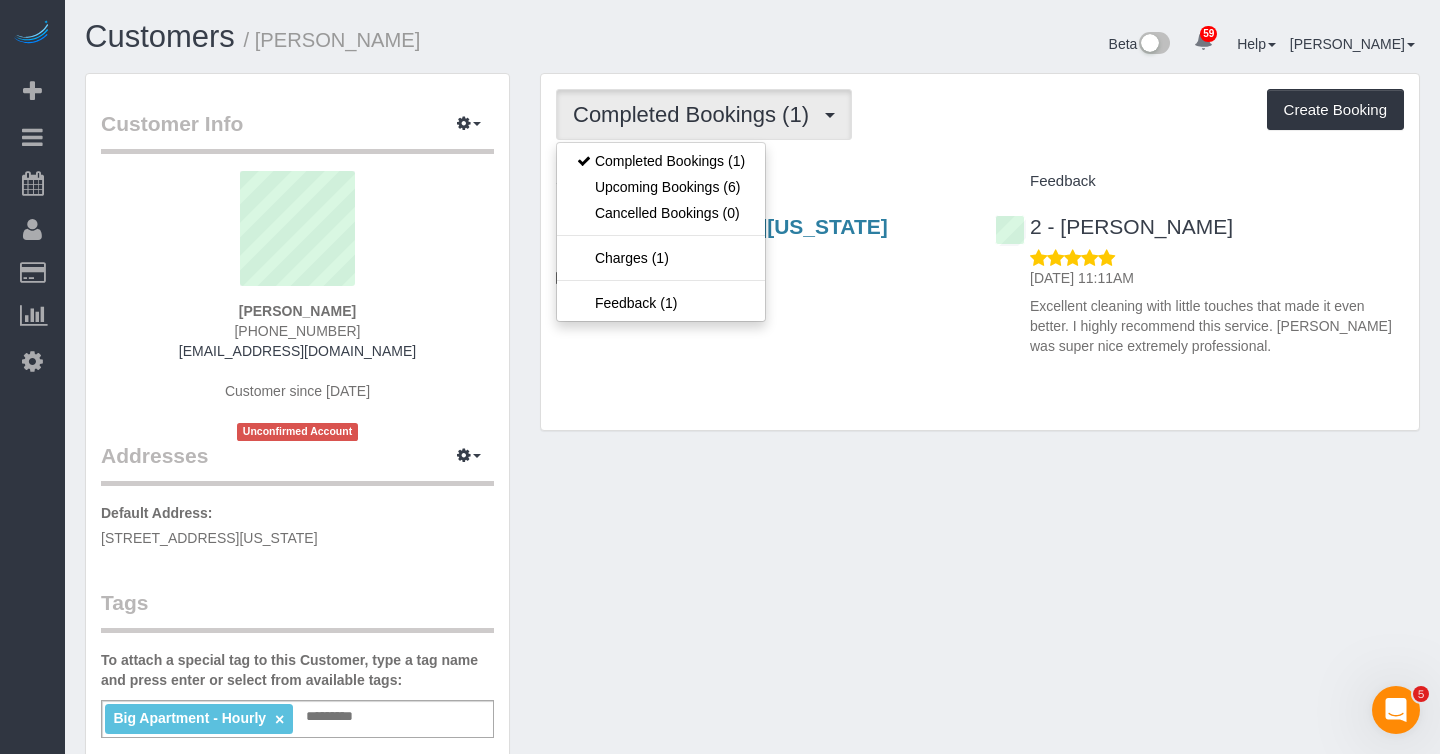 click on "Completed Bookings (1)
Completed Bookings (1)
Upcoming Bookings (6)
Cancelled Bookings (0)
Charges (1)
Feedback (1)
Create Booking
Service
Feedback" at bounding box center [980, 252] 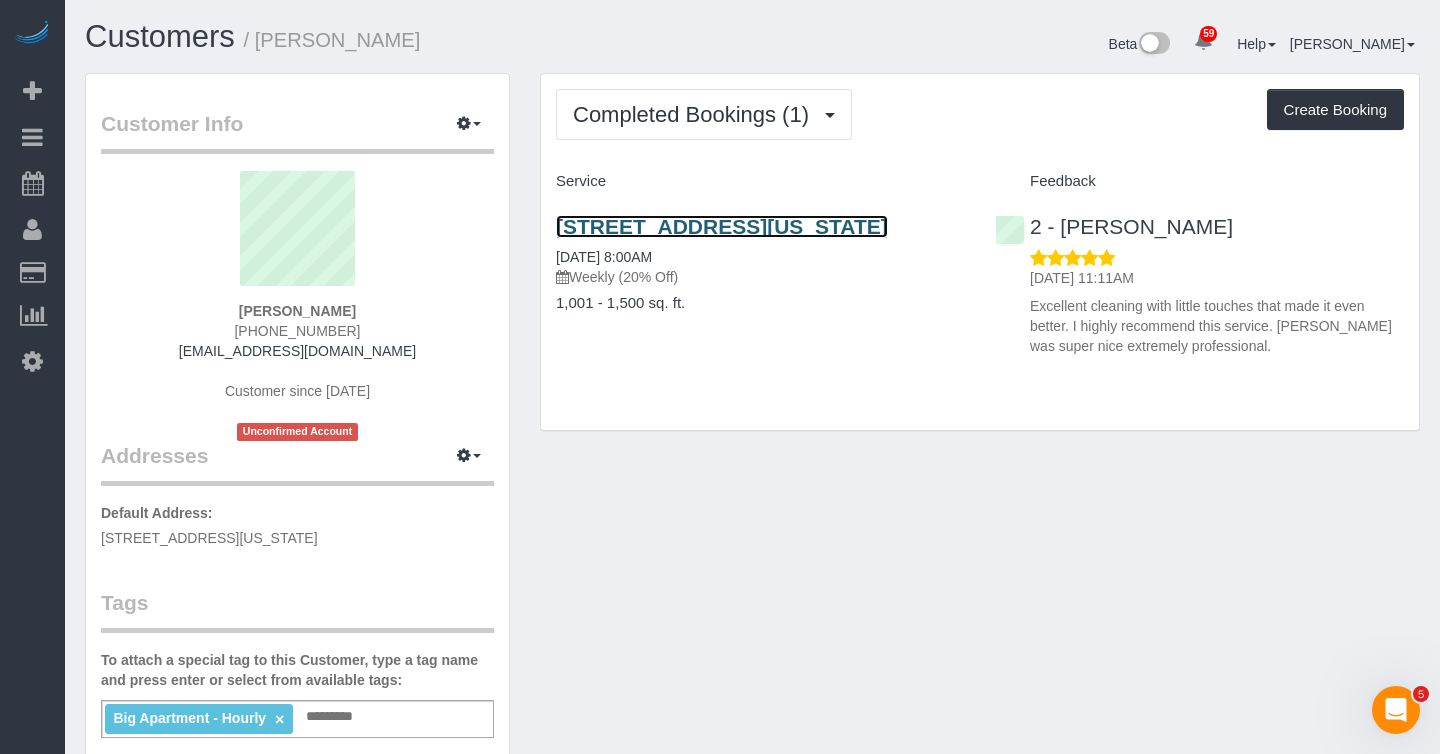 click on "[STREET_ADDRESS][US_STATE]" at bounding box center [722, 226] 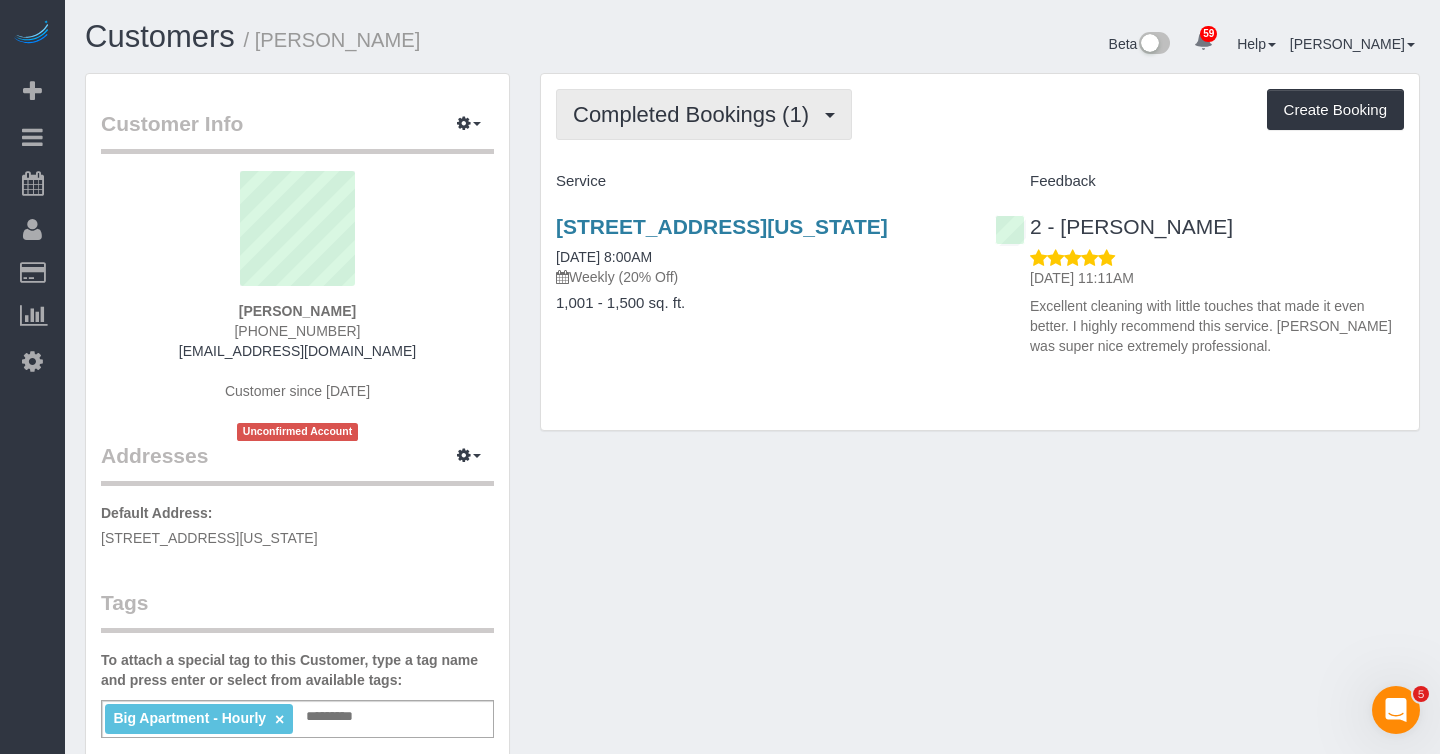 click on "Completed Bookings (1)" at bounding box center [696, 114] 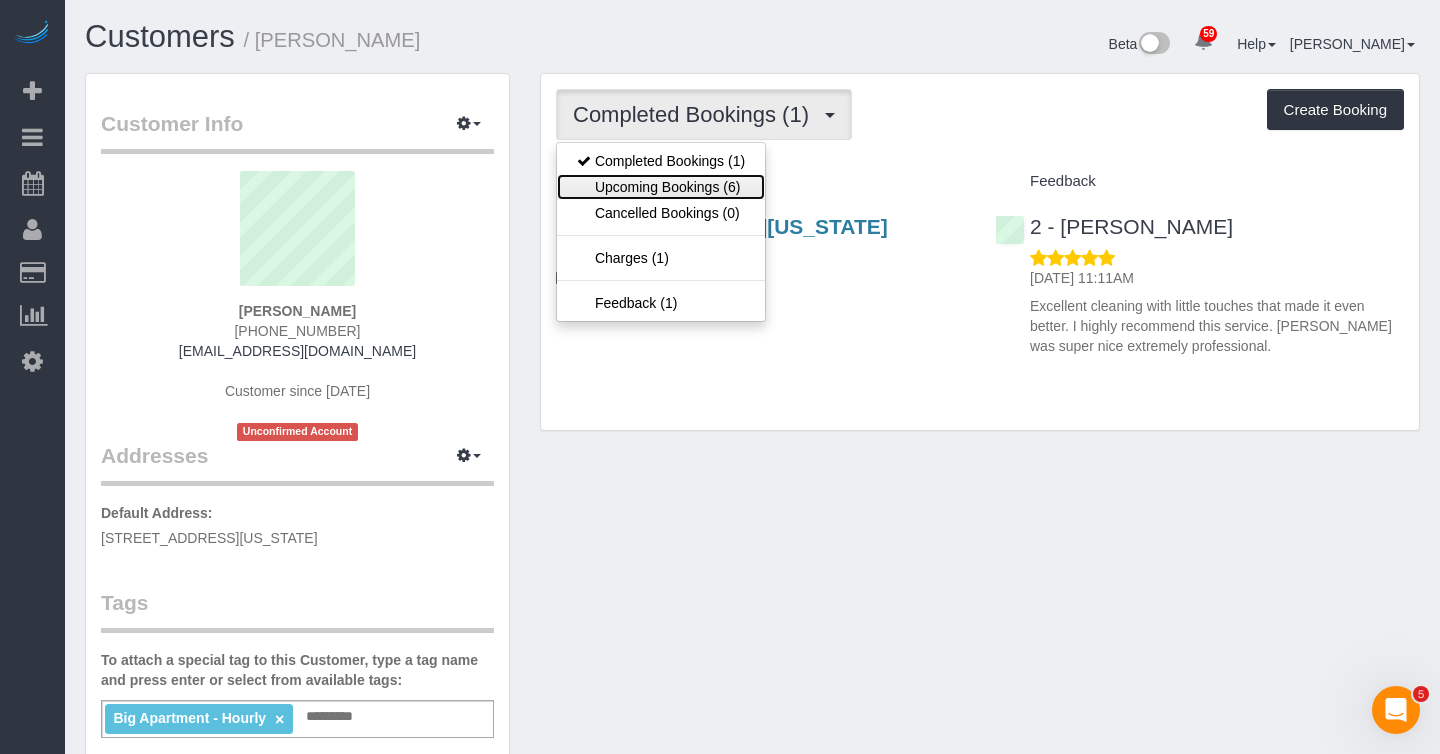 click on "Upcoming Bookings (6)" at bounding box center [661, 187] 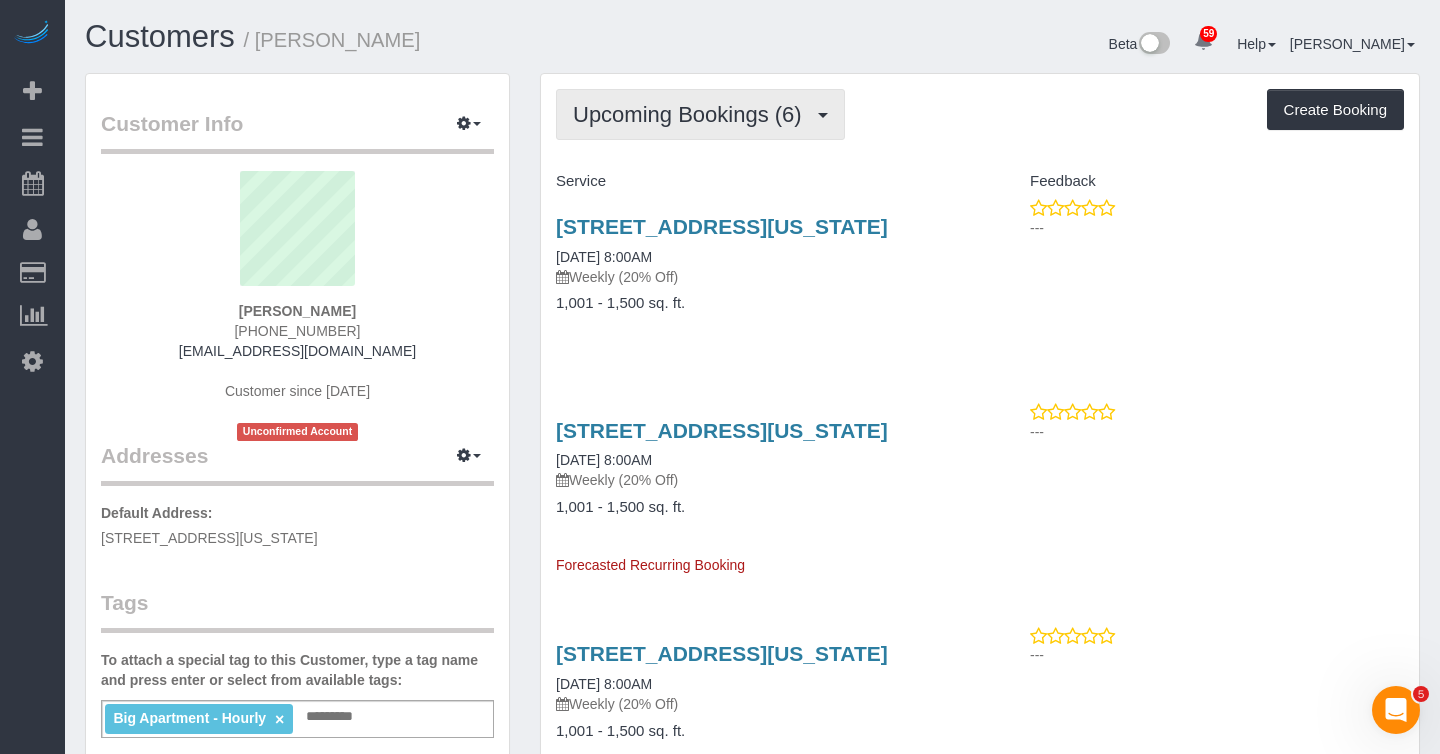 click on "Upcoming Bookings (6)" at bounding box center (692, 114) 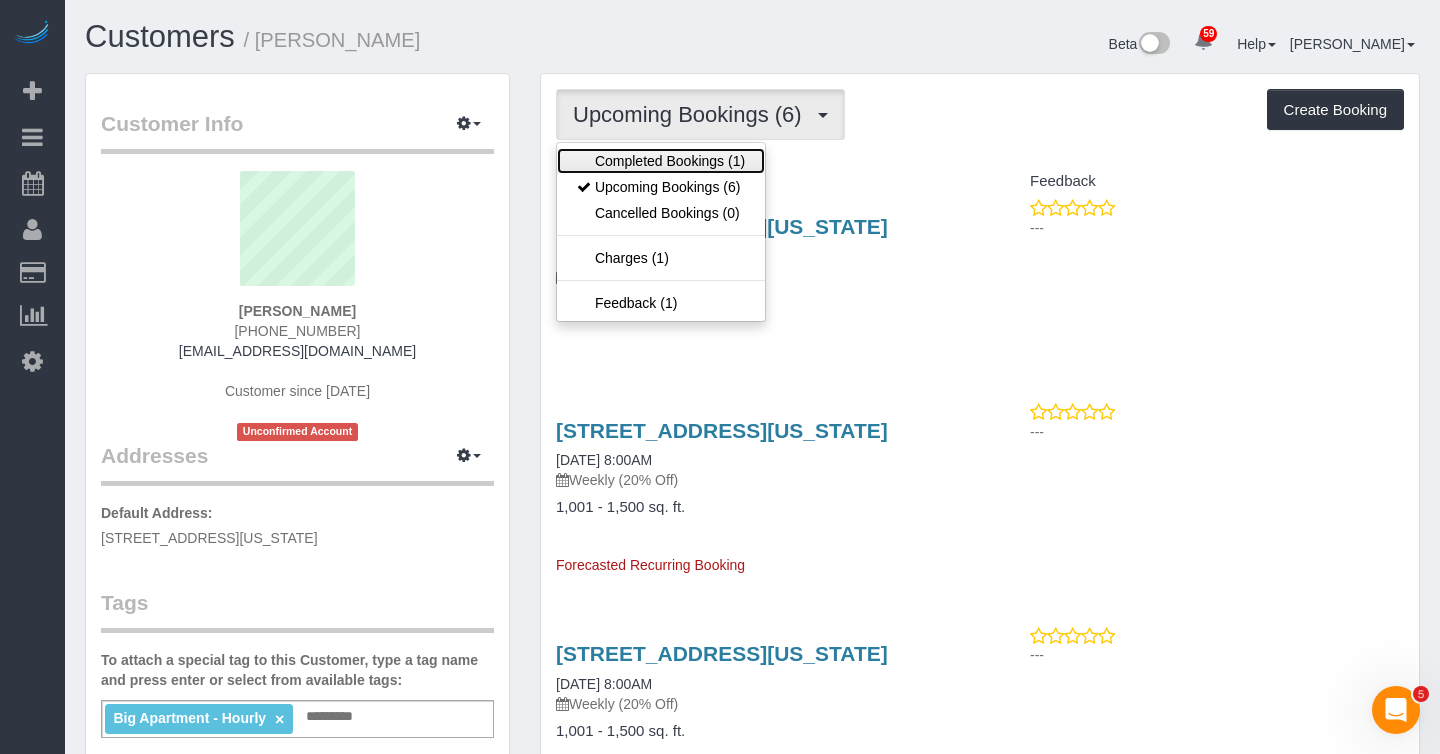 click on "Completed Bookings (1)" at bounding box center [661, 161] 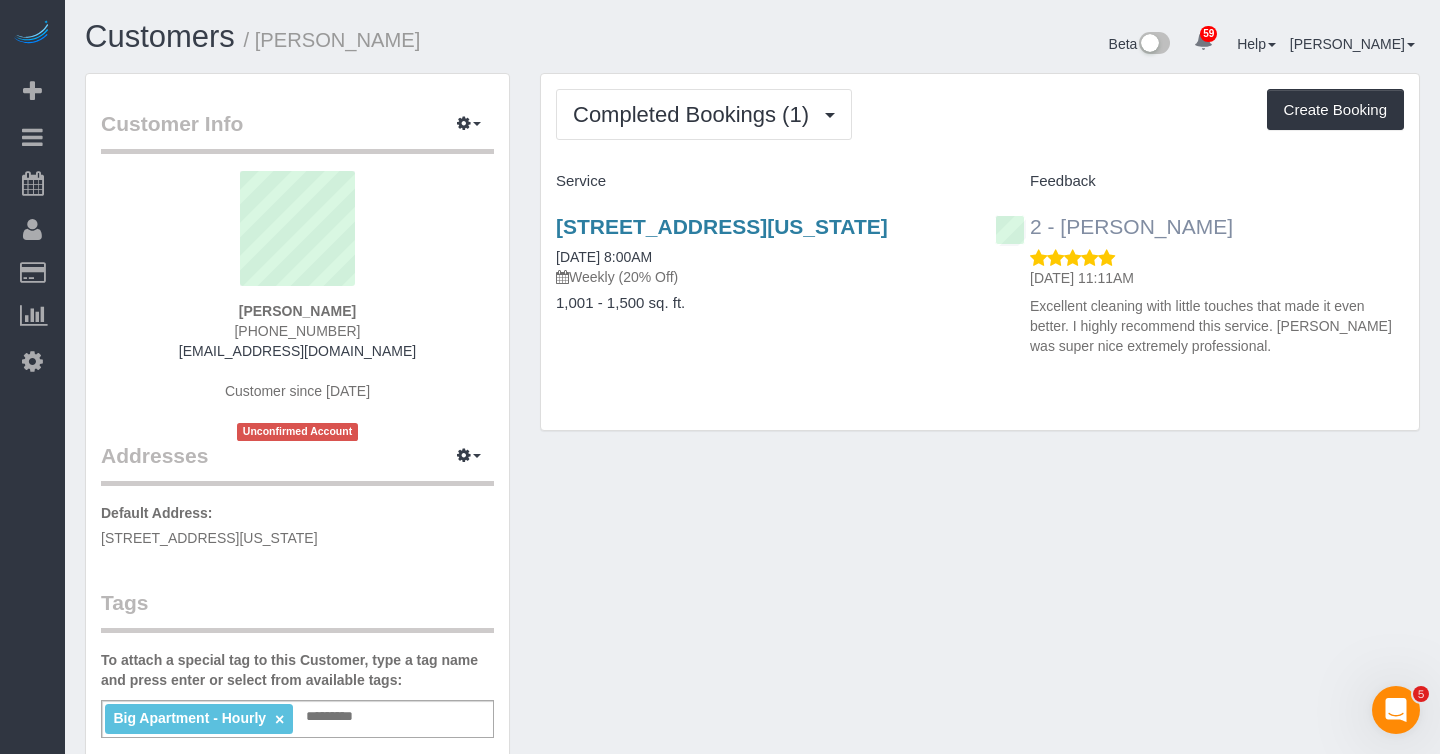 drag, startPoint x: 1231, startPoint y: 234, endPoint x: 1059, endPoint y: 227, distance: 172.14238 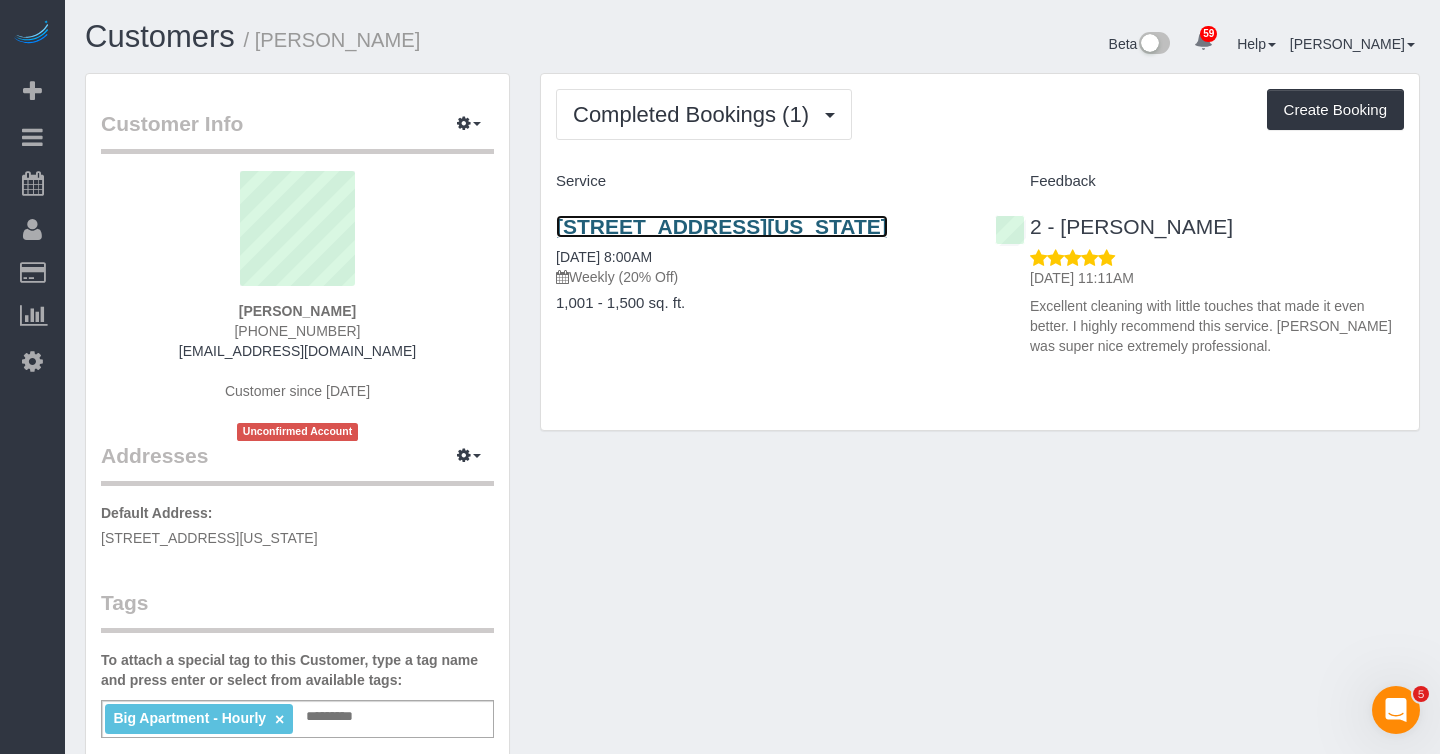 click on "550 10th Ave, Apt. 3801, New York, NY 10018" at bounding box center (722, 226) 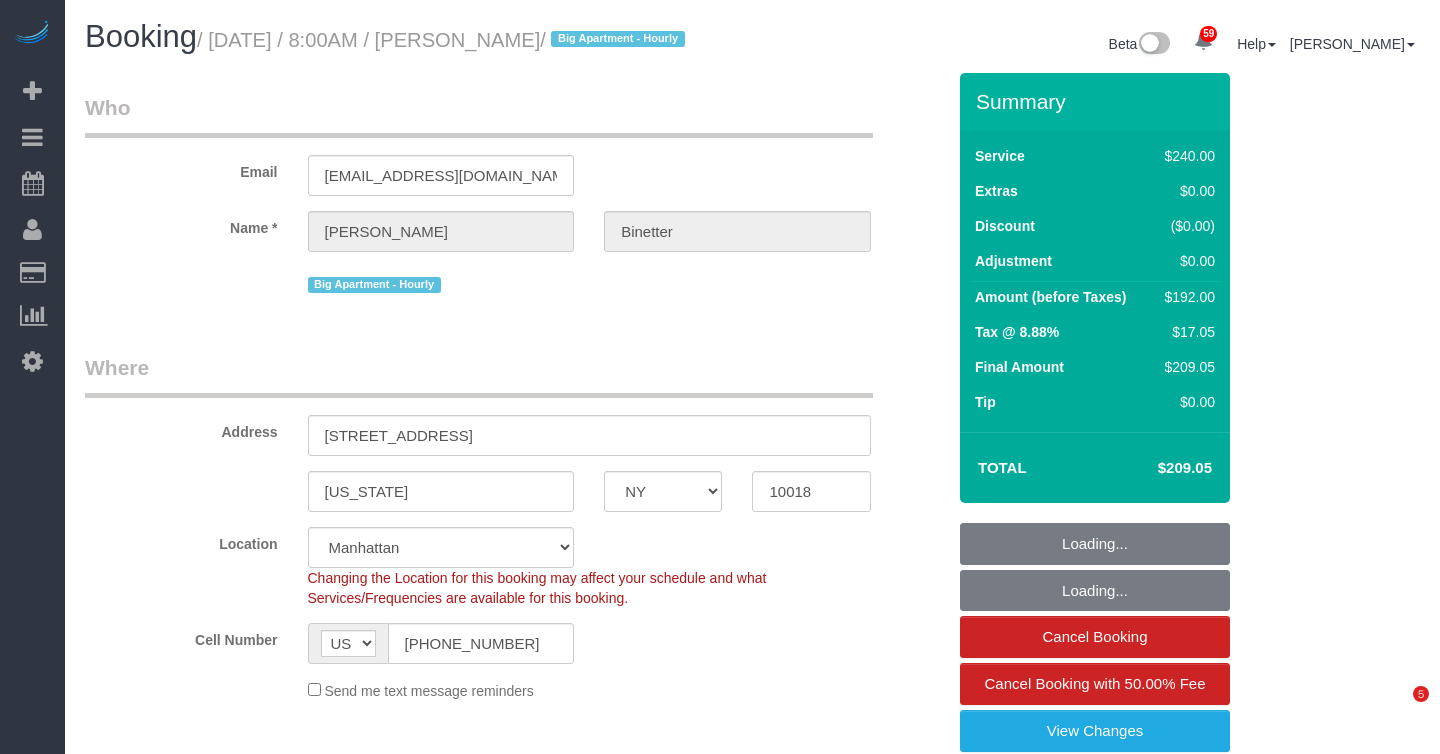 select on "NY" 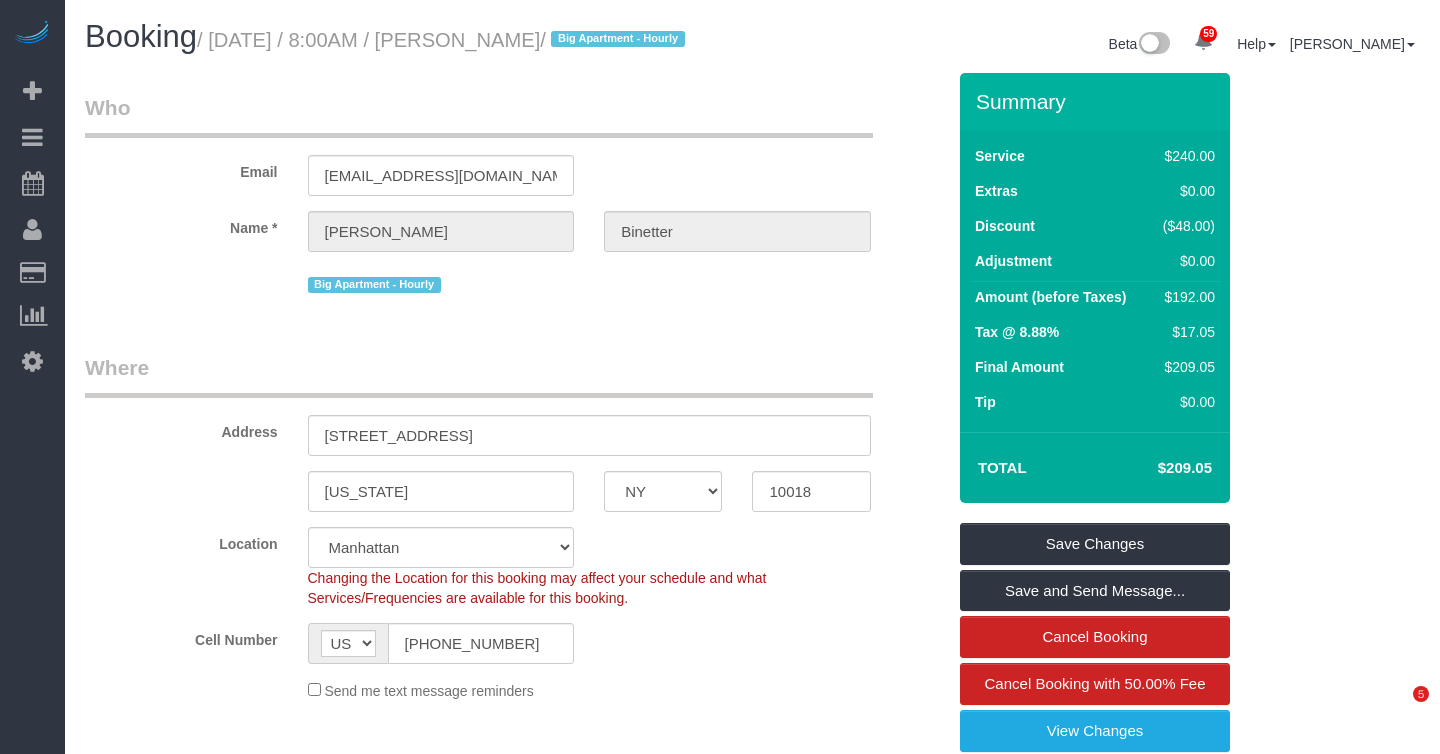 scroll, scrollTop: 0, scrollLeft: 0, axis: both 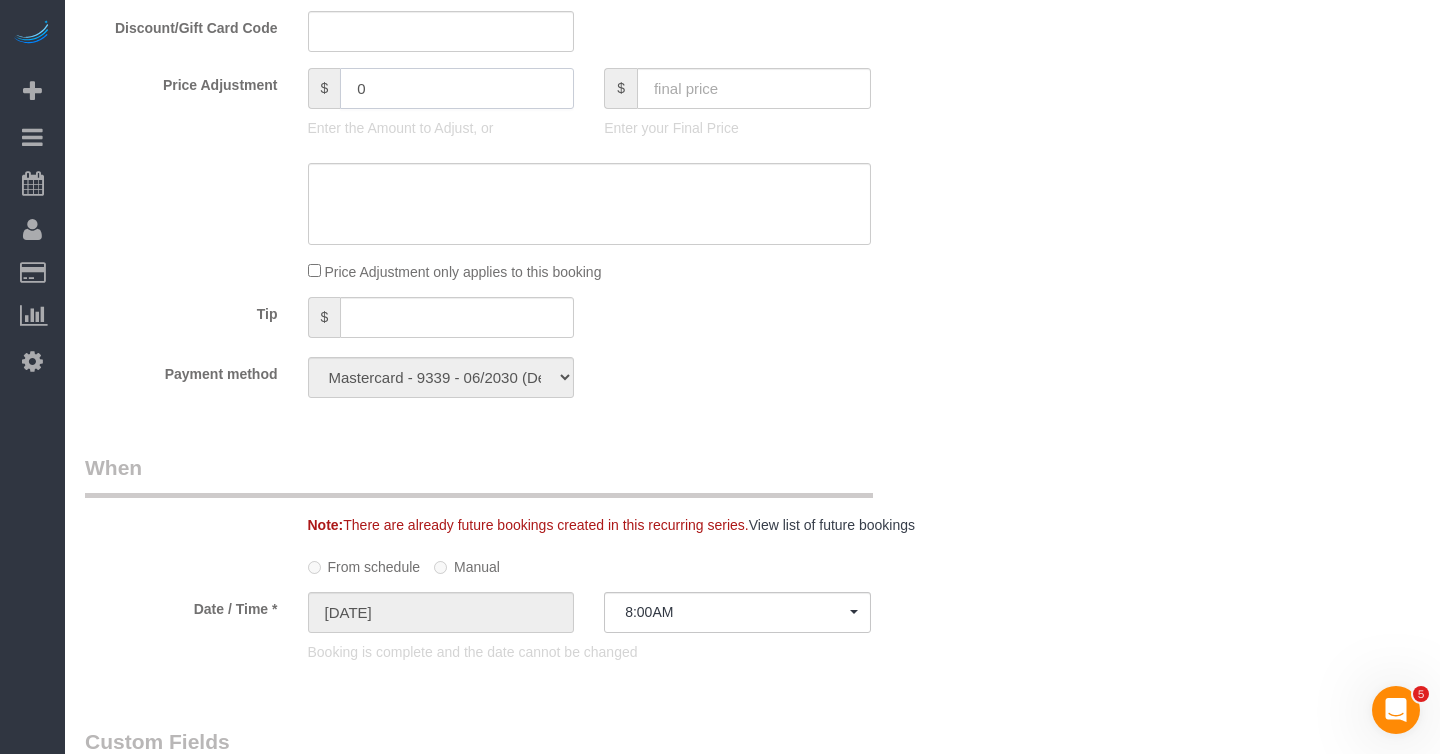 click on "0" 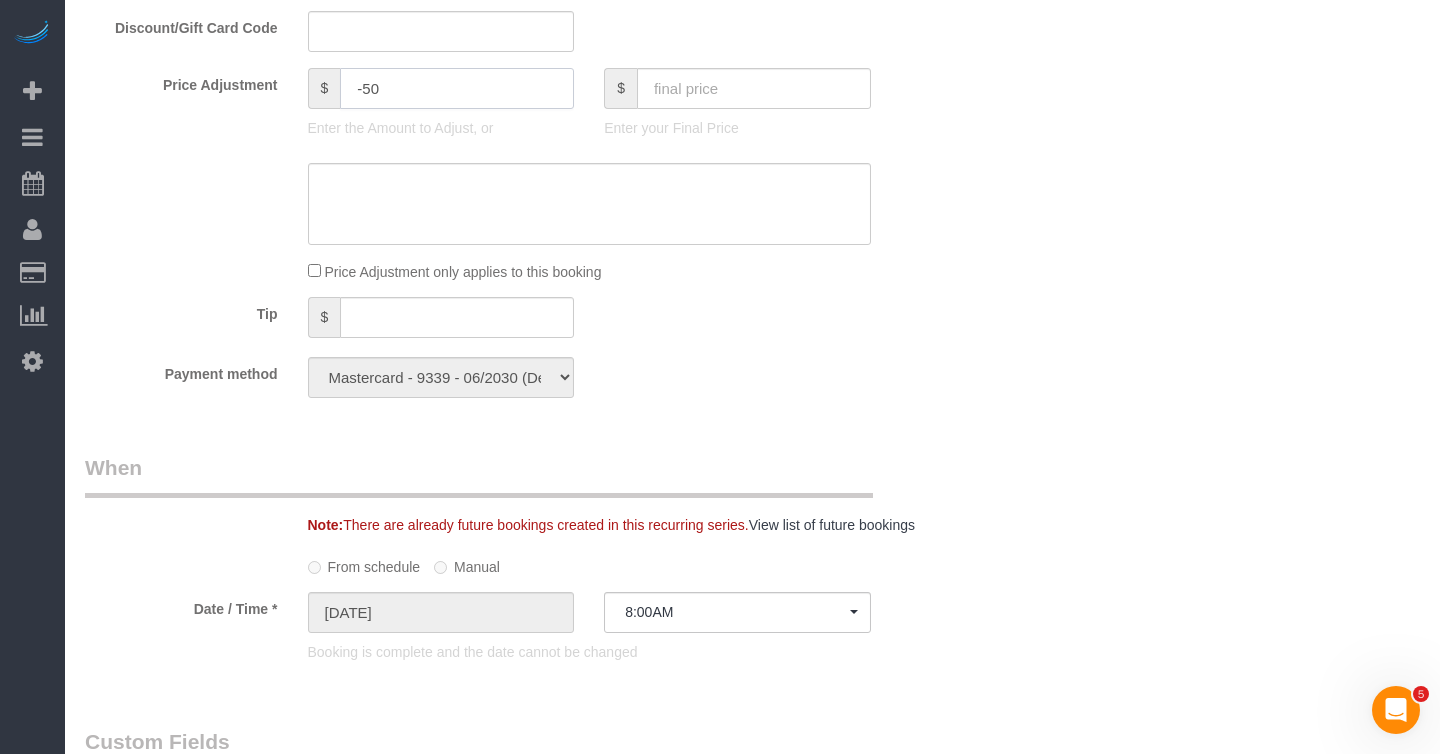 type on "-50" 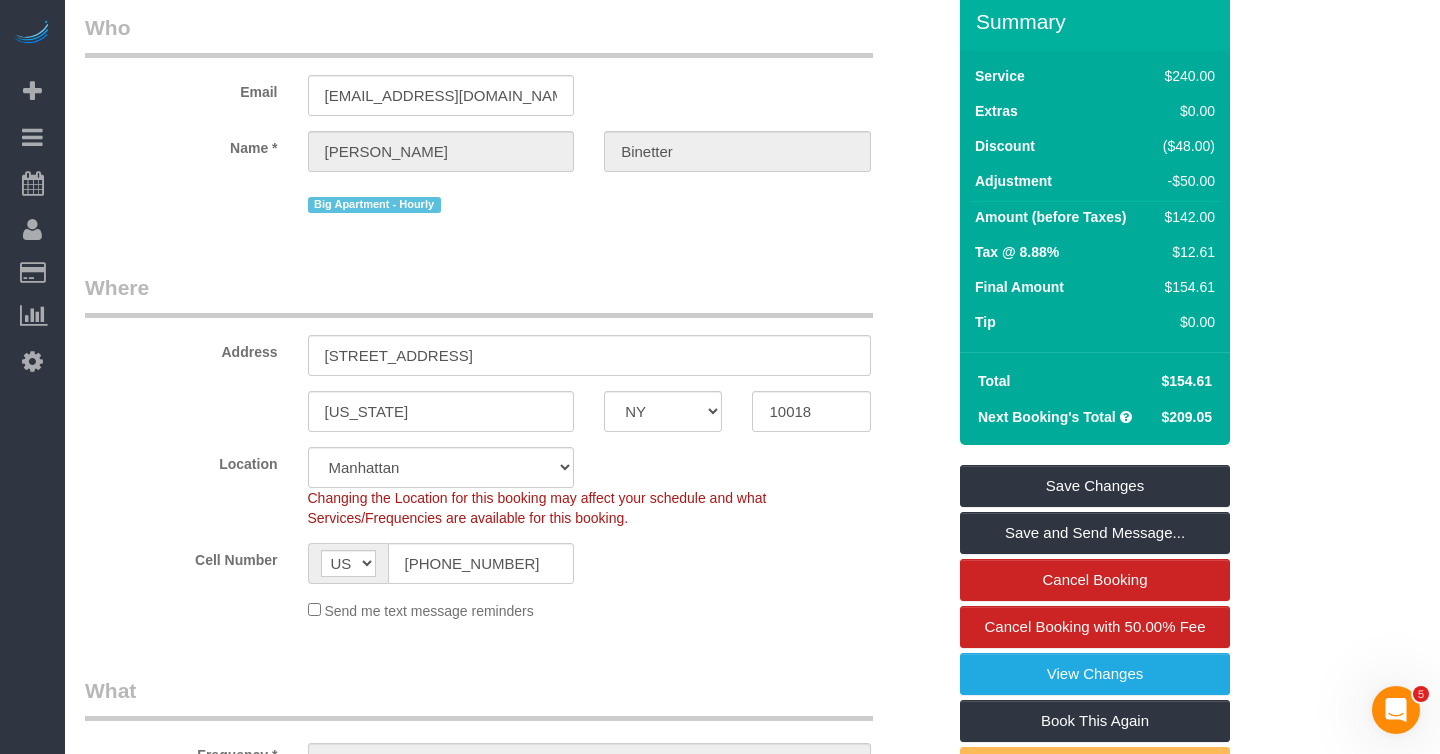 scroll, scrollTop: 92, scrollLeft: 0, axis: vertical 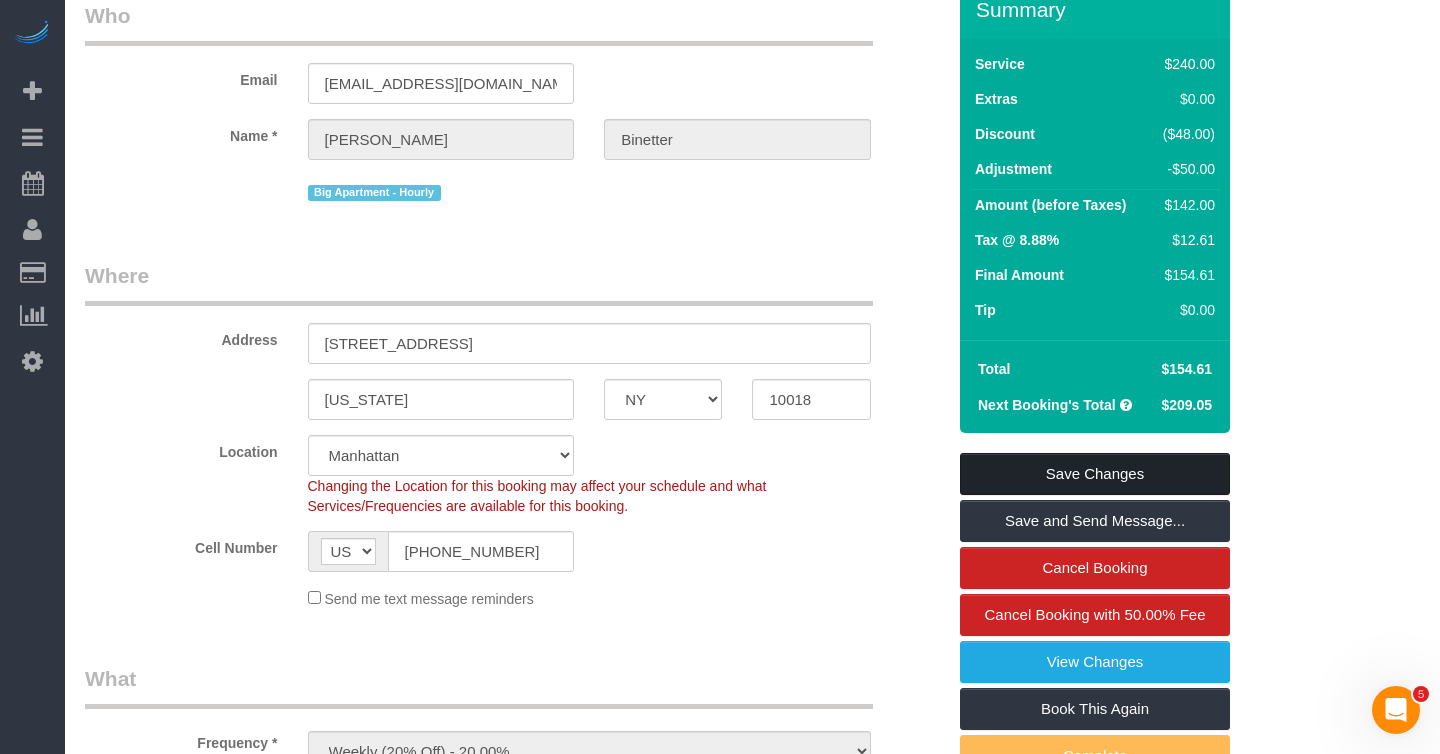 type on "Google review" 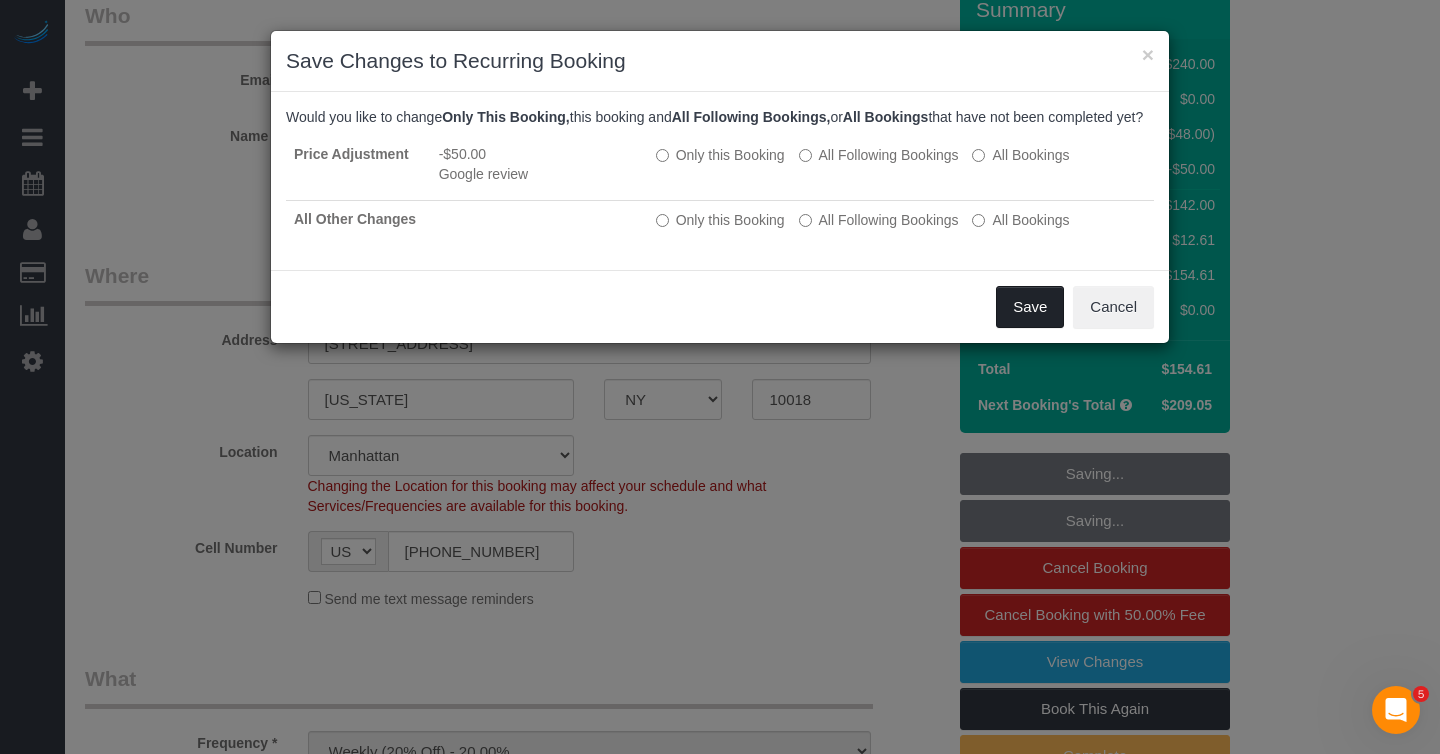click on "Save" at bounding box center (1030, 307) 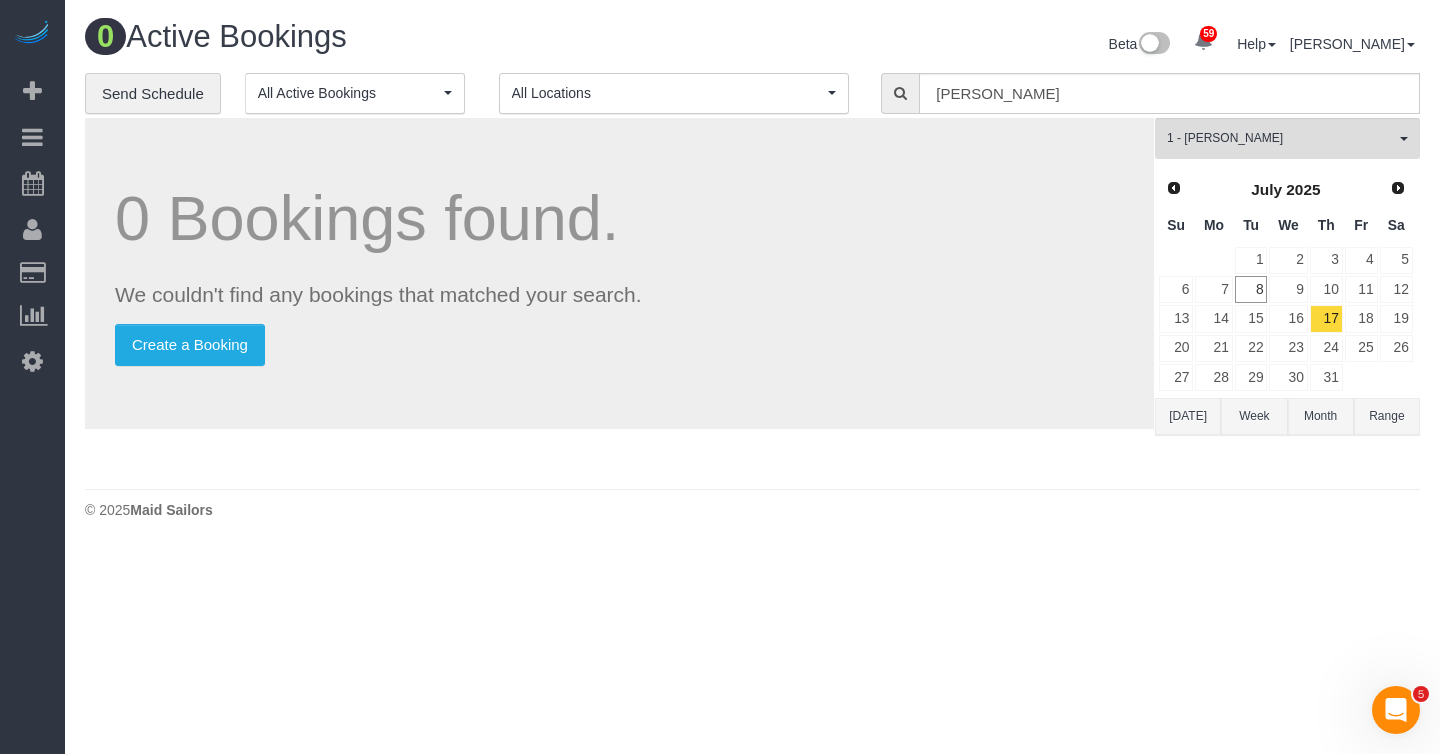scroll, scrollTop: 0, scrollLeft: 0, axis: both 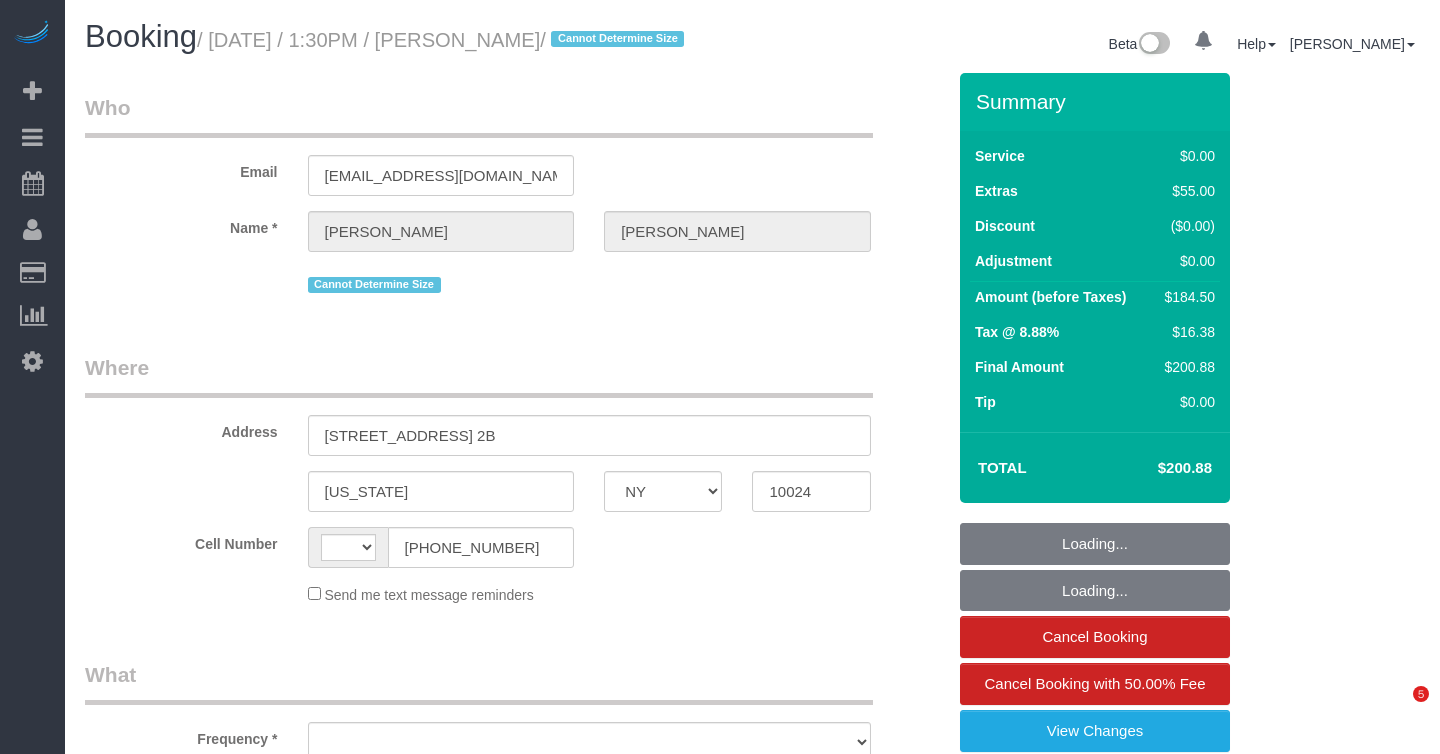 select on "NY" 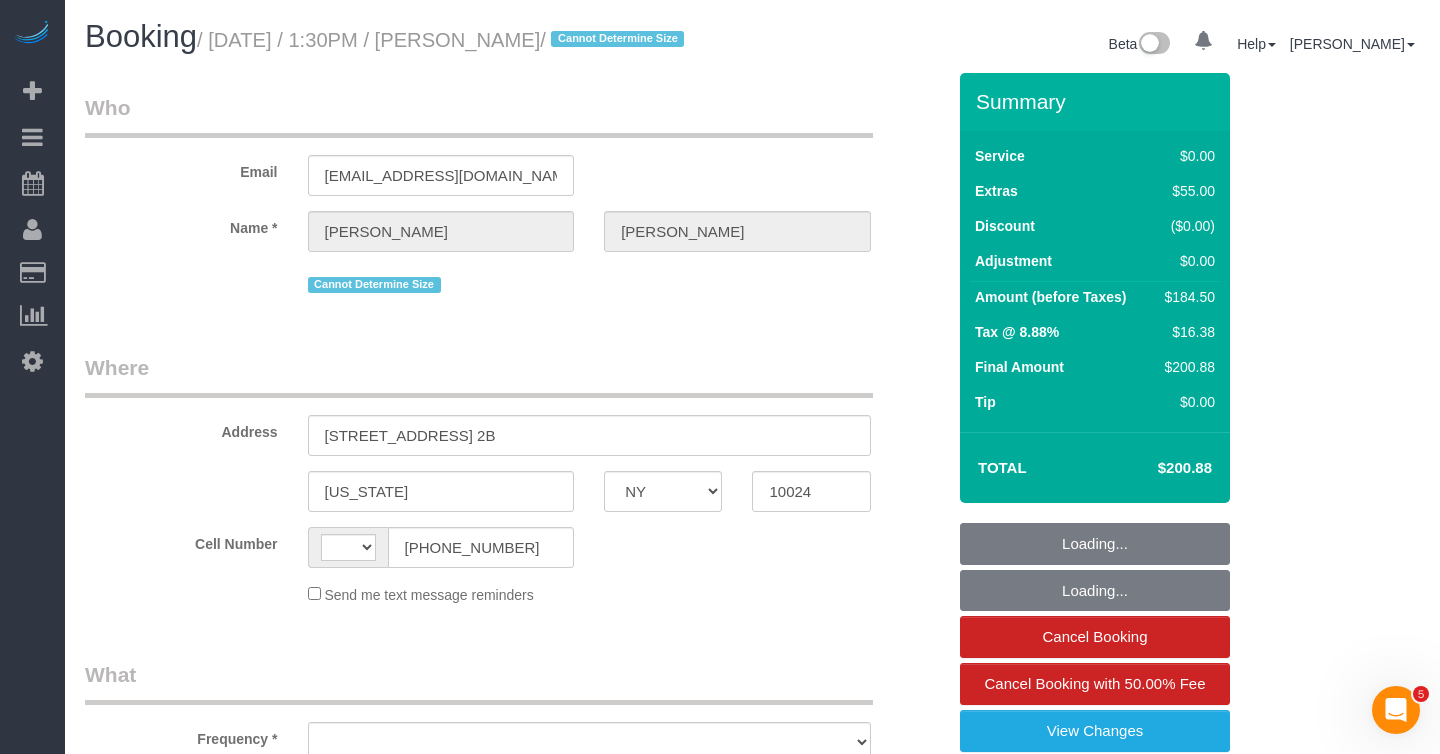scroll, scrollTop: 0, scrollLeft: 0, axis: both 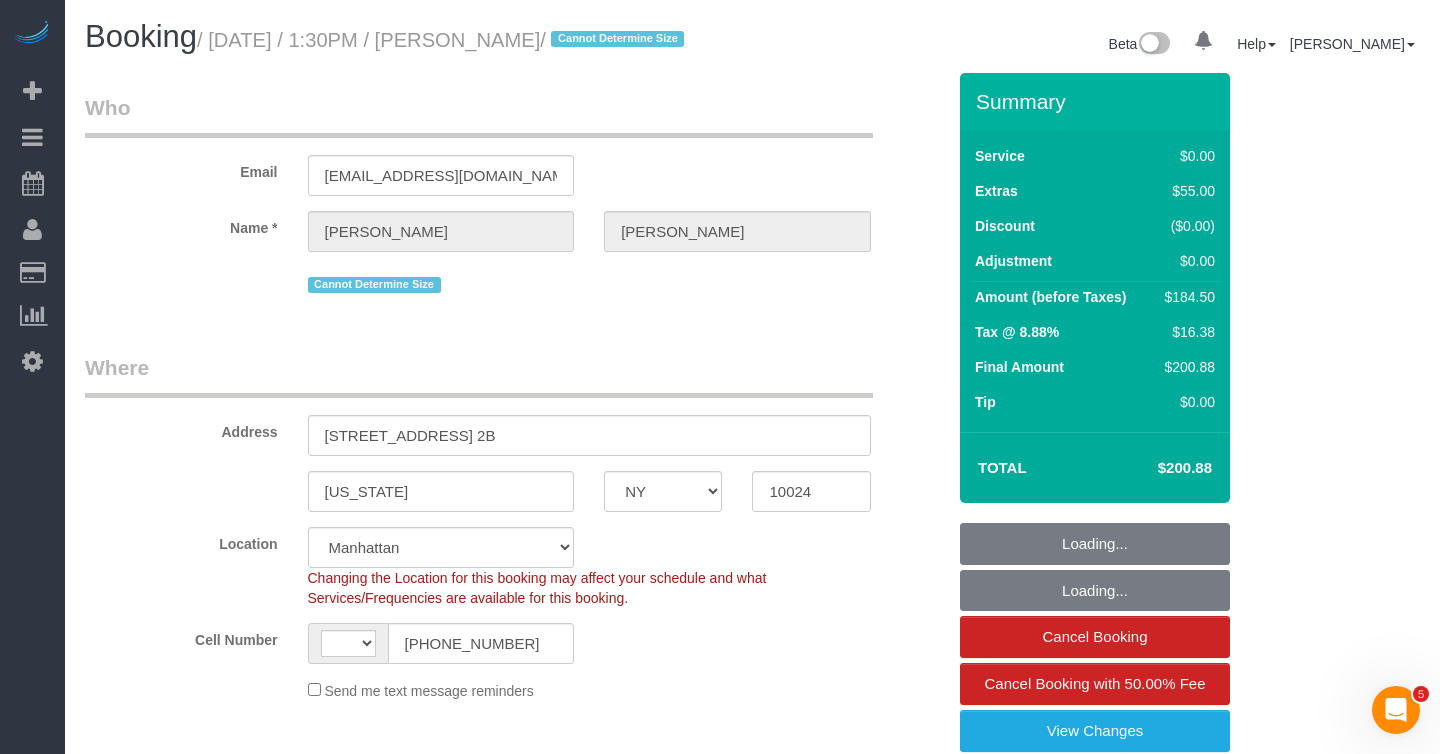 select on "string:[GEOGRAPHIC_DATA]" 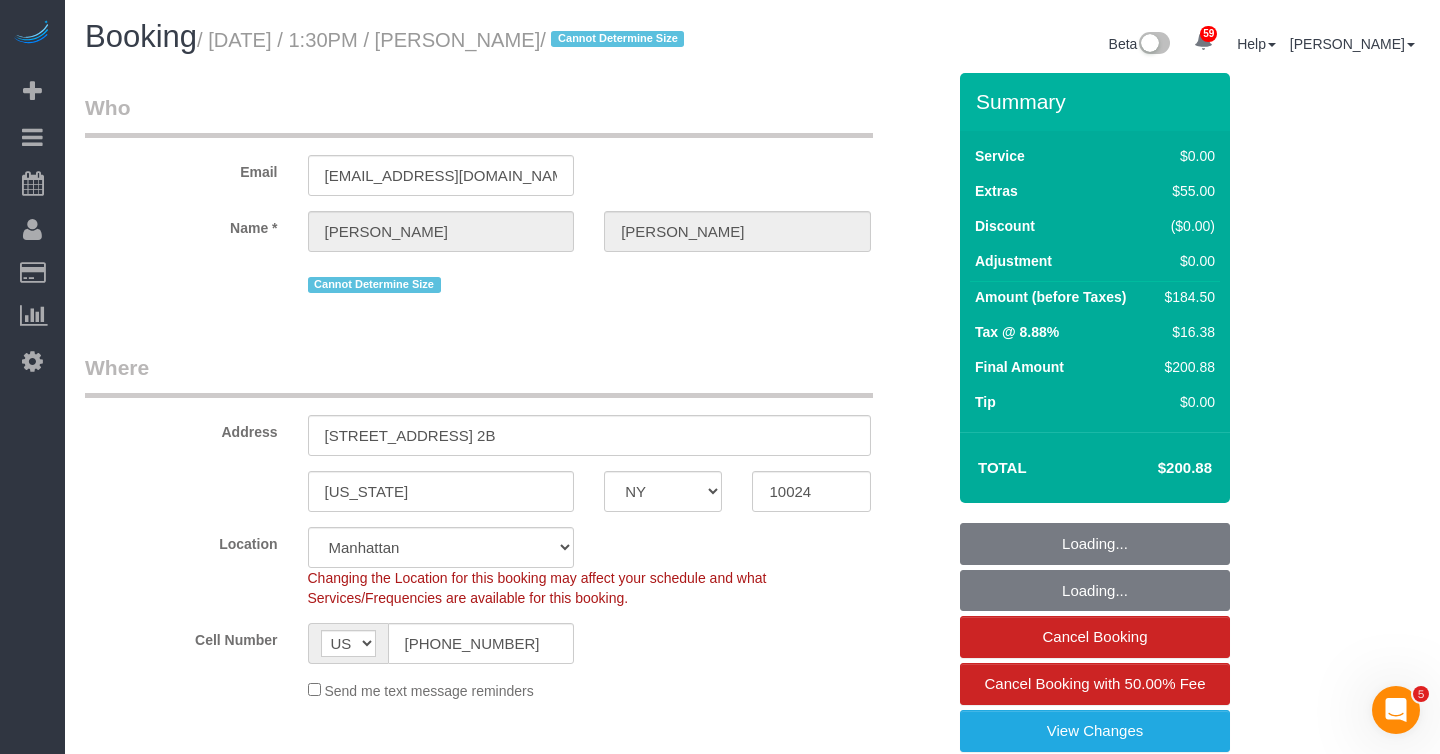 select on "object:1092" 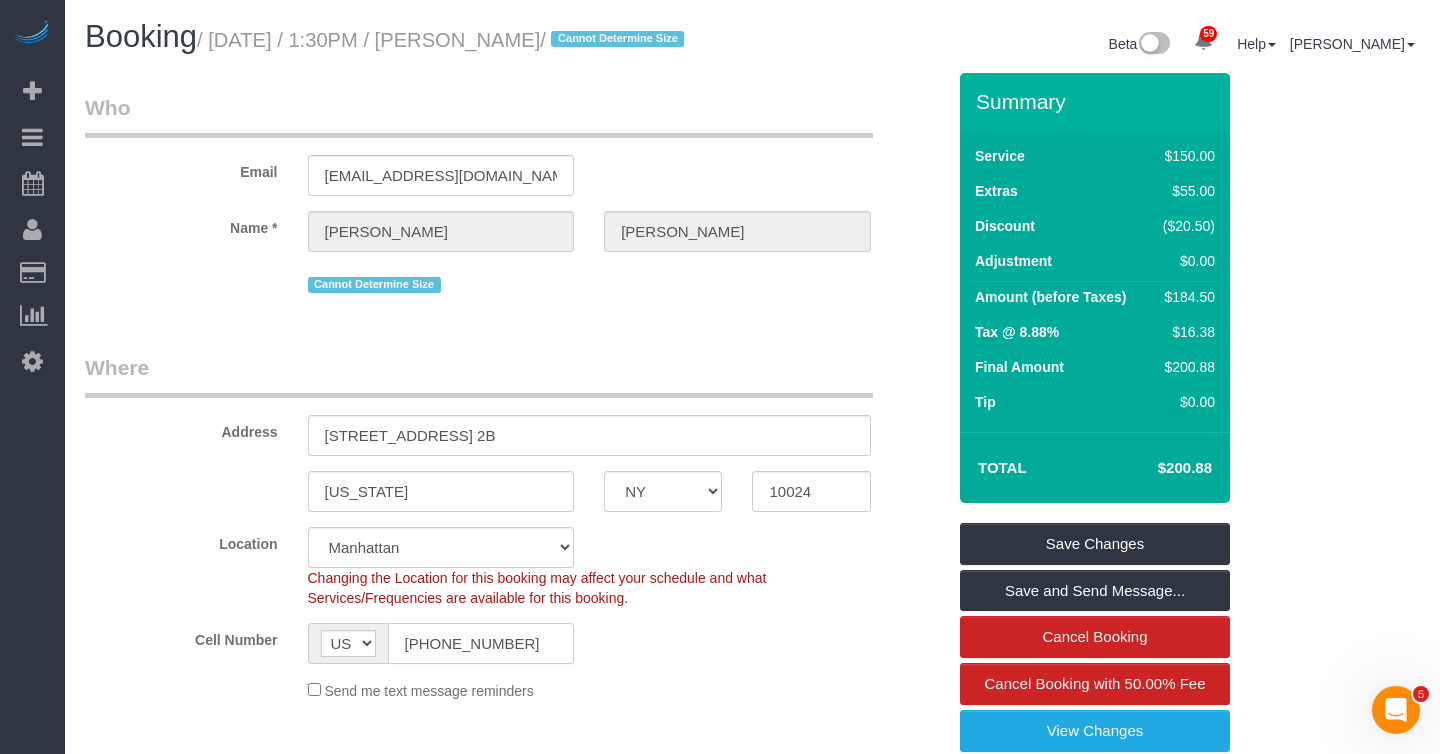 click on "(646) 622-3997" 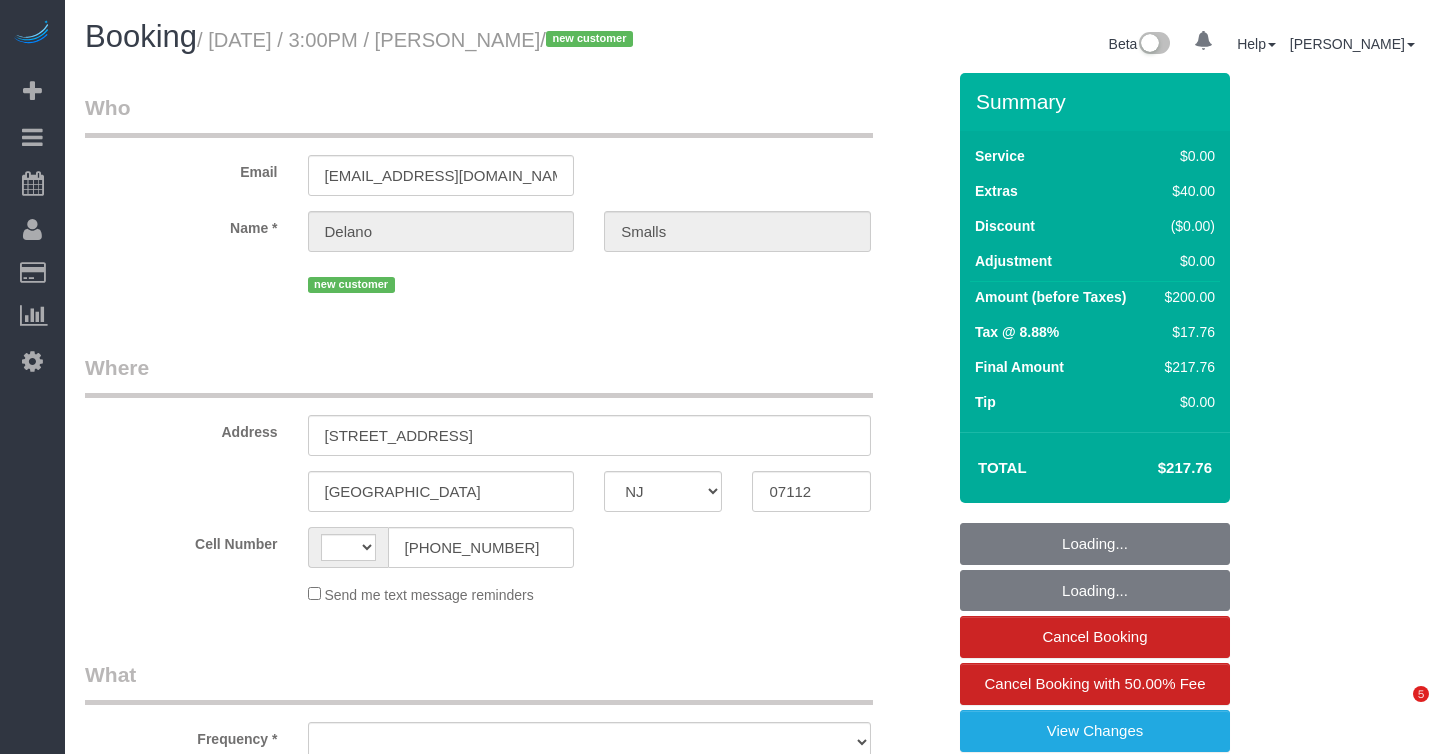 select on "NJ" 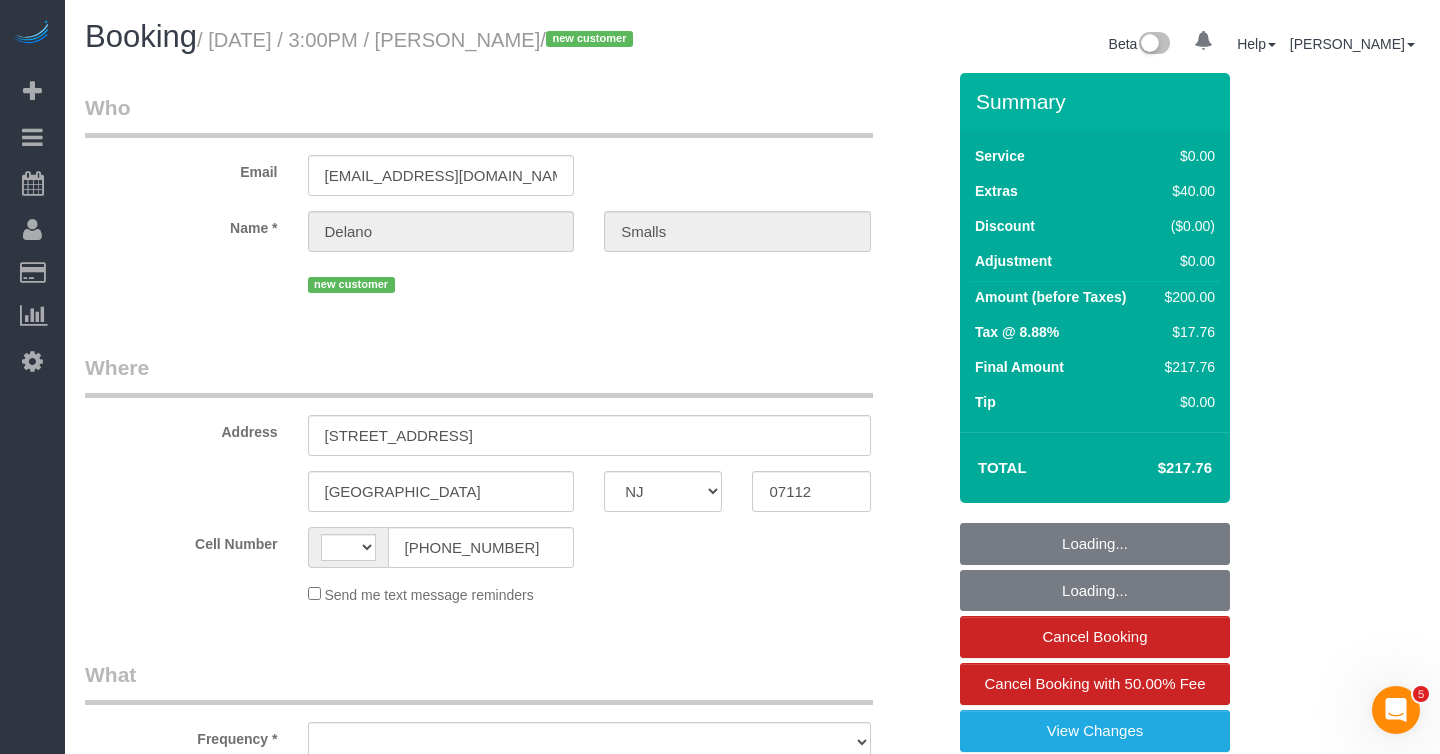 scroll, scrollTop: 0, scrollLeft: 0, axis: both 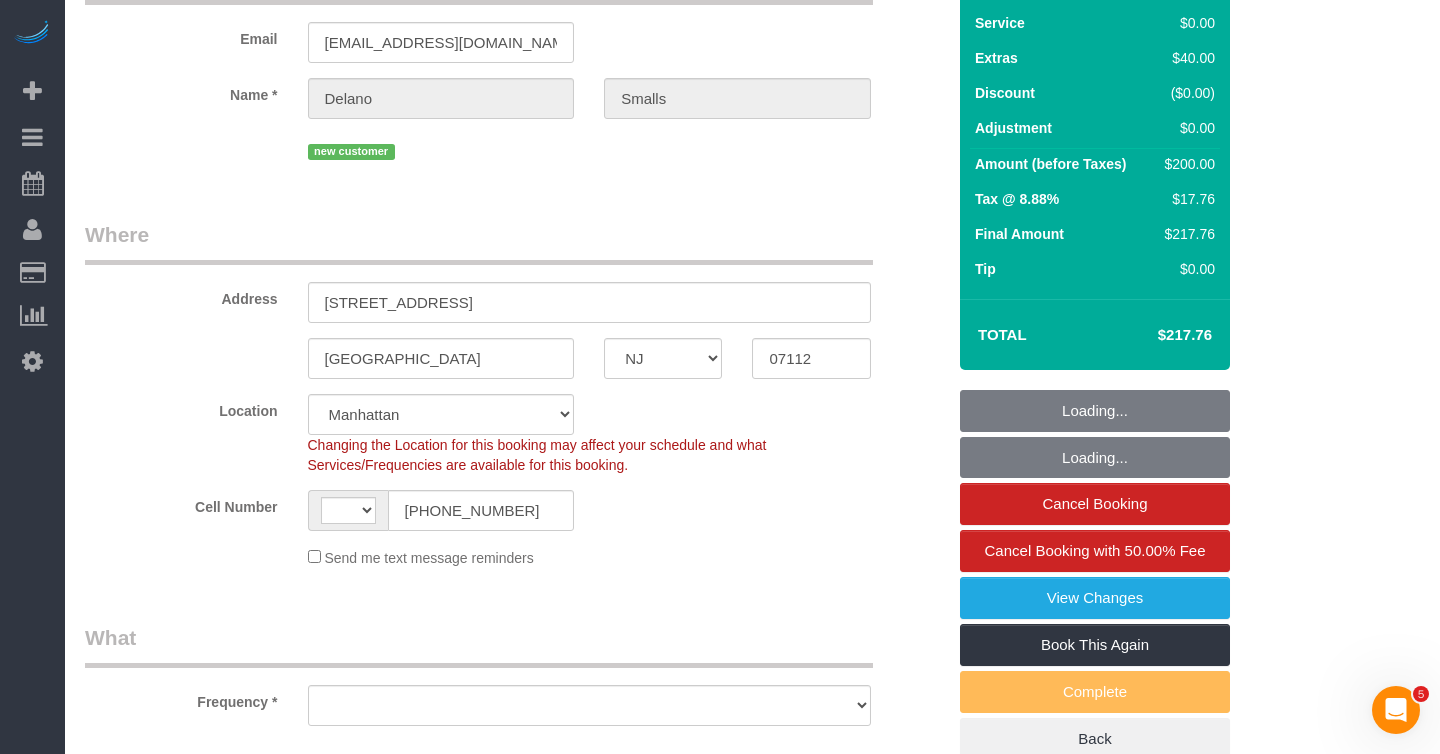 select on "string:stripe-pm_1Ribhq4VGloSiKo7cxvmpfe2" 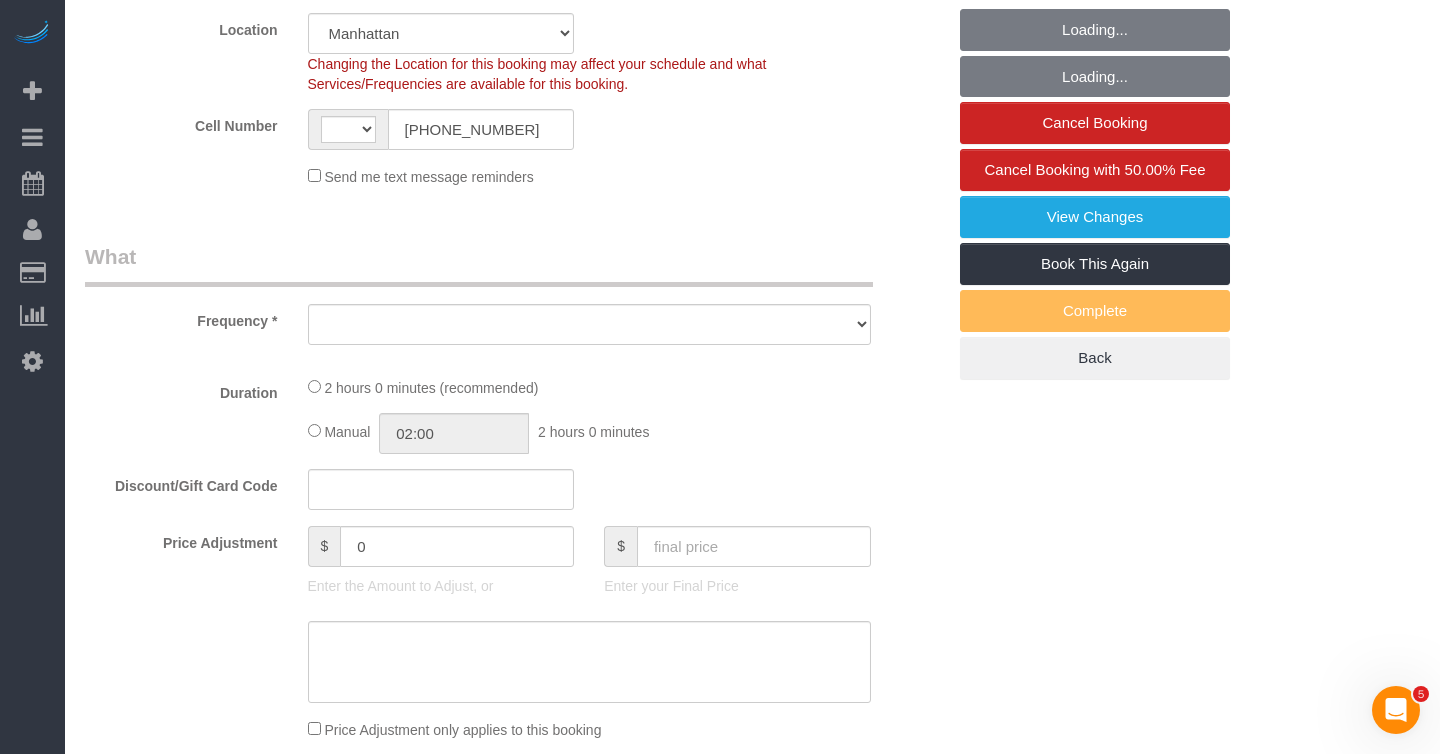 select on "string:[GEOGRAPHIC_DATA]" 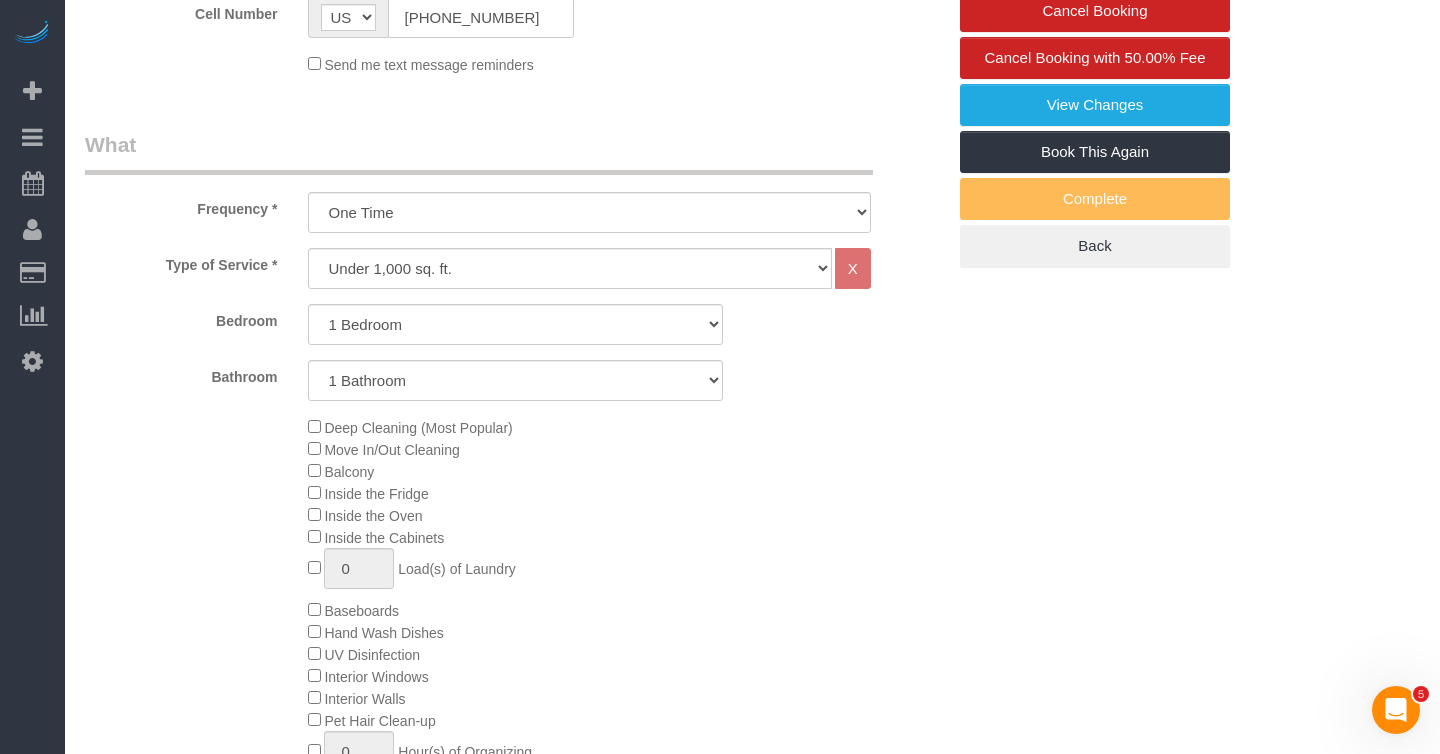 select on "object:1072" 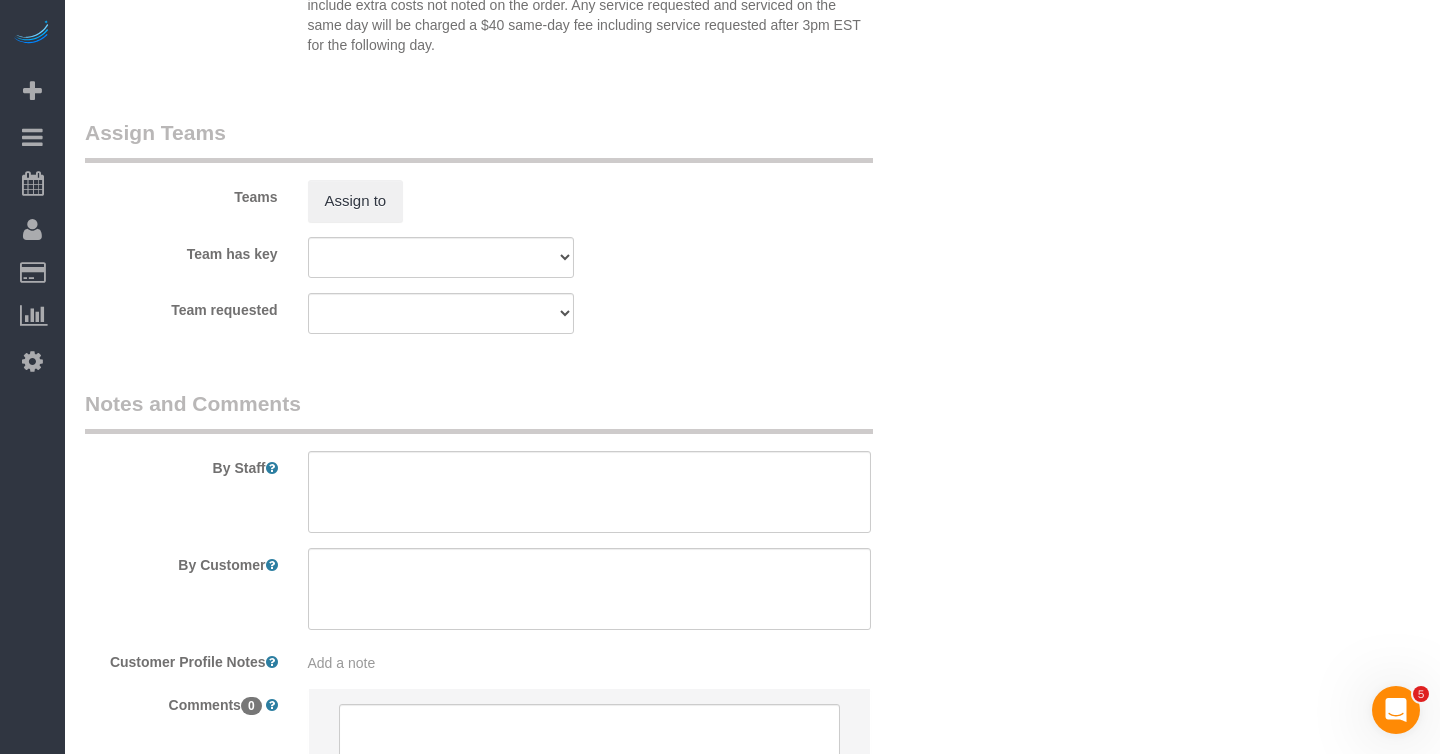 scroll, scrollTop: 2578, scrollLeft: 0, axis: vertical 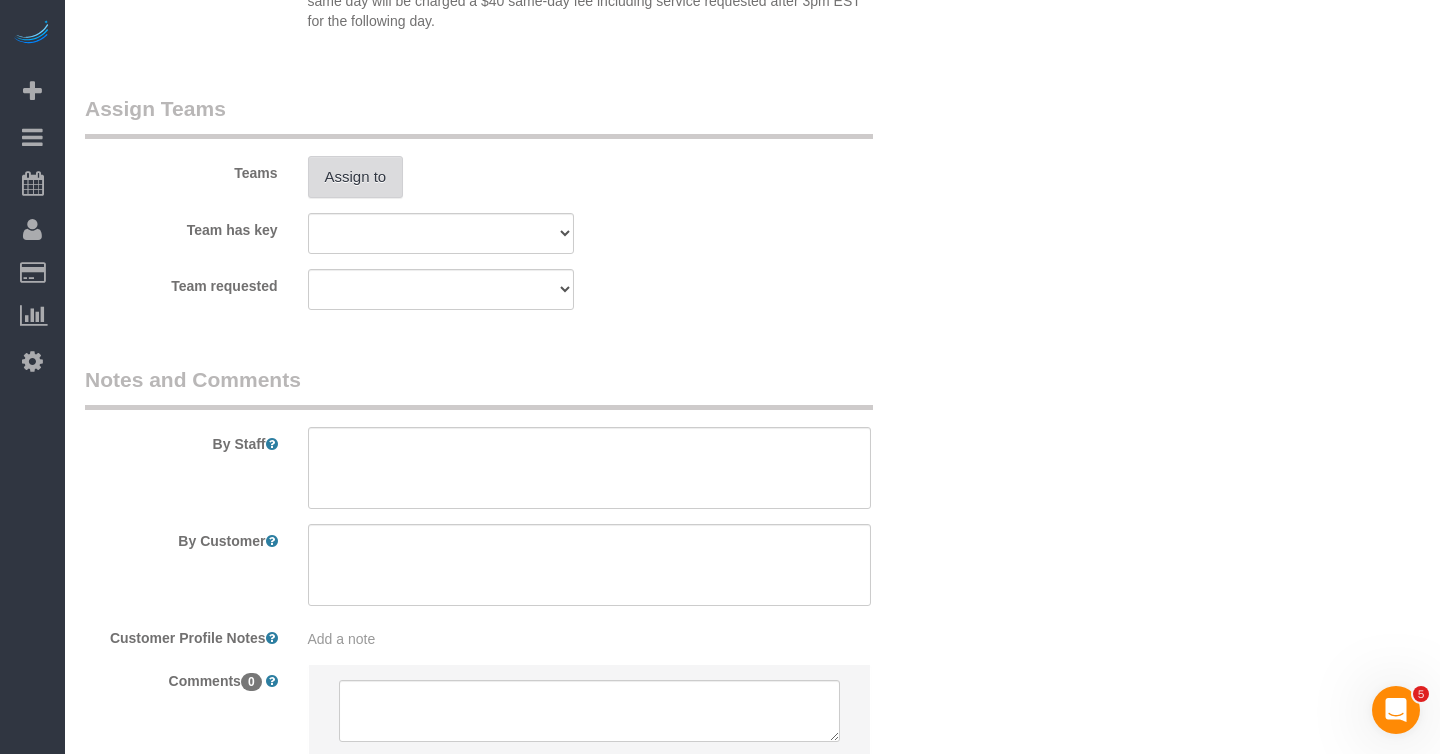 click on "Assign to" at bounding box center [356, 177] 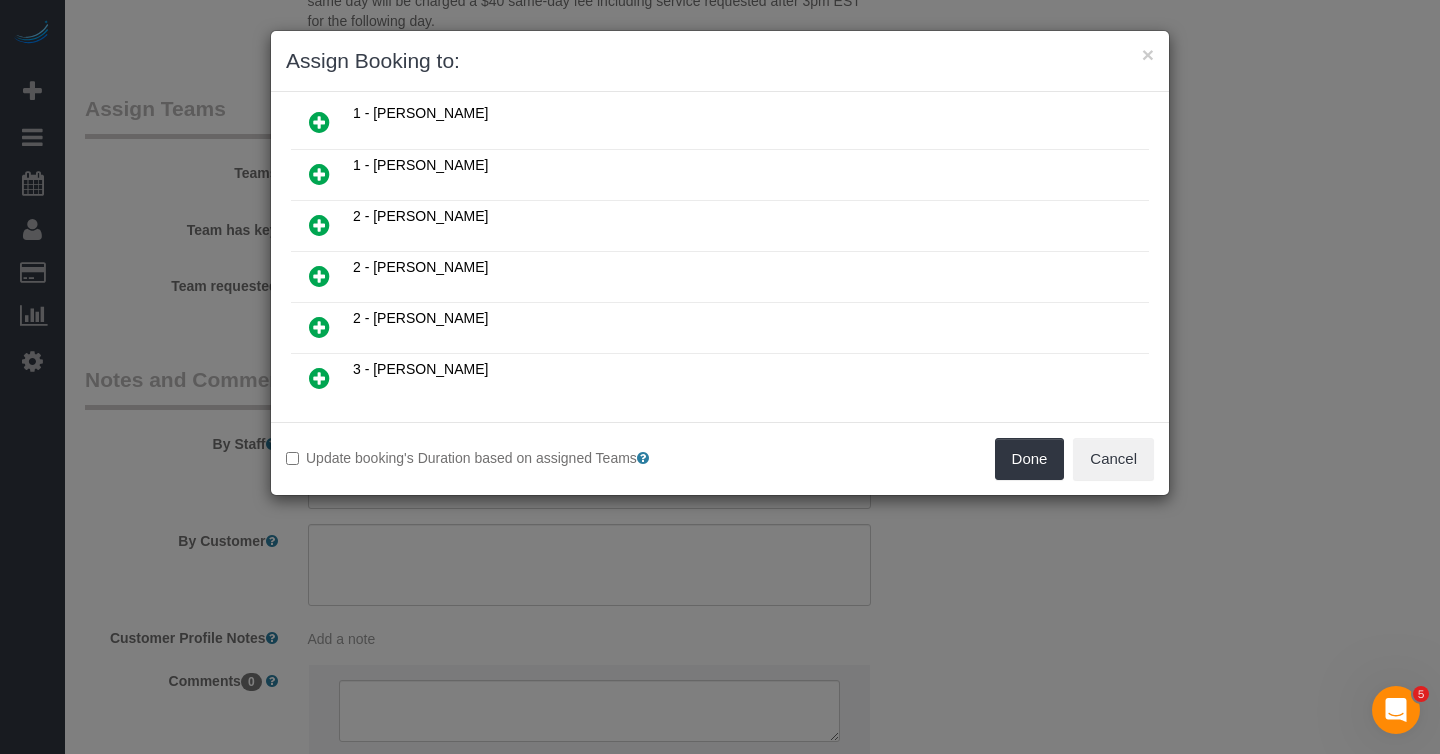scroll, scrollTop: 343, scrollLeft: 0, axis: vertical 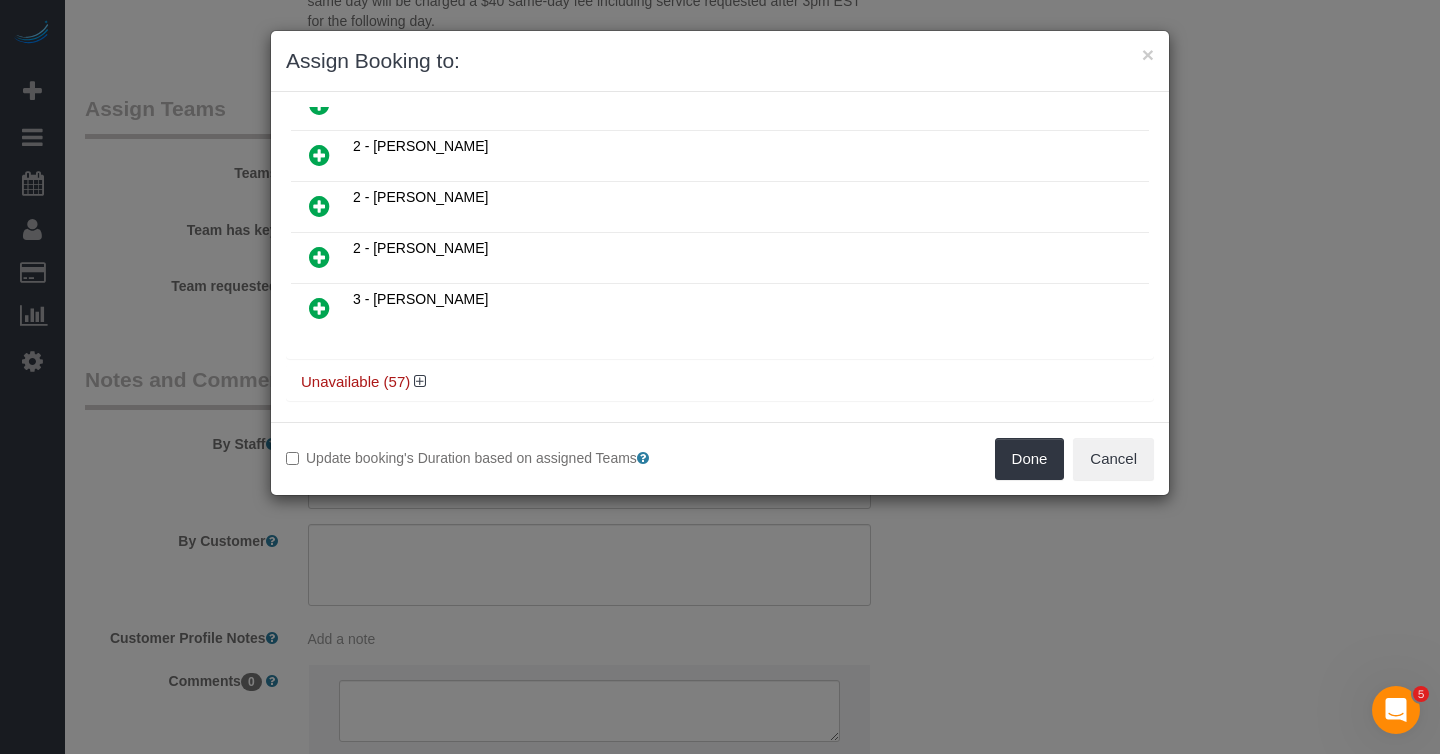 click on "Unavailable (57)" at bounding box center (720, 382) 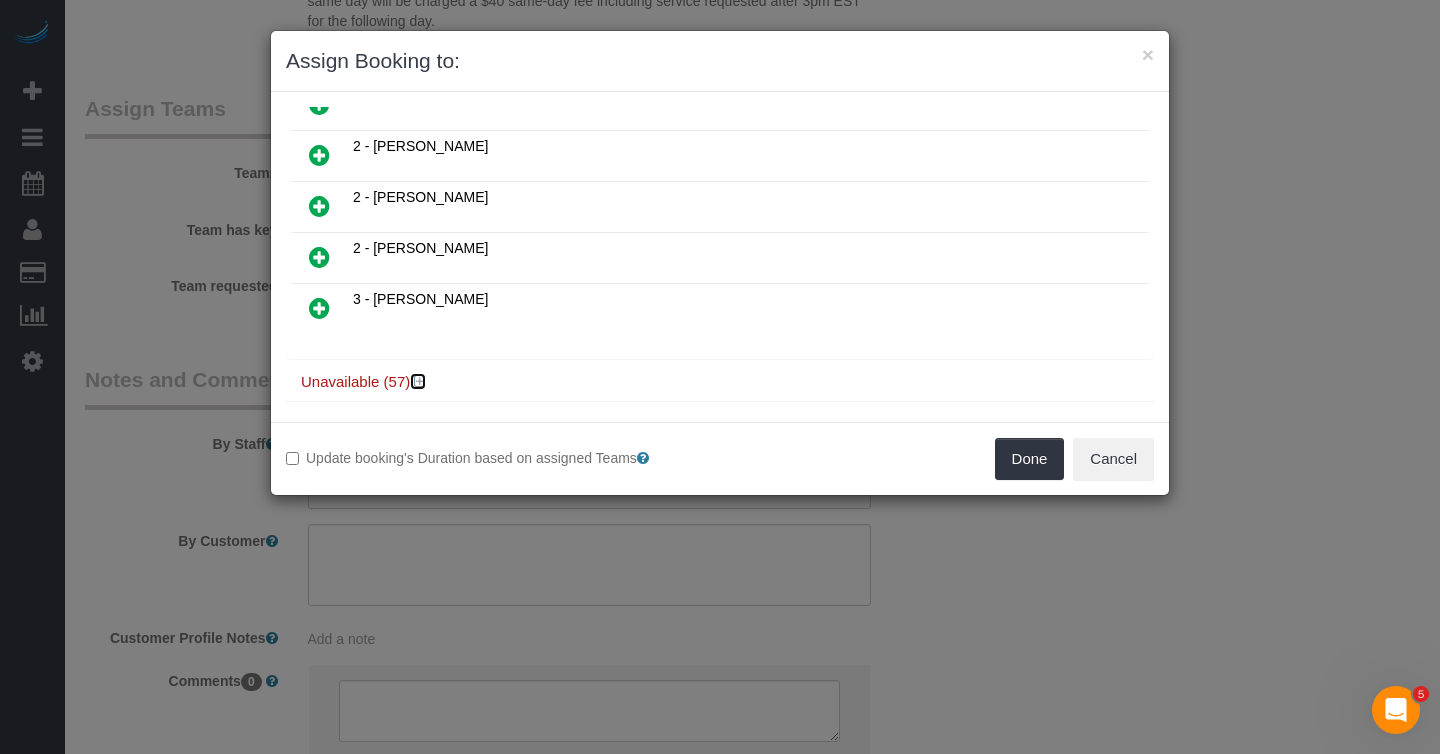 click at bounding box center (420, 381) 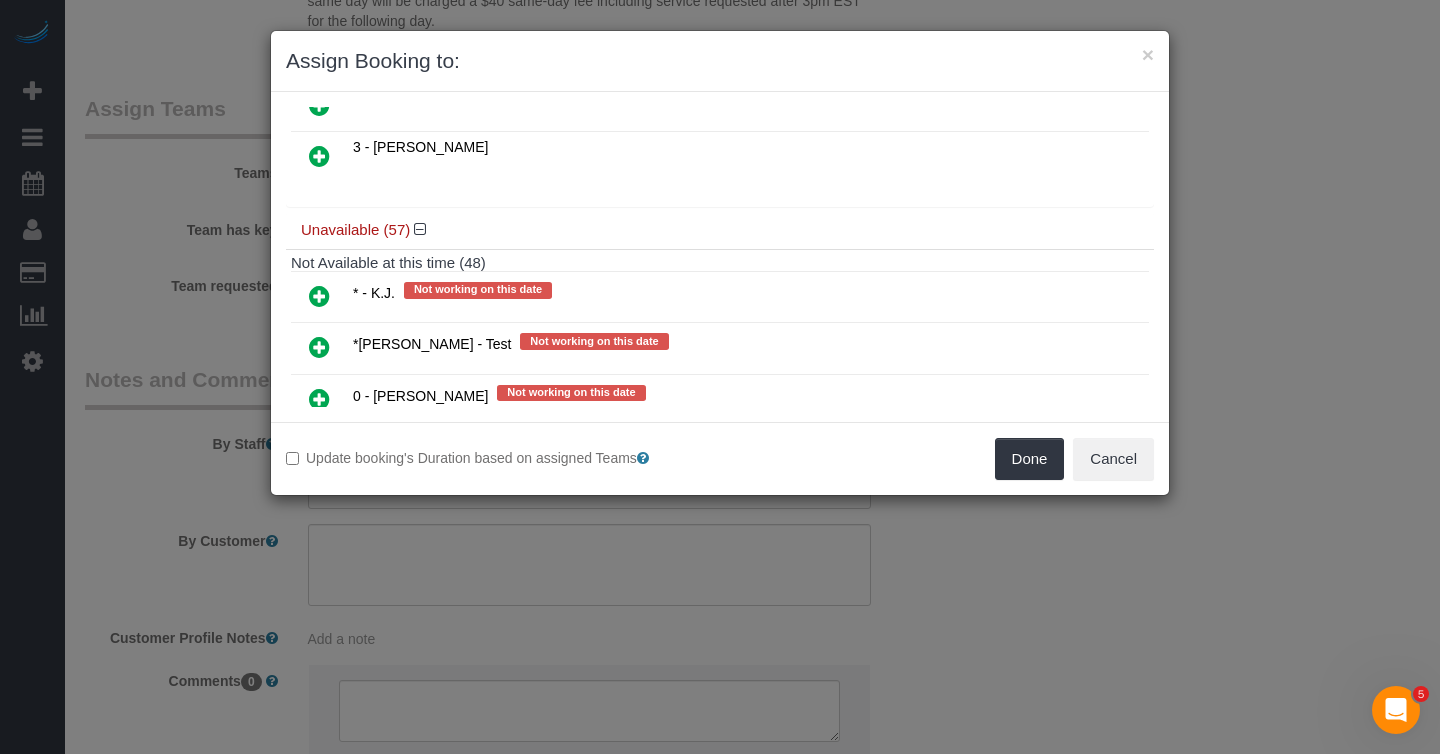 click at bounding box center (319, 296) 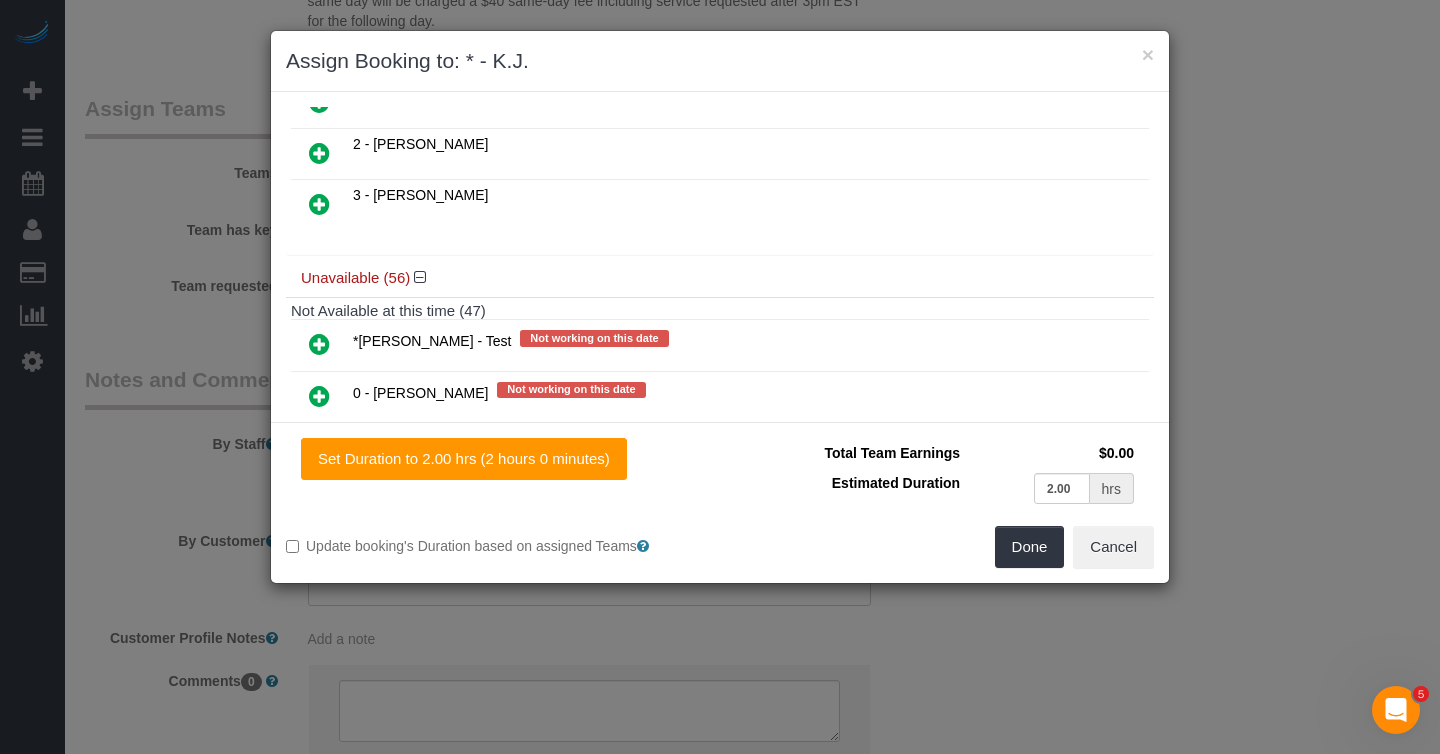 scroll, scrollTop: 542, scrollLeft: 0, axis: vertical 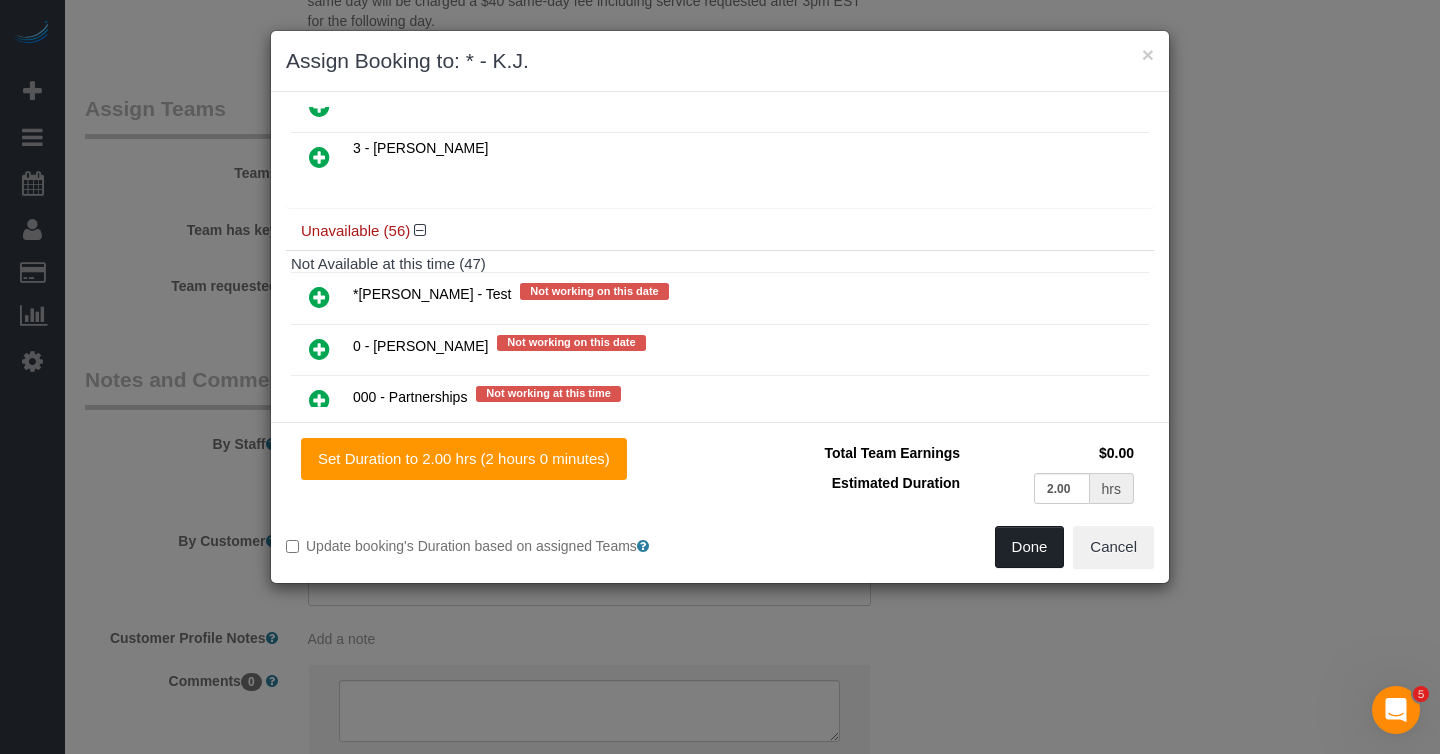click on "Done" at bounding box center (1030, 547) 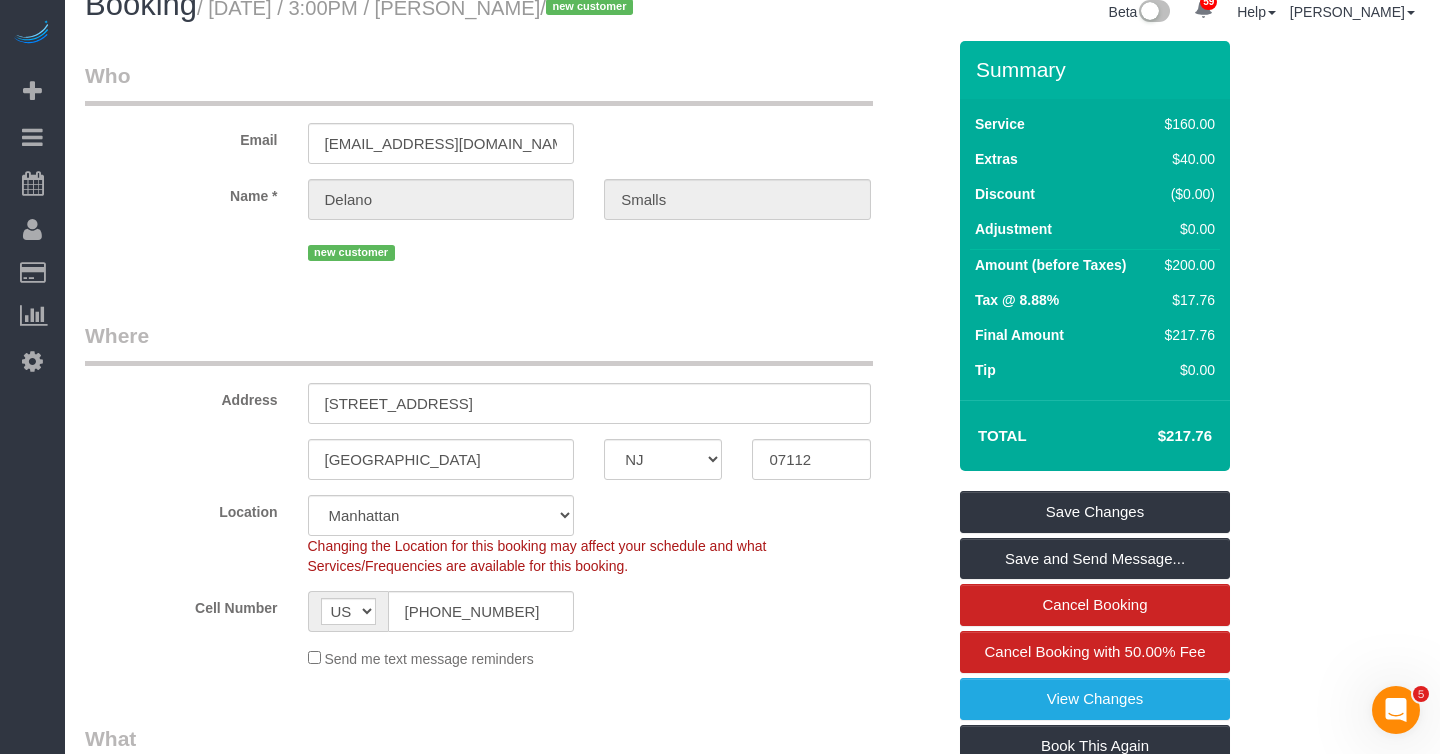 scroll, scrollTop: 0, scrollLeft: 0, axis: both 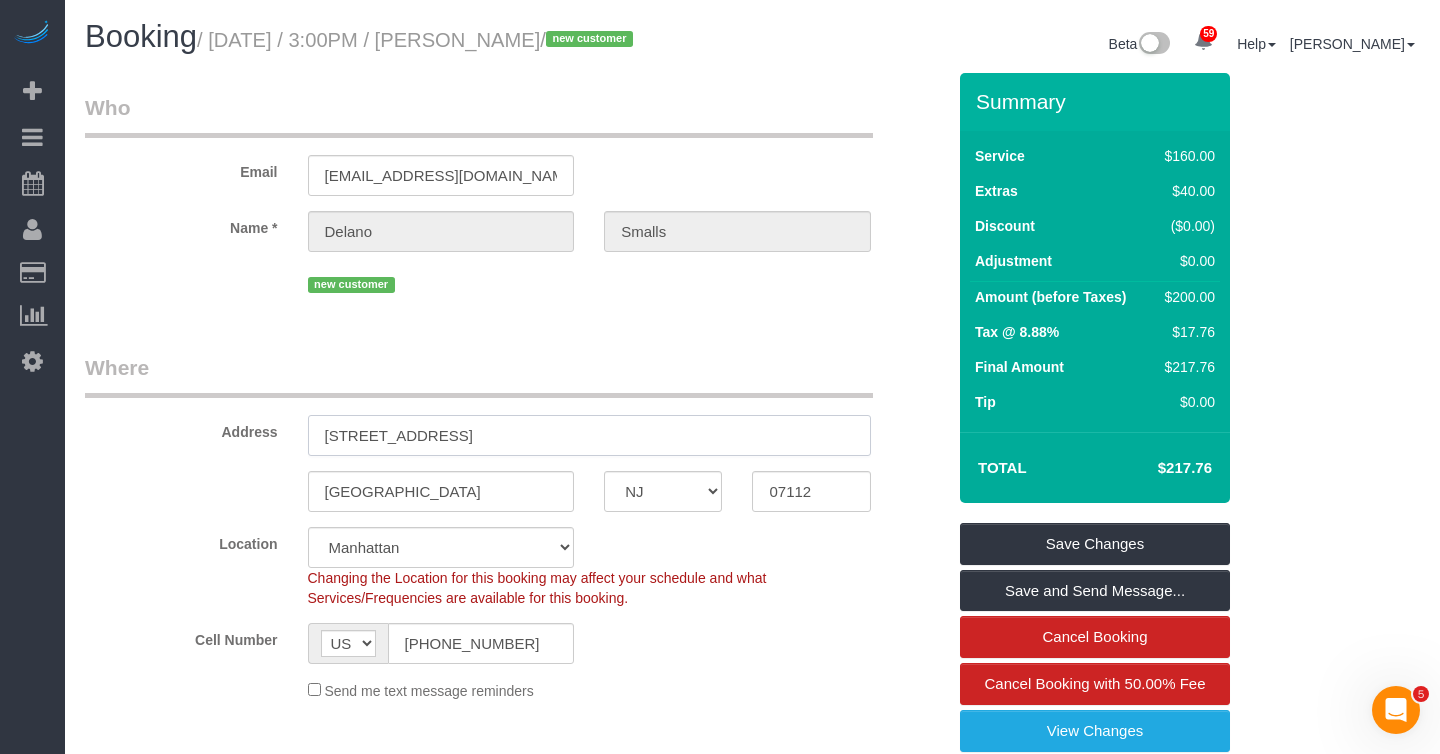 click on "[STREET_ADDRESS]" at bounding box center (589, 435) 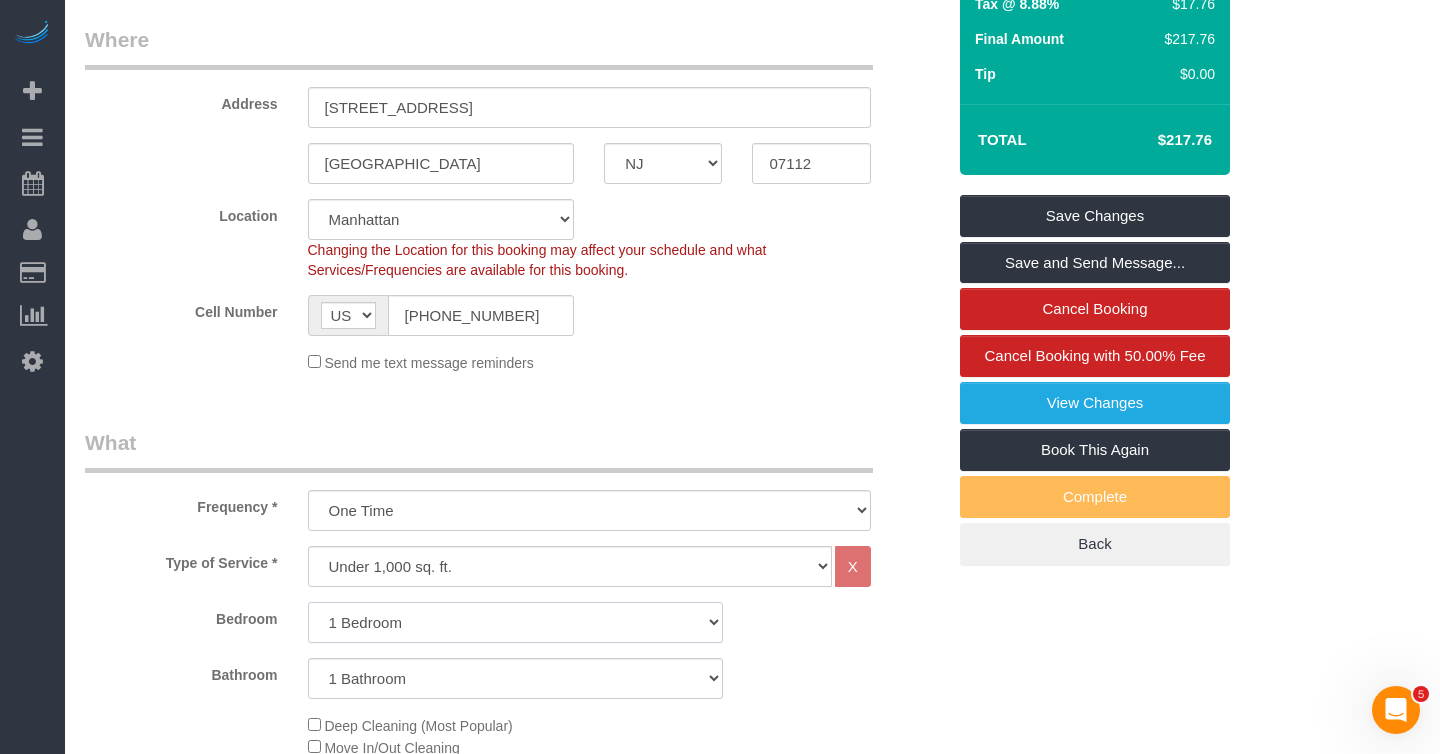 click on "Studio
1 Bedroom
2 Bedrooms
3 Bedrooms" 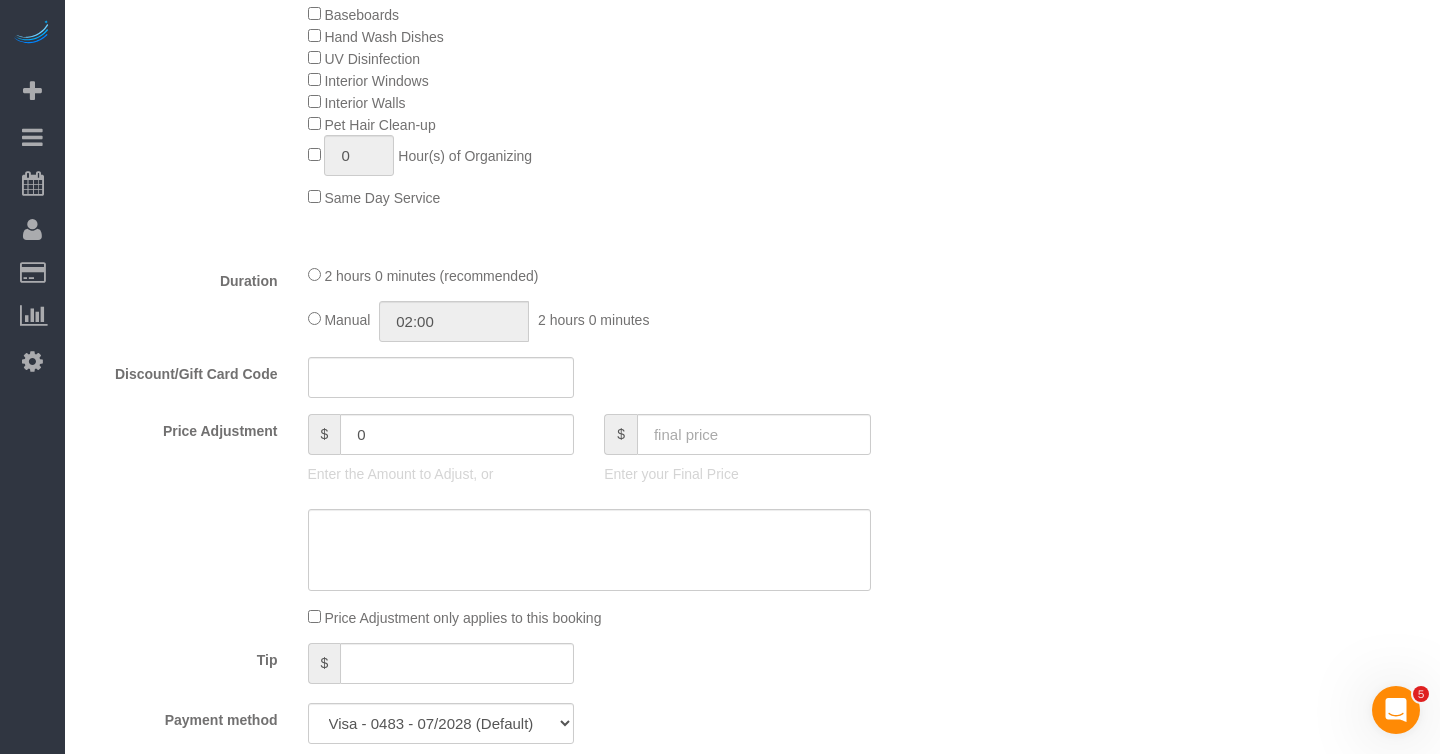scroll, scrollTop: 1239, scrollLeft: 0, axis: vertical 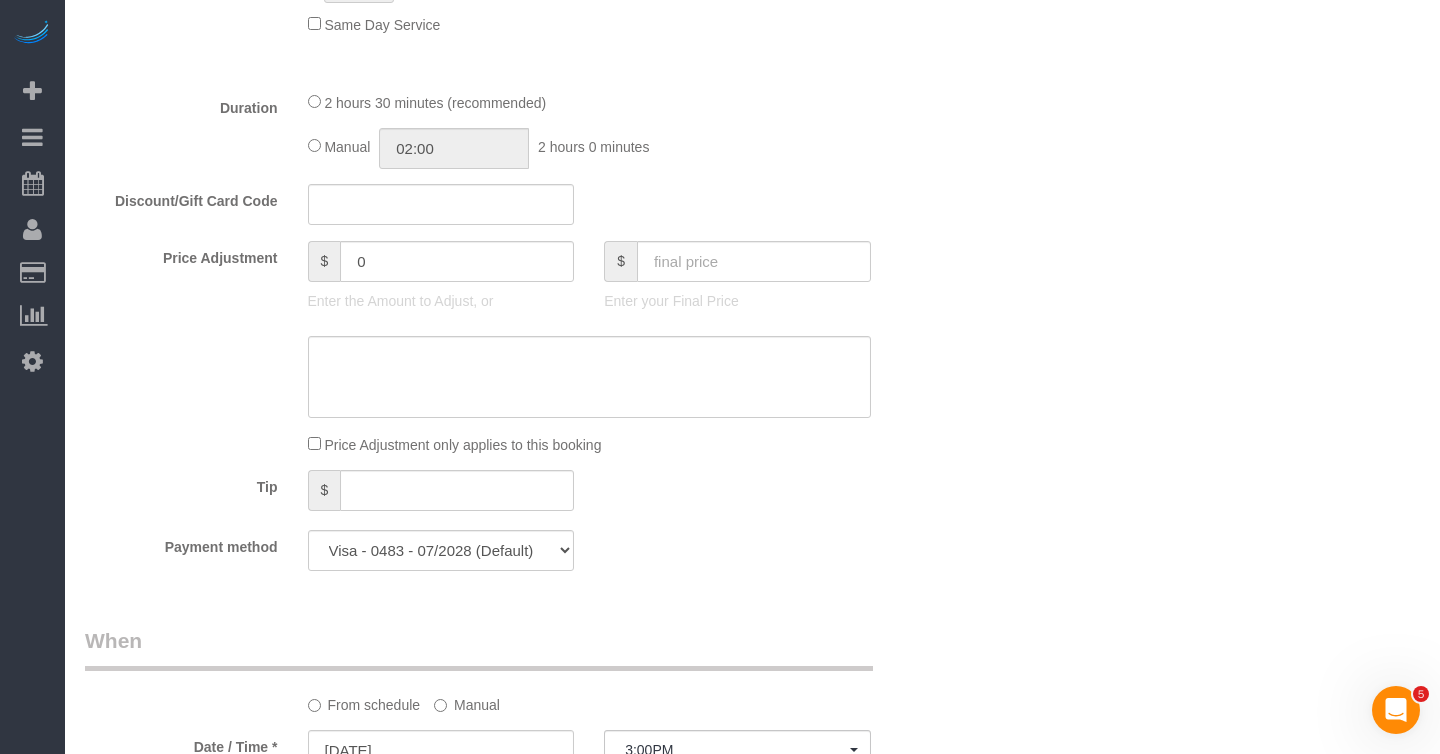 select on "spot42" 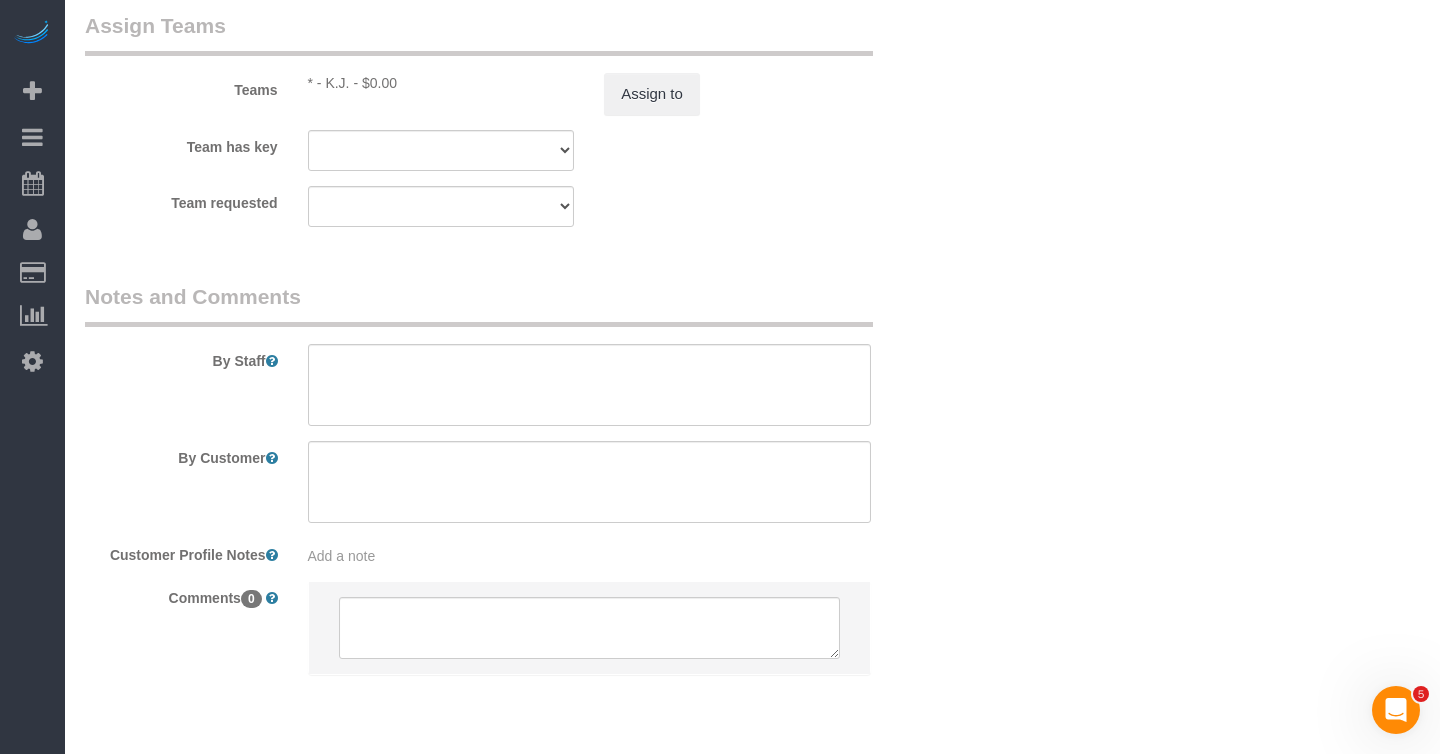 scroll, scrollTop: 2726, scrollLeft: 0, axis: vertical 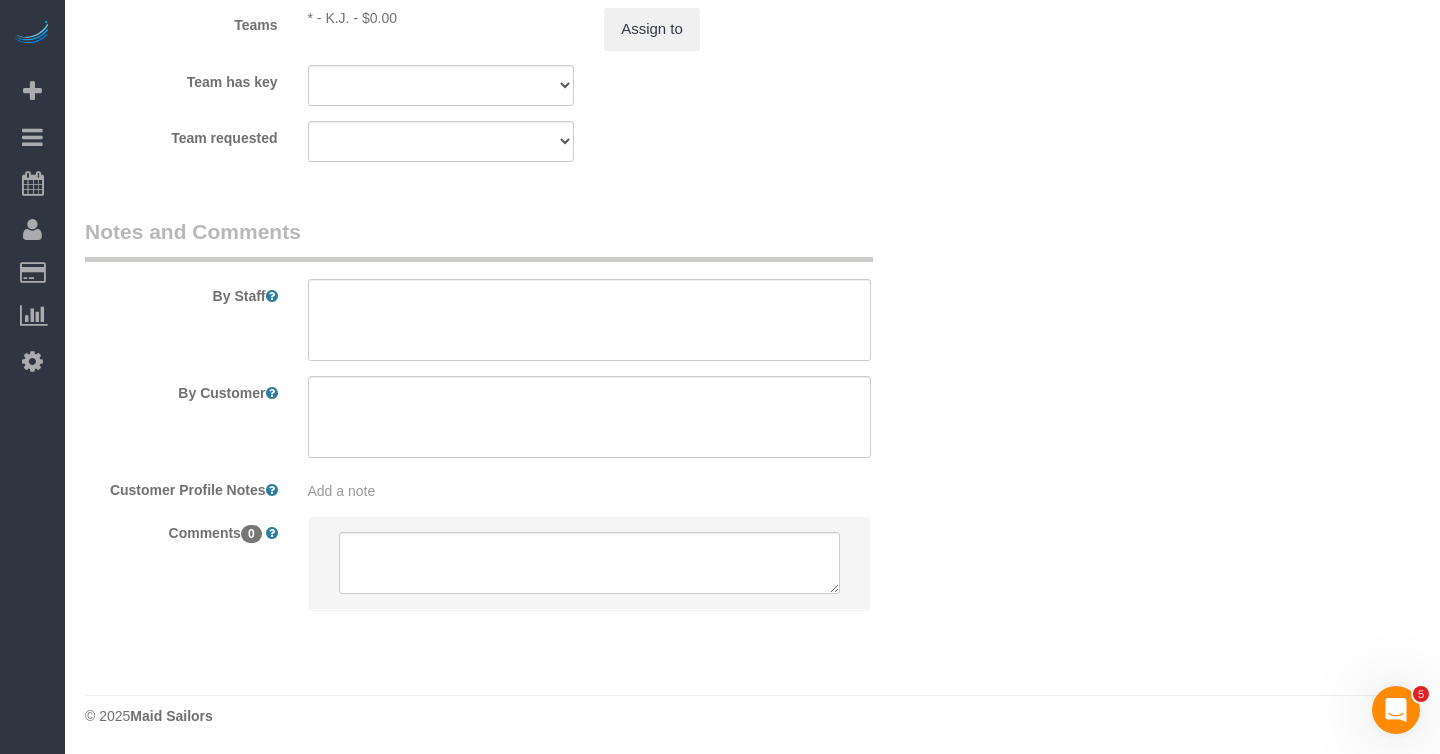 click on "By Staff
By Customer
Customer Profile Notes
Add a note
Comments
0" at bounding box center [515, 423] 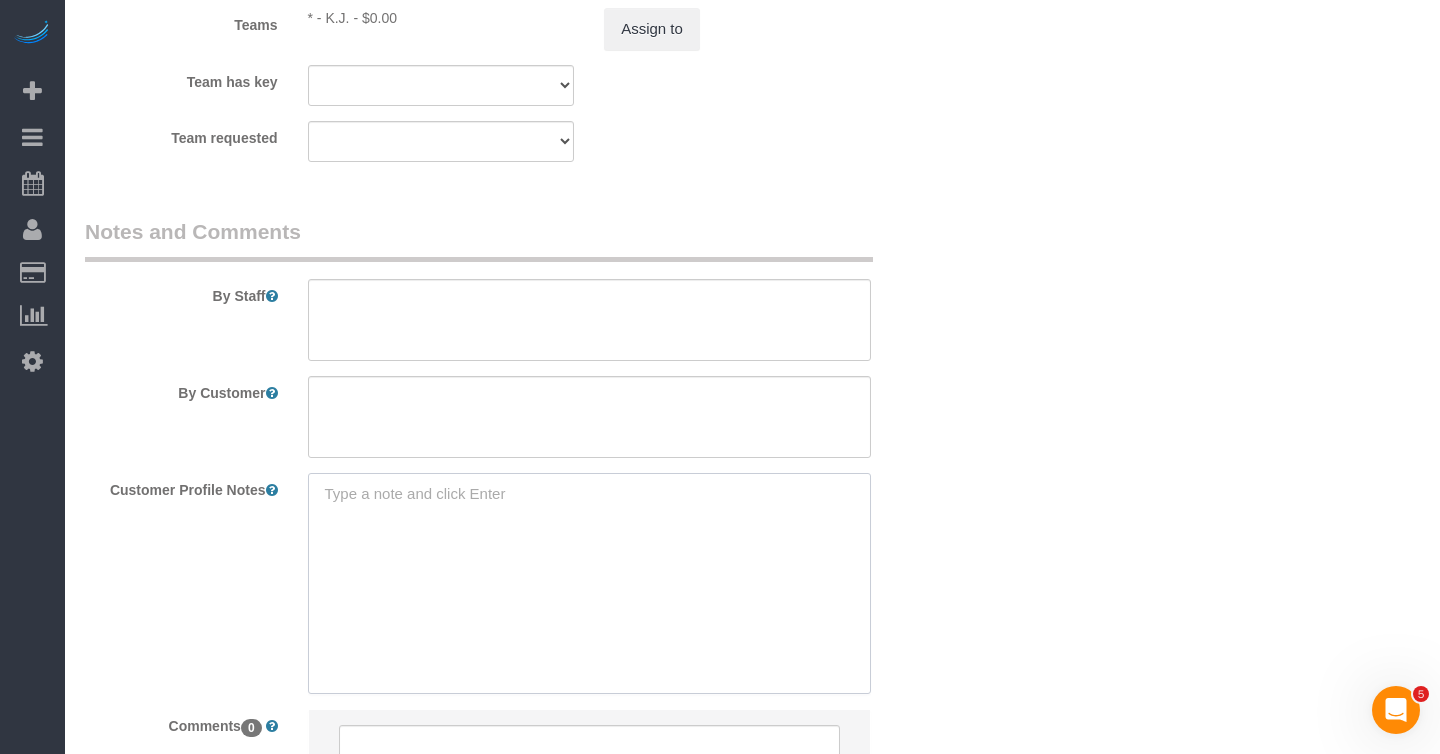 click at bounding box center [589, 583] 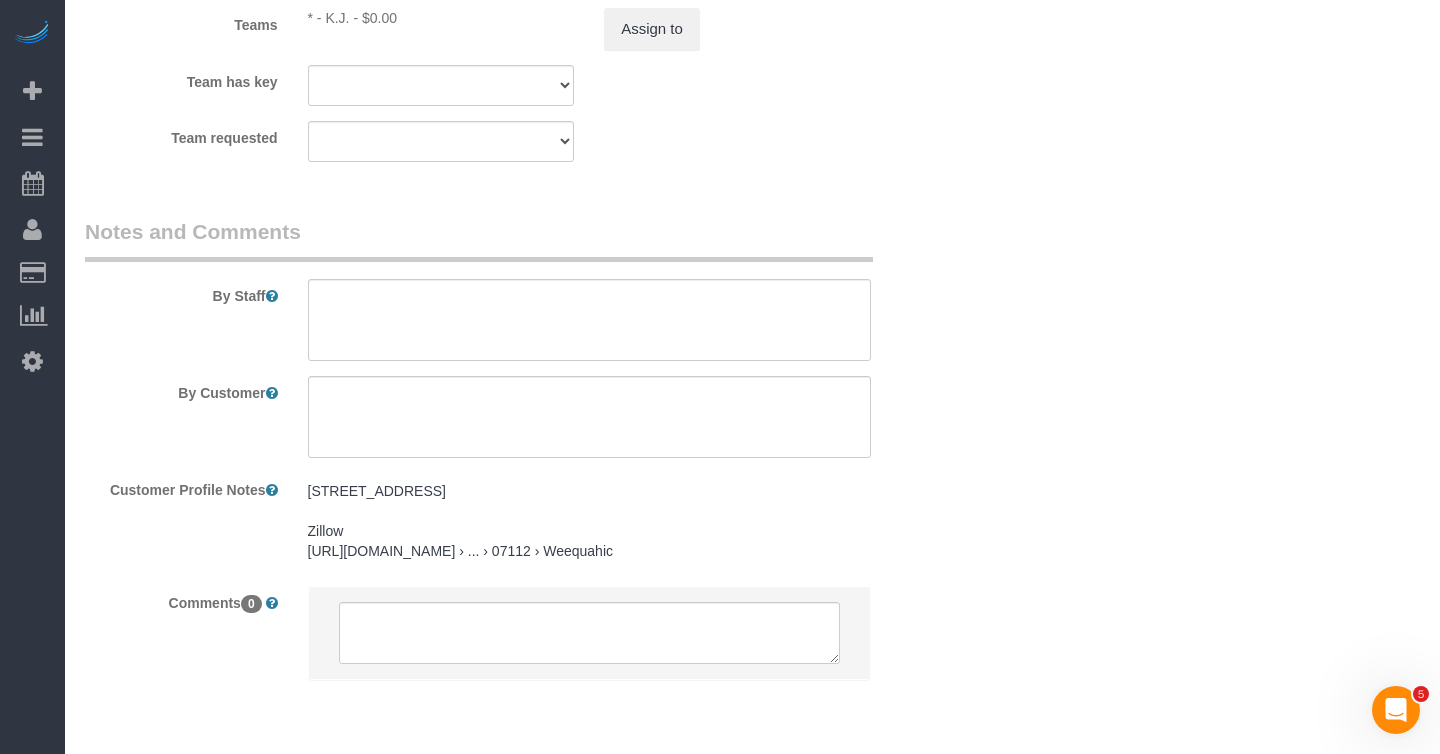 click on "[STREET_ADDRESS]
Zillow
[URL][DOMAIN_NAME] › ... › 07112 › Weequahic" at bounding box center [589, 521] 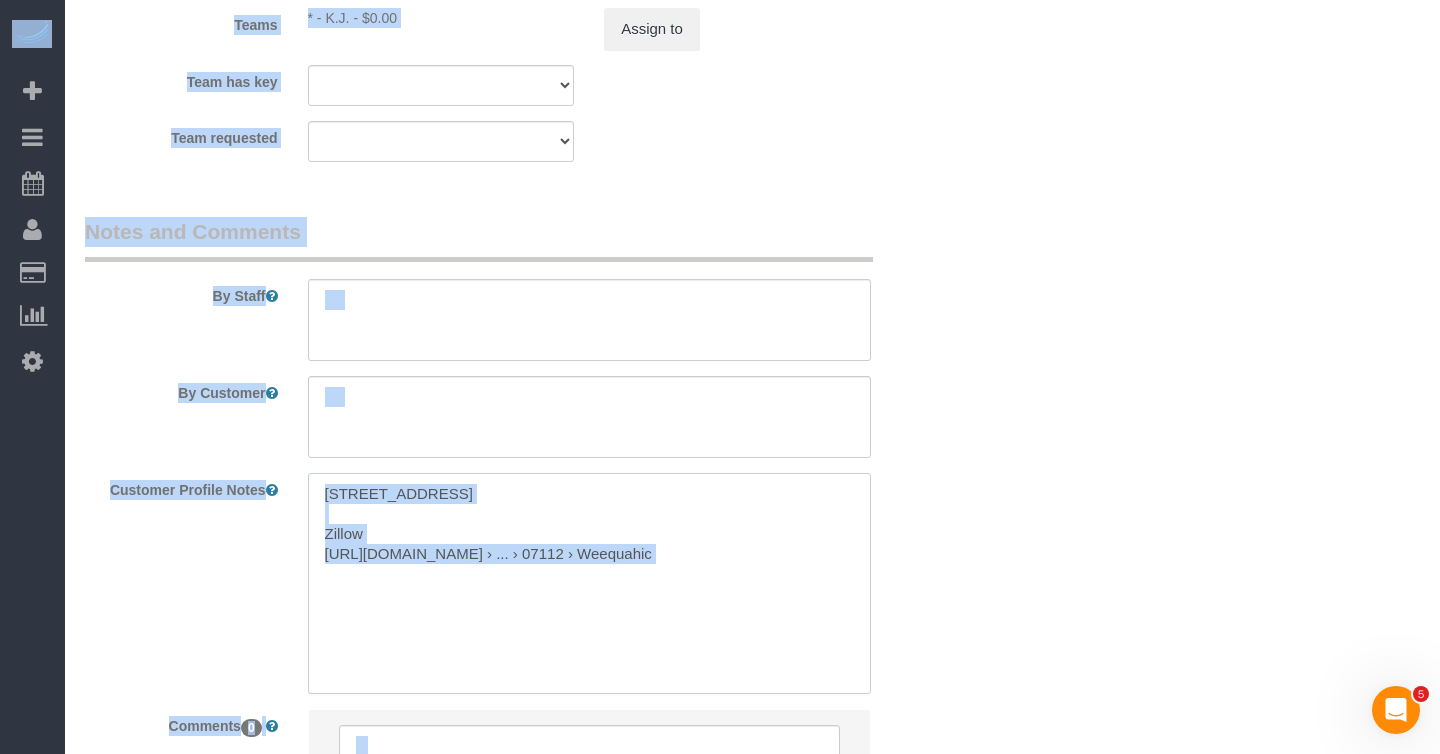 click on "[STREET_ADDRESS]
Zillow
[URL][DOMAIN_NAME] › ... › 07112 › Weequahic" at bounding box center [589, 583] 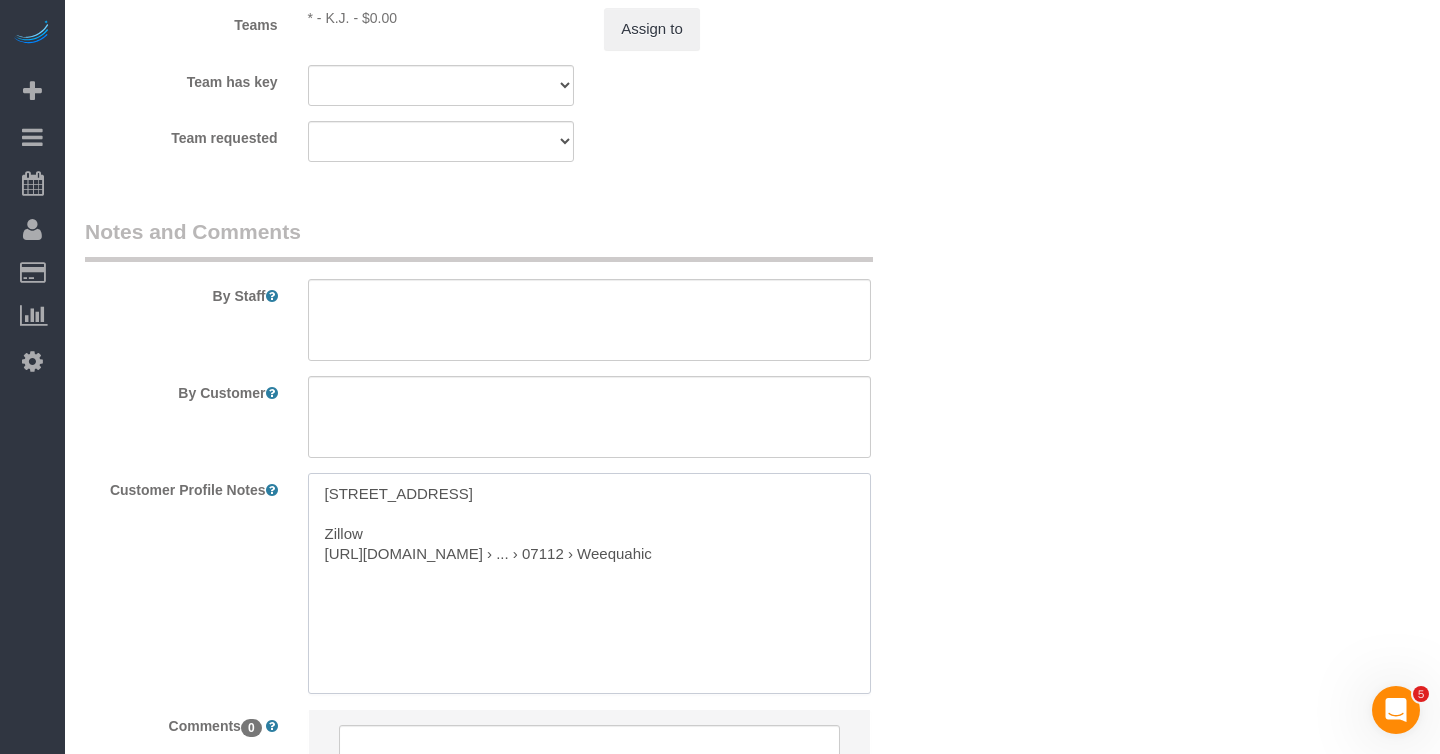 paste on "[URL][DOMAIN_NAME]" 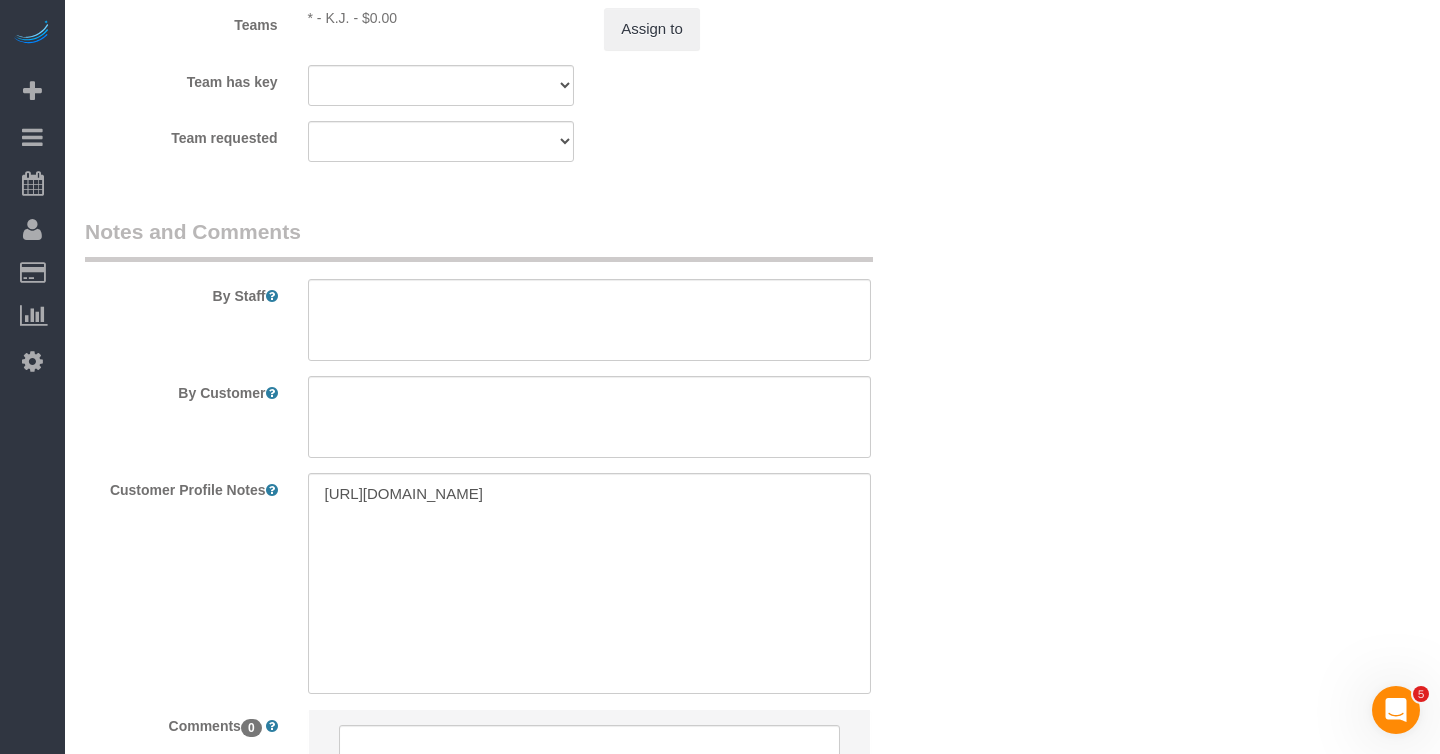 click on "By Customer" at bounding box center [515, 417] 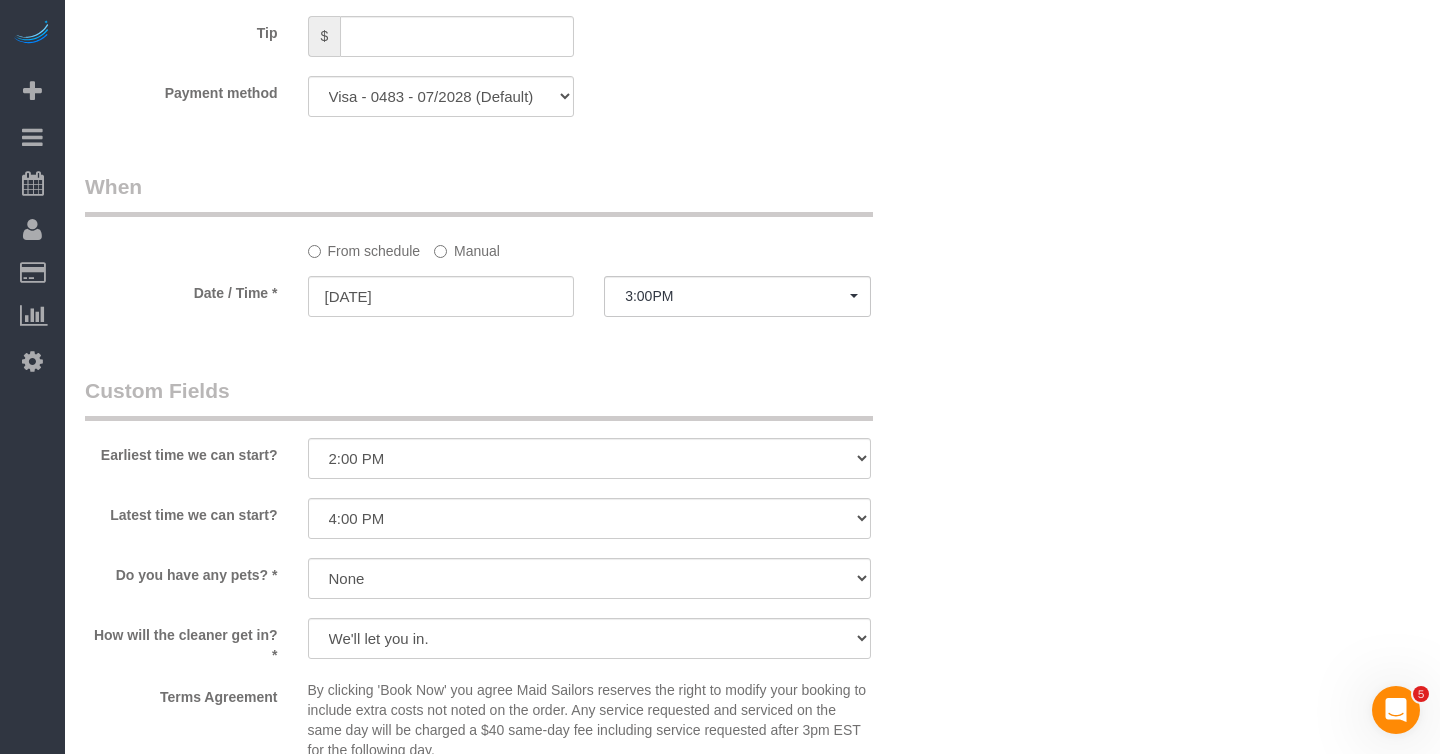 scroll, scrollTop: 1858, scrollLeft: 0, axis: vertical 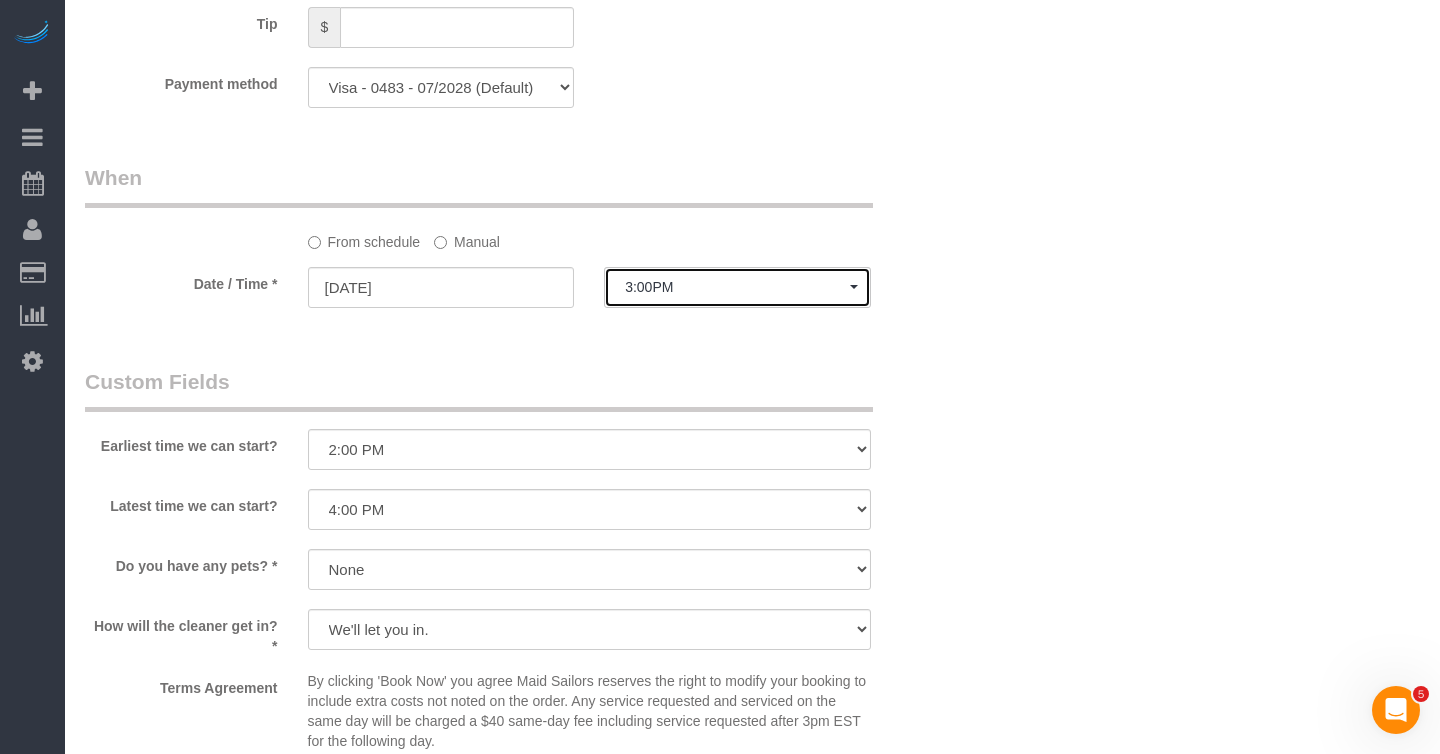 click on "3:00PM" 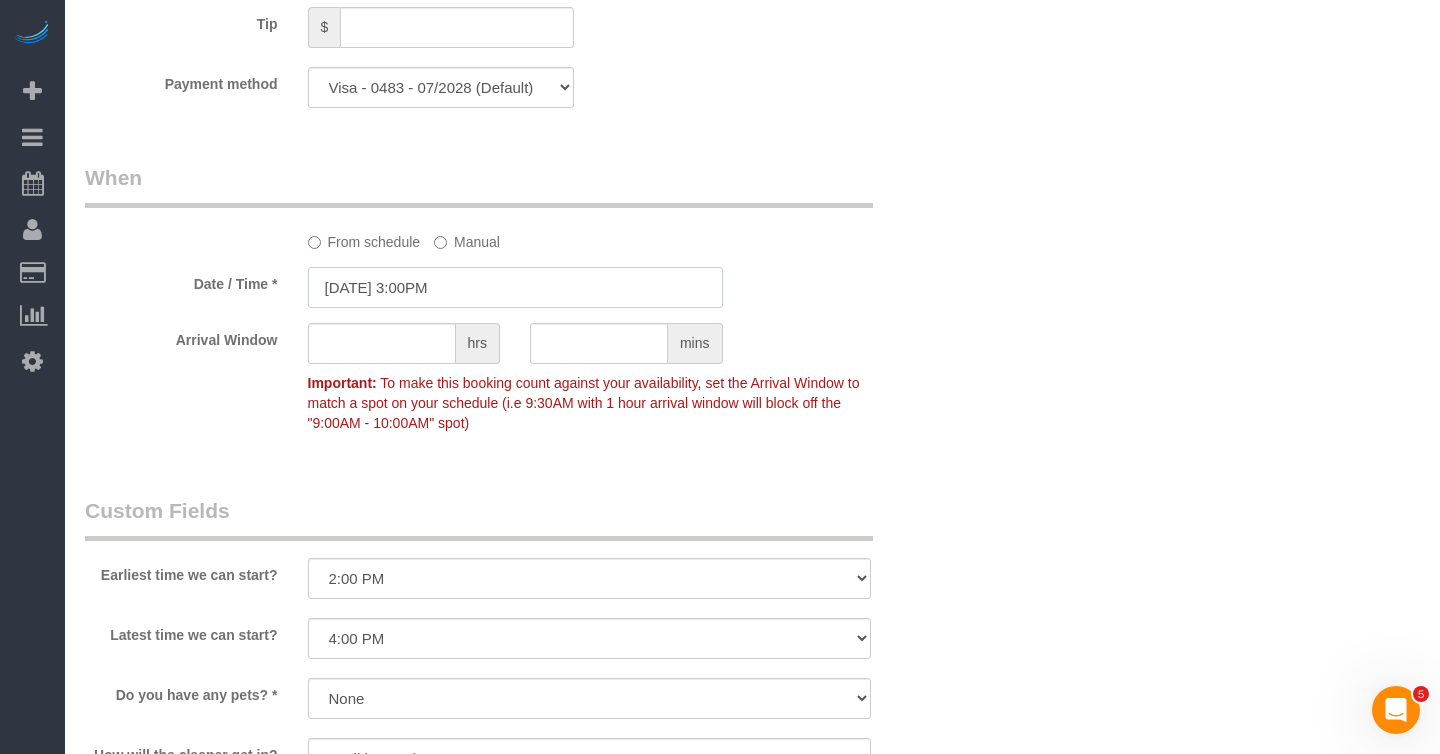 click on "[DATE] 3:00PM" at bounding box center (515, 287) 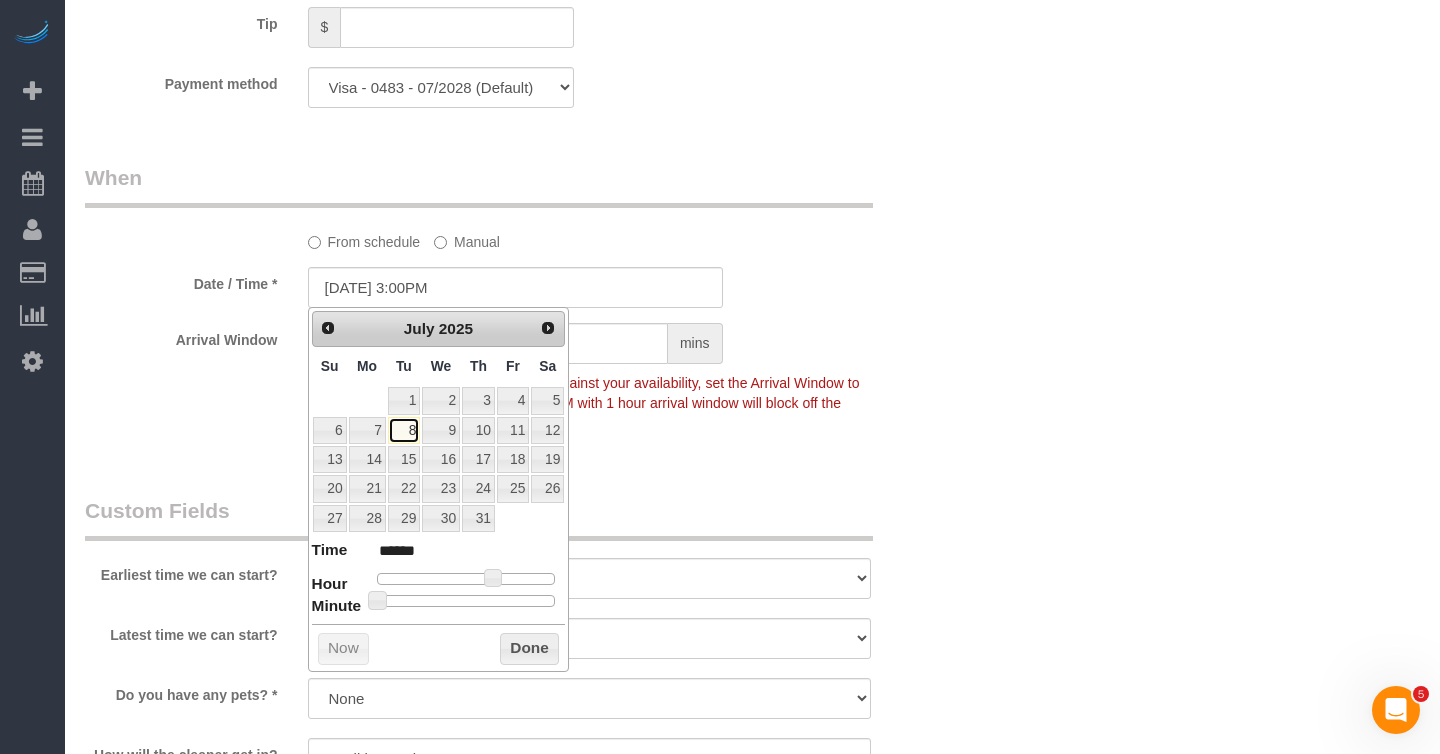 click on "8" at bounding box center (404, 430) 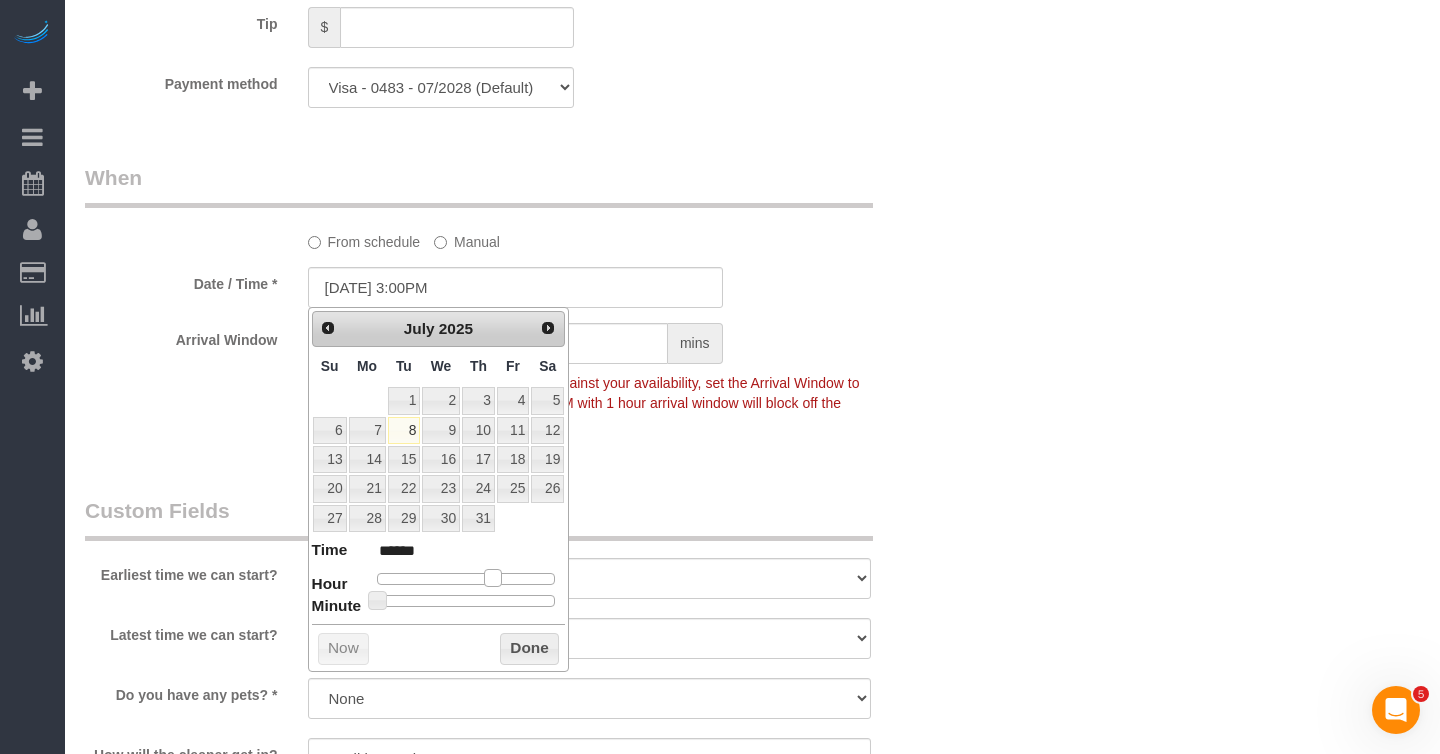 type on "[DATE] 2:00PM" 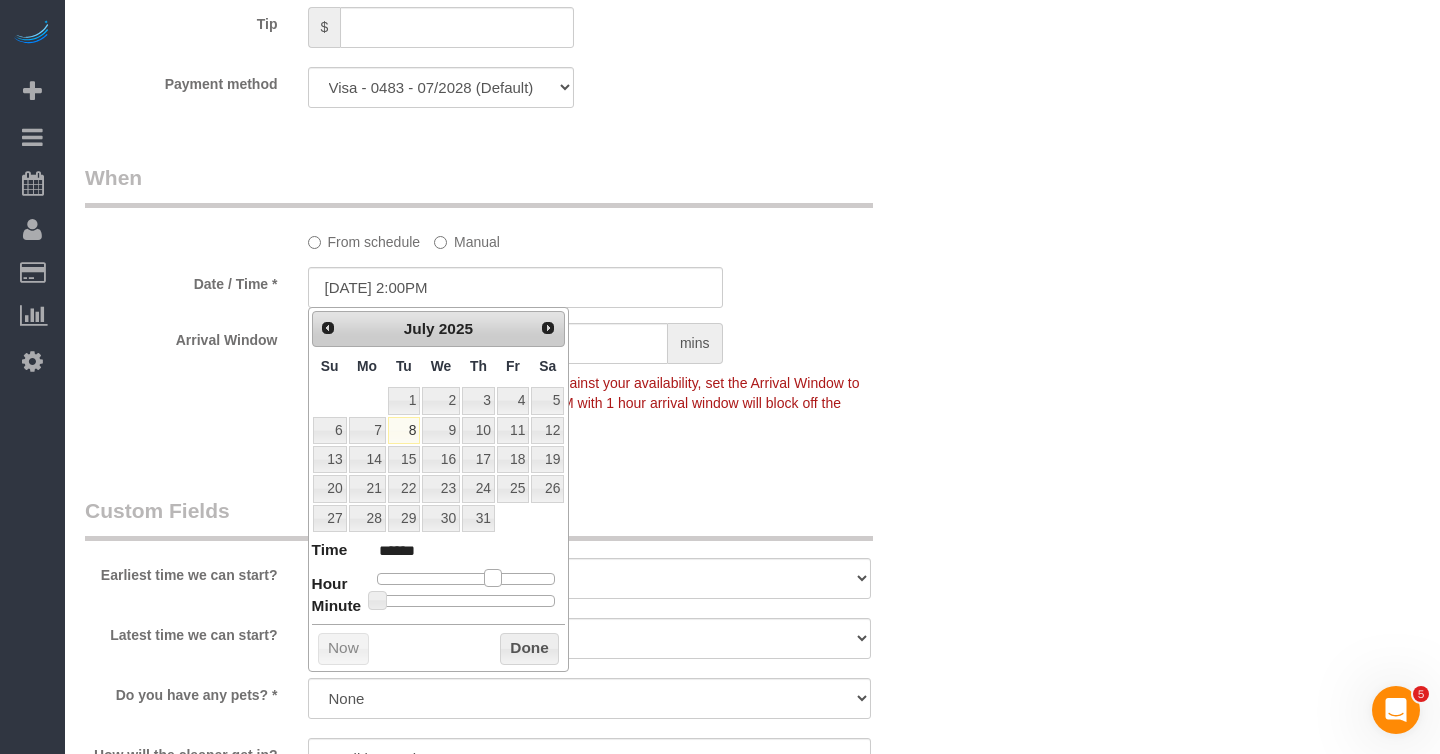 type on "[DATE] 1:00PM" 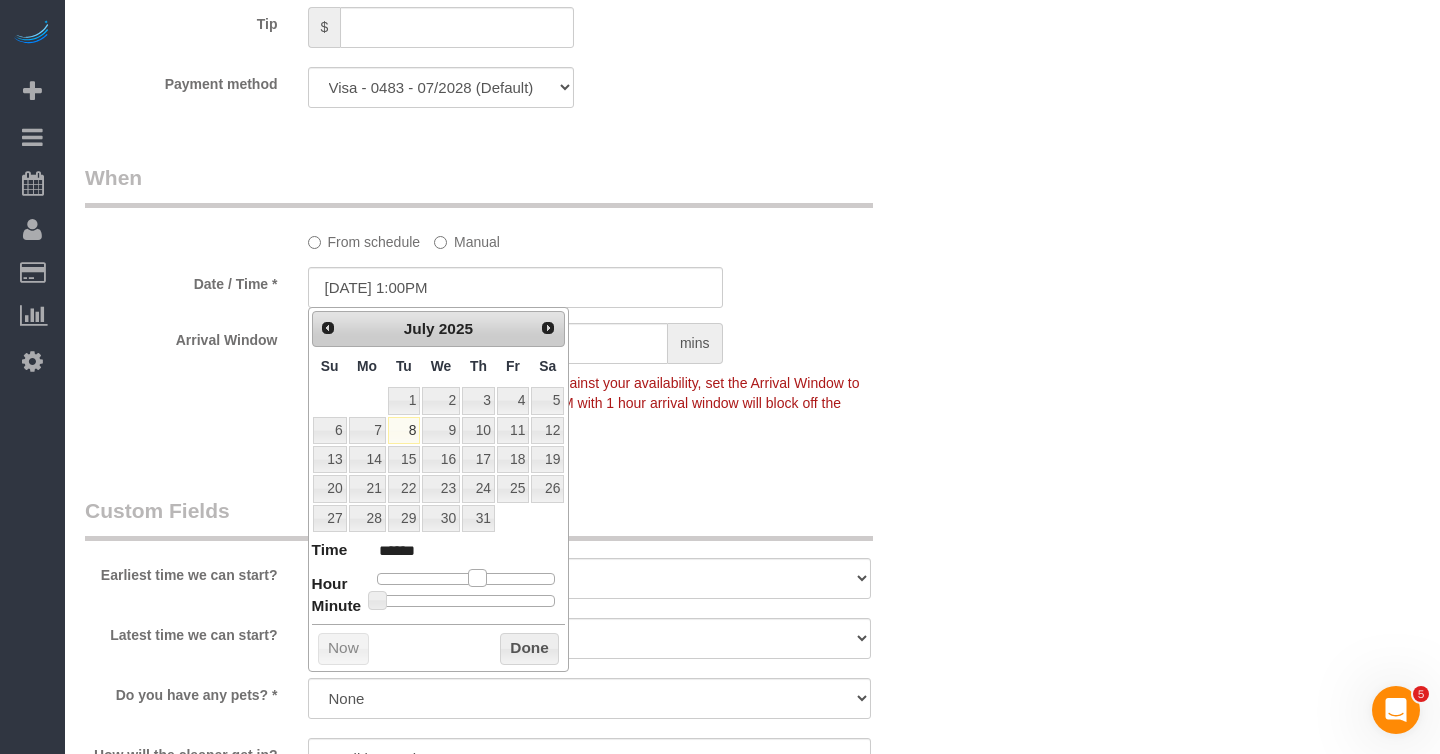 type on "[DATE] 12:00PM" 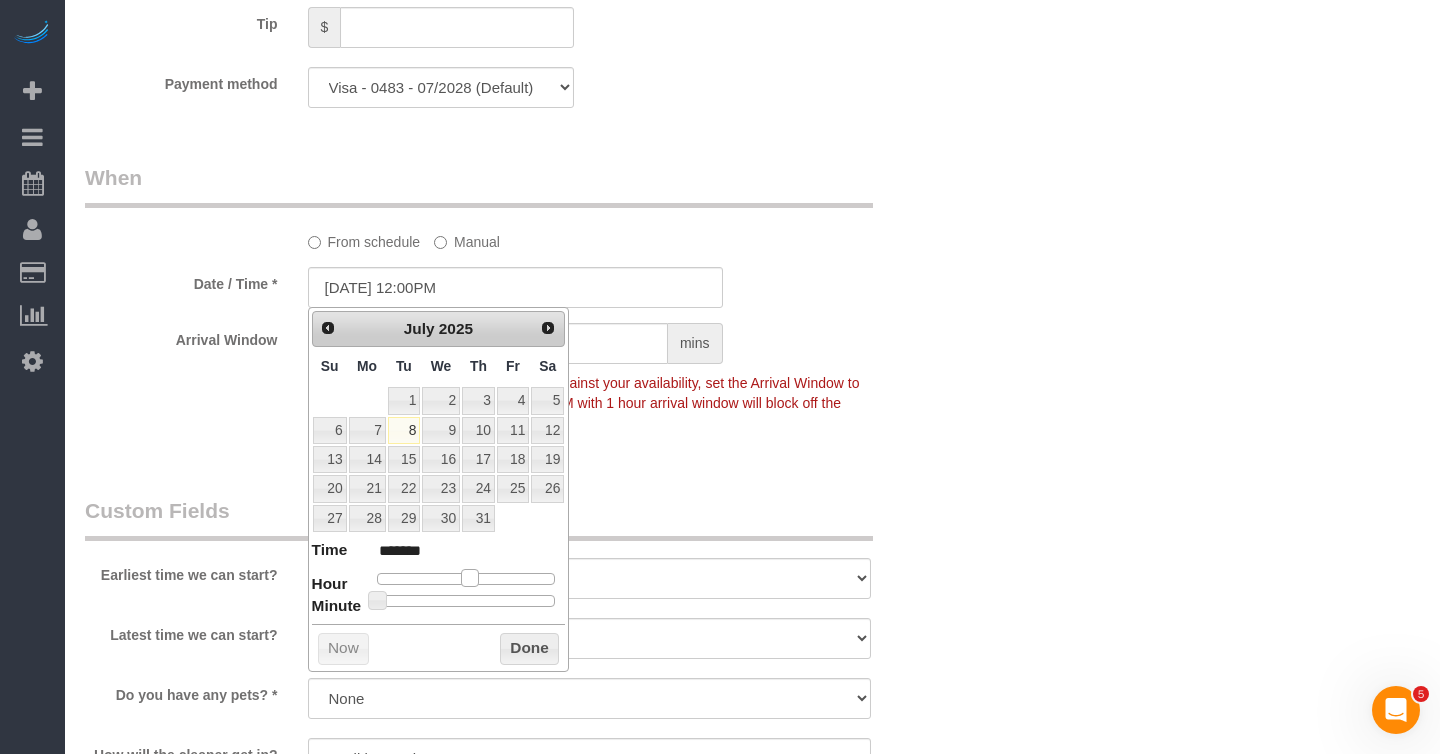 type on "[DATE] 11:00AM" 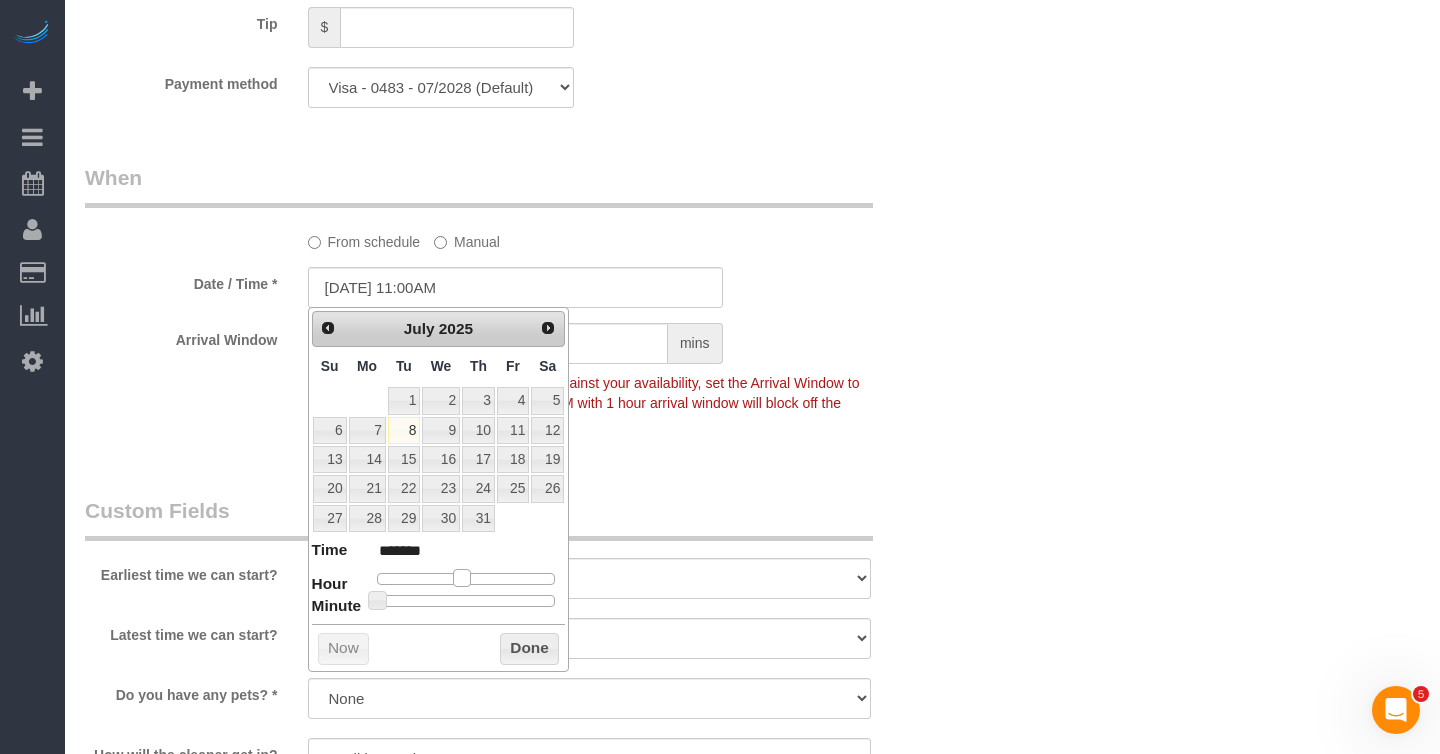 type on "[DATE] 12:00PM" 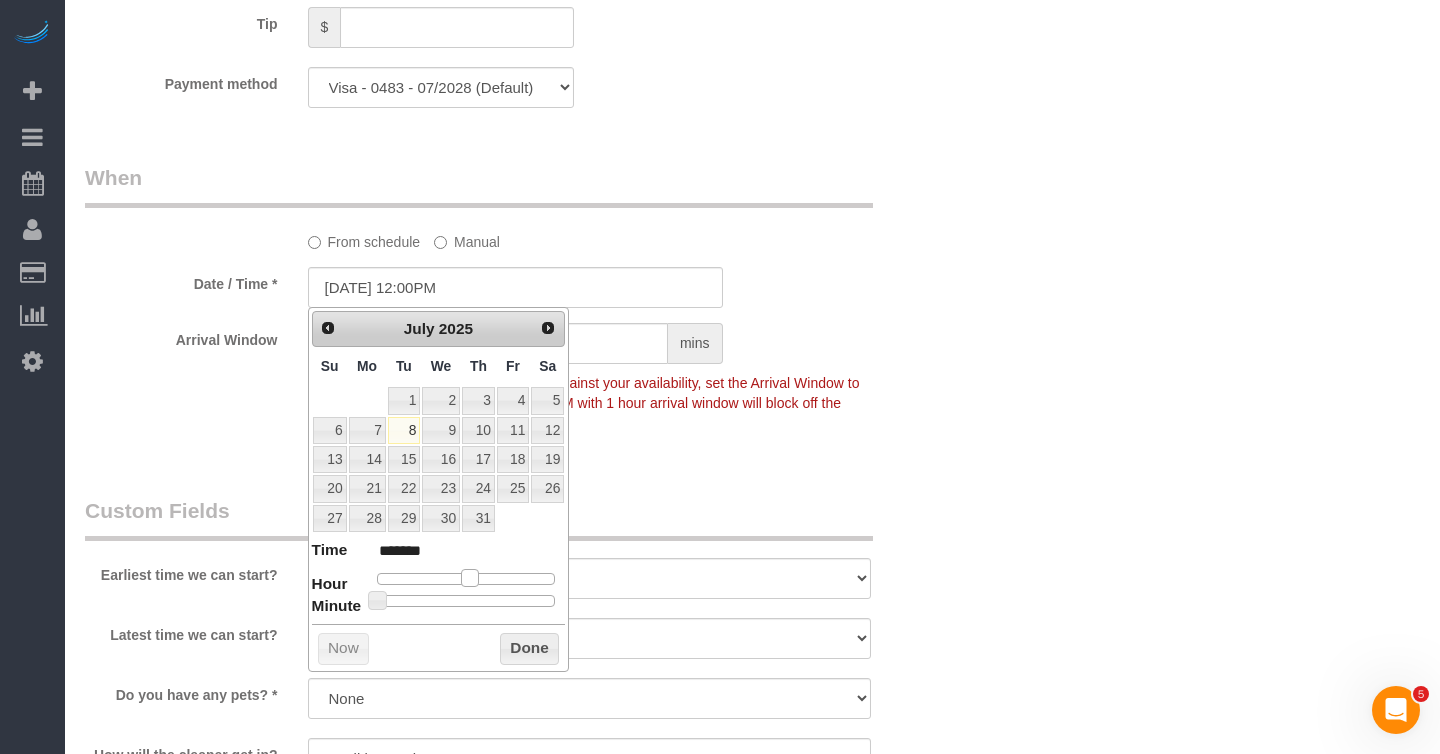 type on "[DATE] 1:00PM" 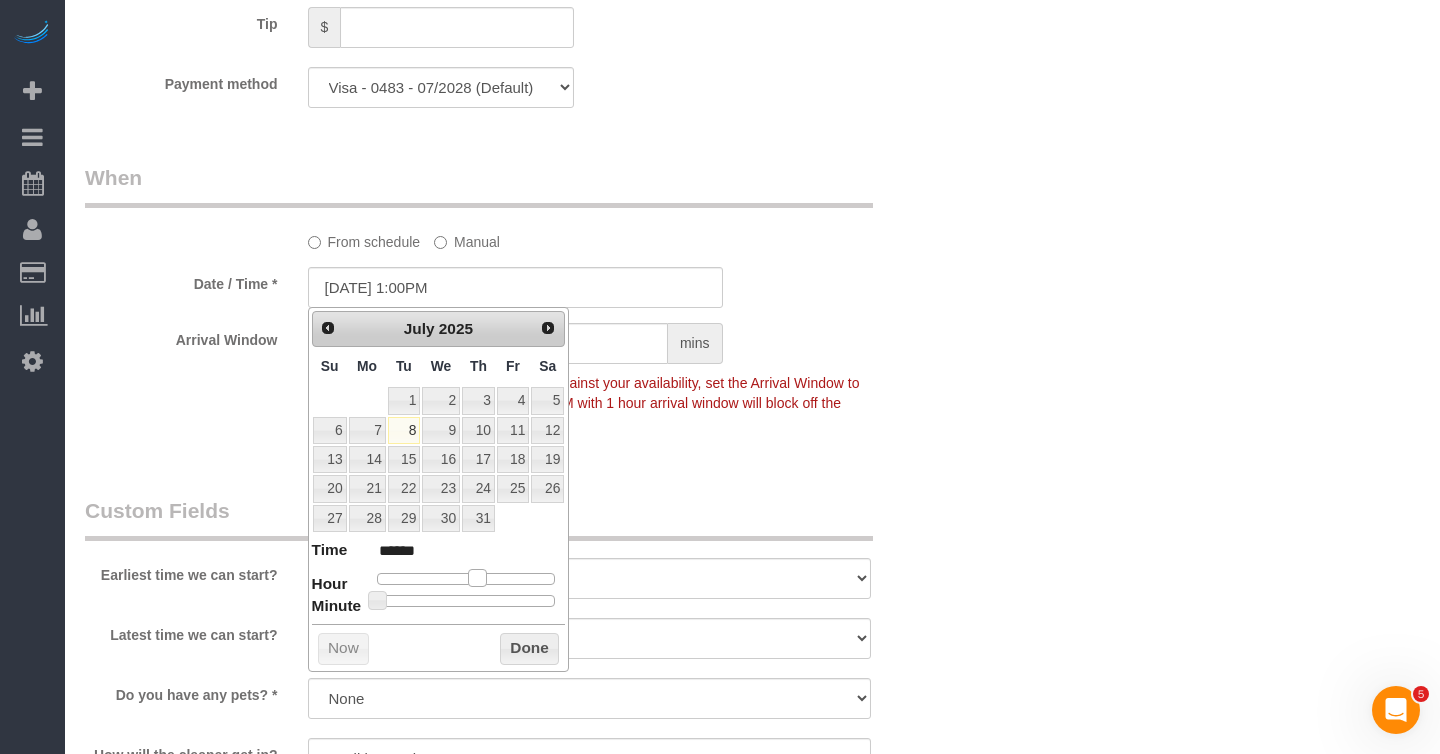 drag, startPoint x: 490, startPoint y: 574, endPoint x: 477, endPoint y: 576, distance: 13.152946 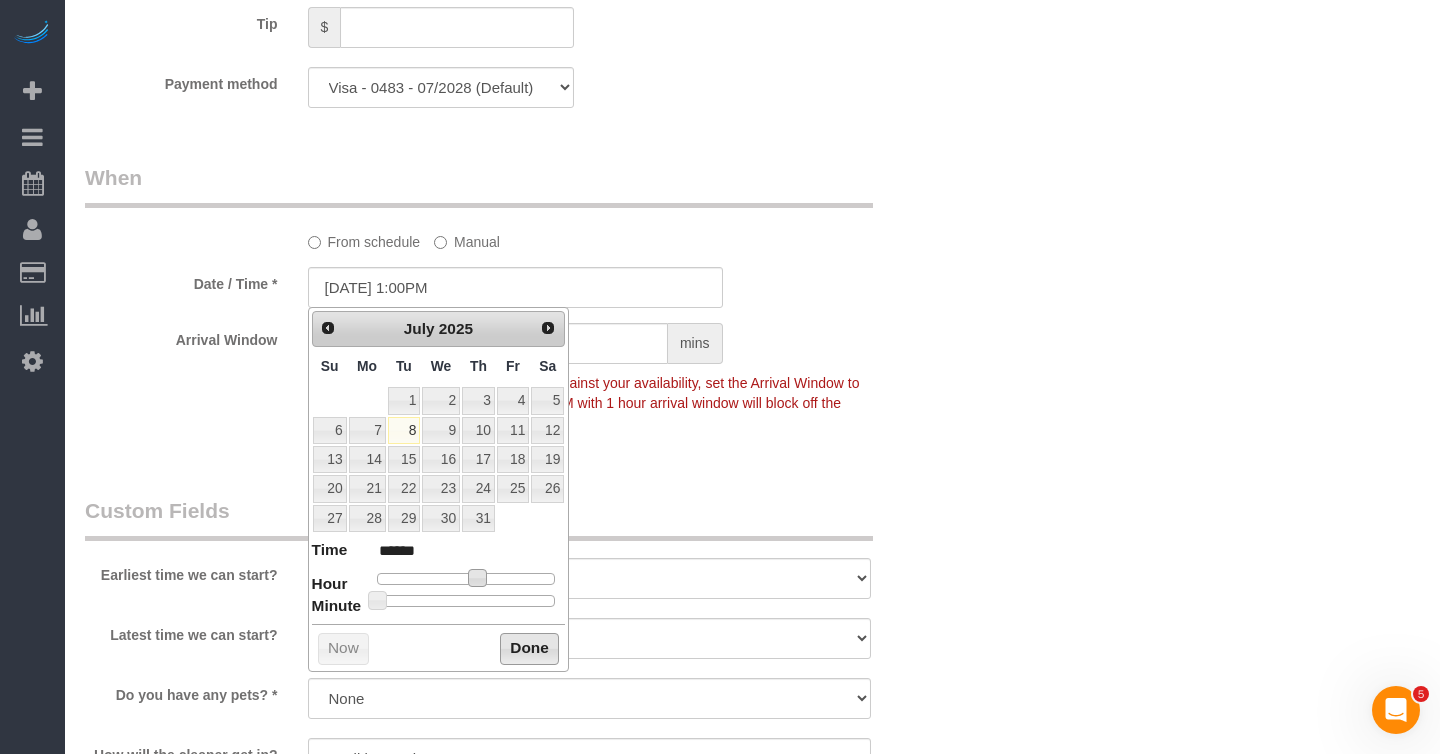click on "Done" at bounding box center (529, 649) 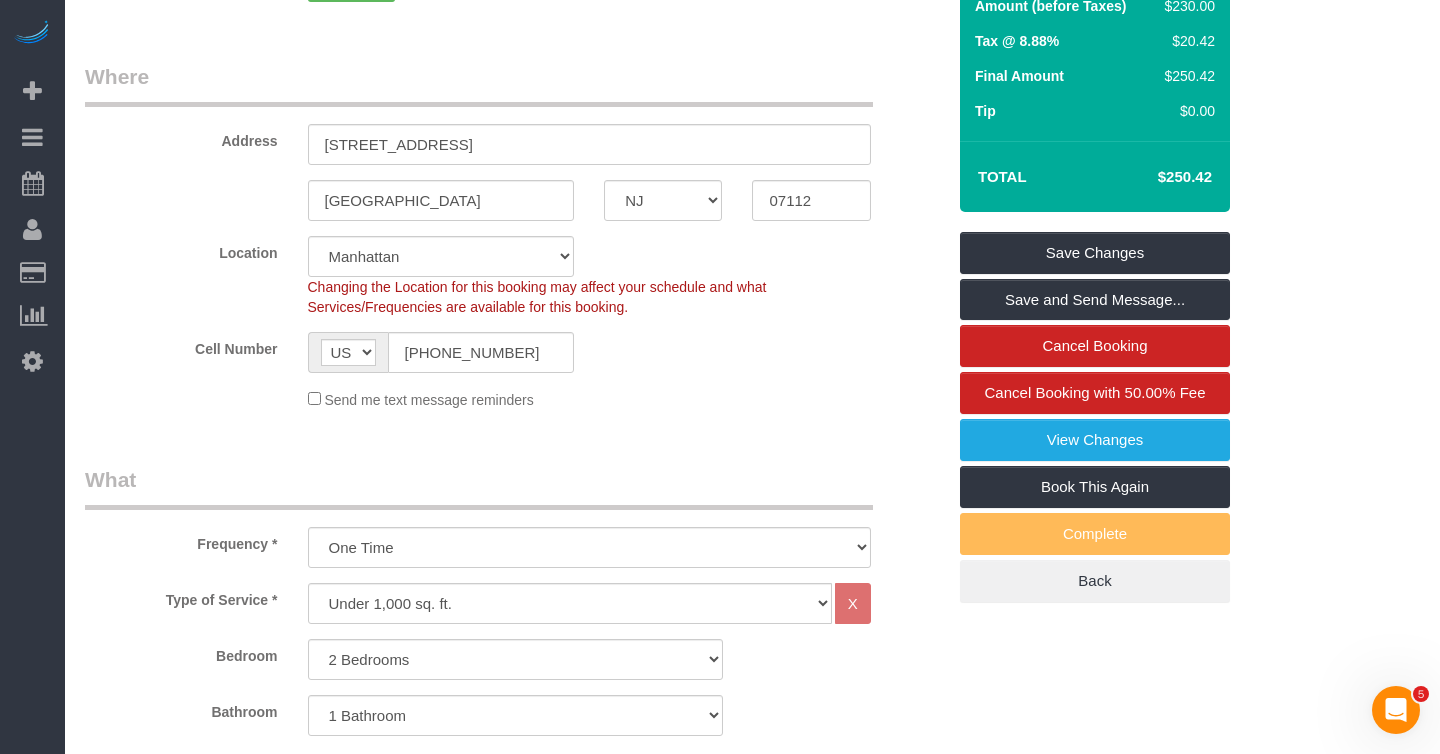 scroll, scrollTop: 0, scrollLeft: 0, axis: both 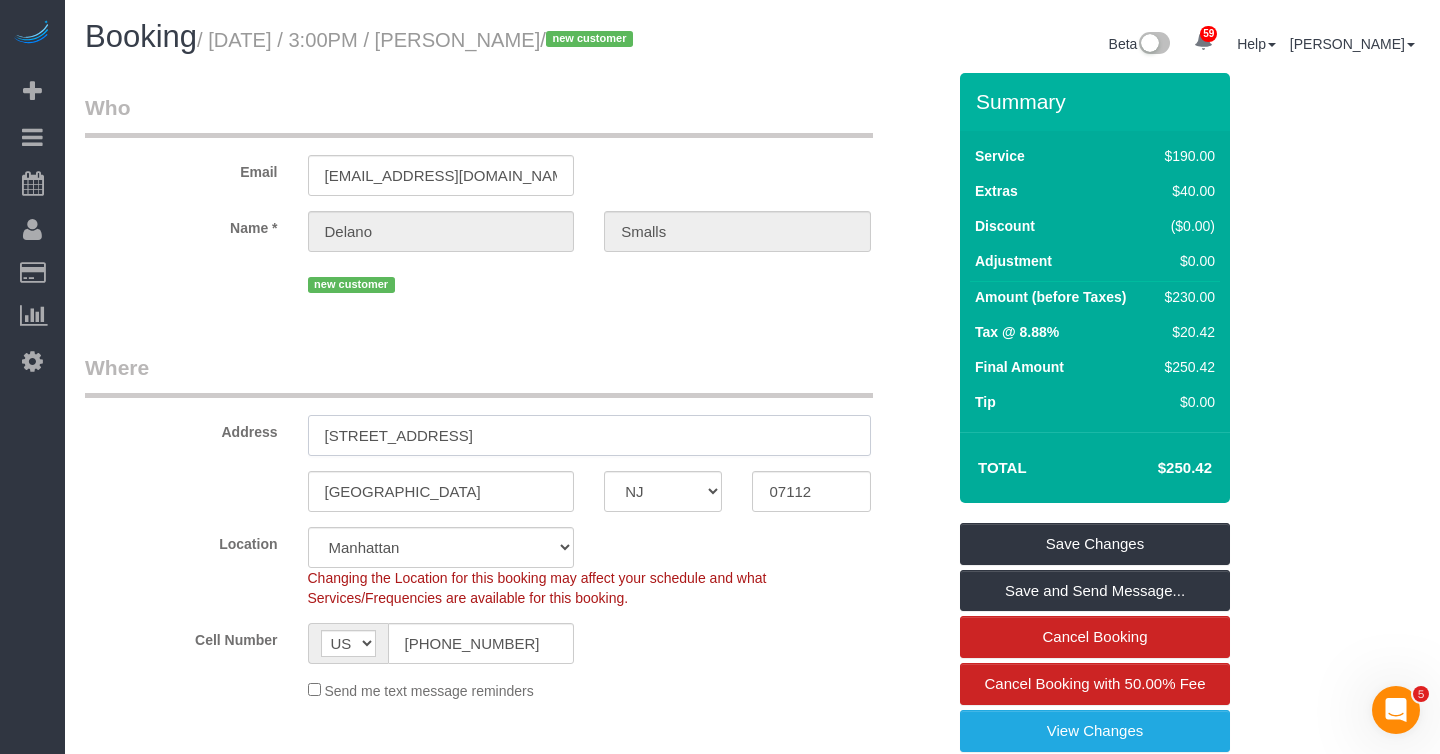 click on "[STREET_ADDRESS]" at bounding box center (589, 435) 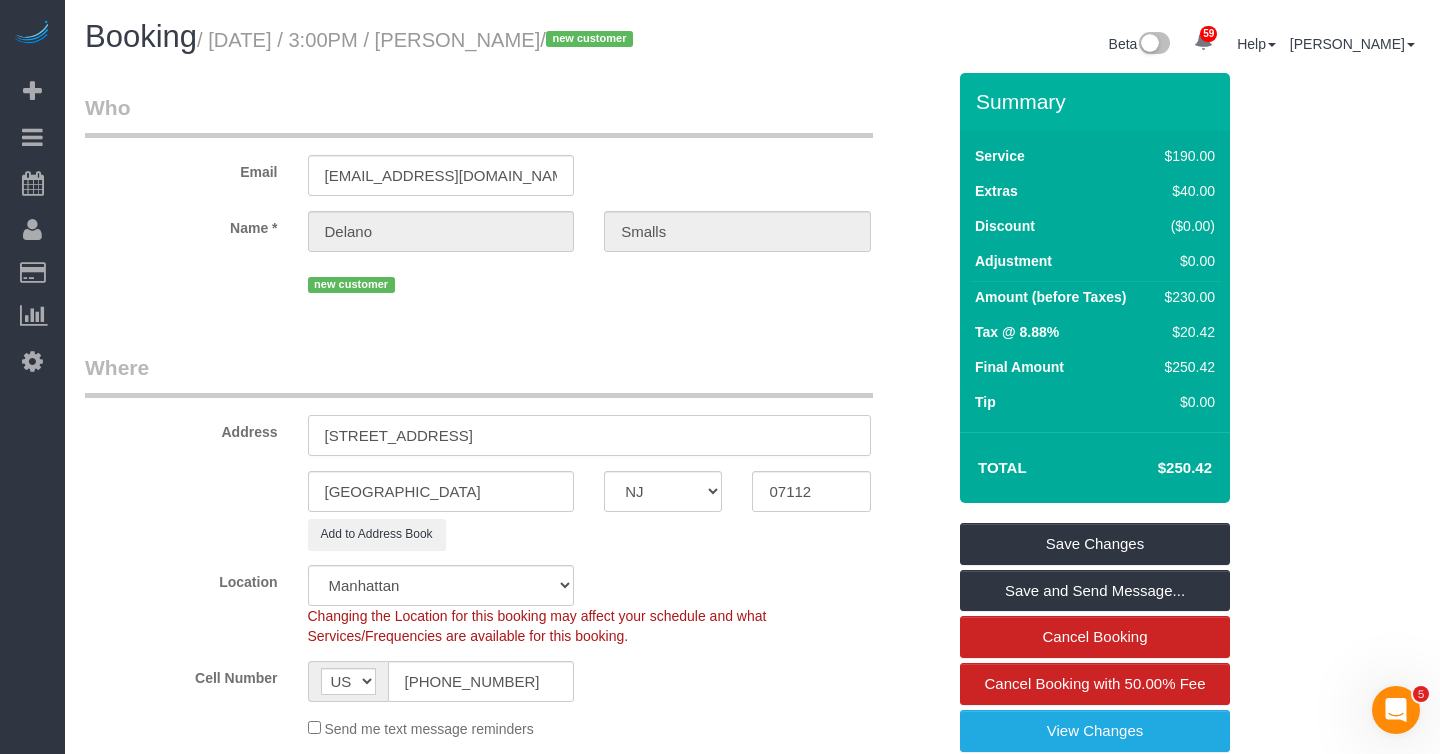 type on "[STREET_ADDRESS]" 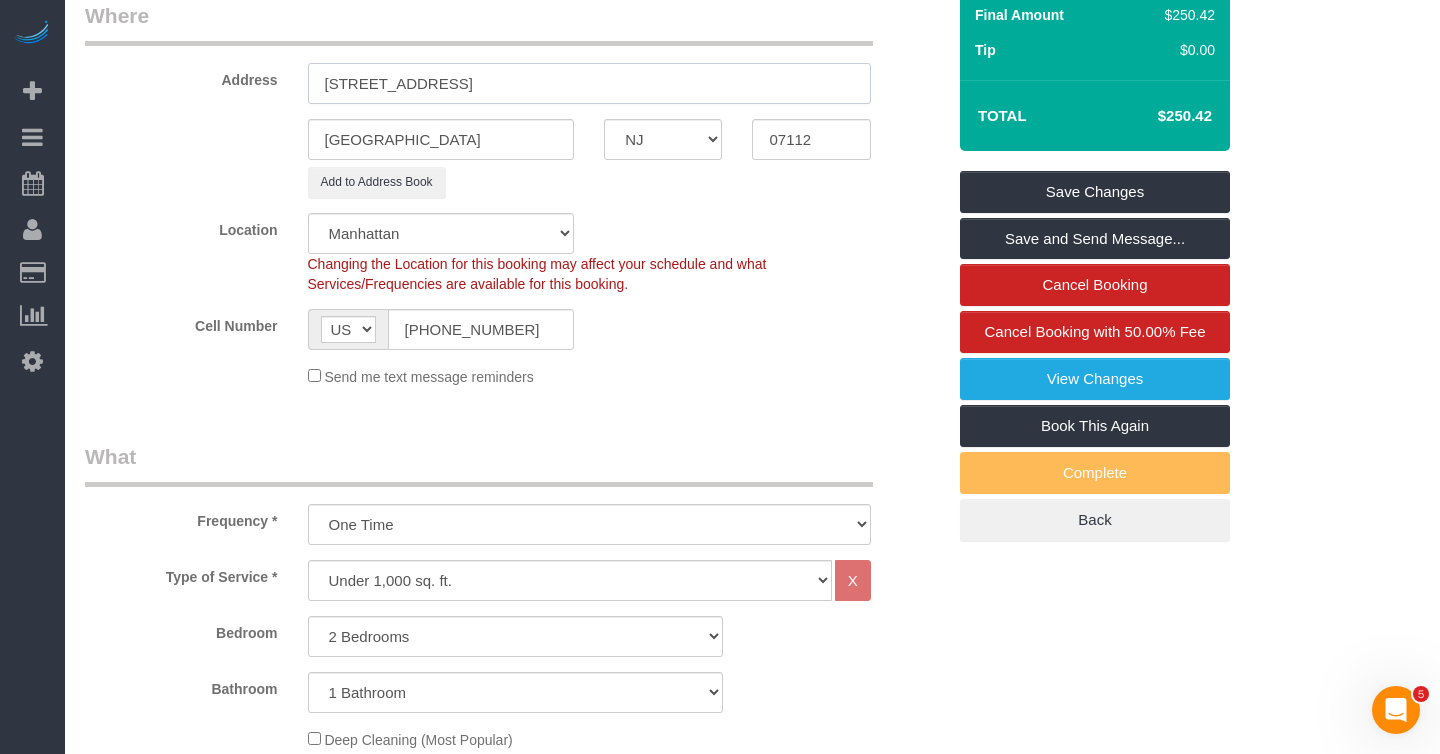scroll, scrollTop: 351, scrollLeft: 0, axis: vertical 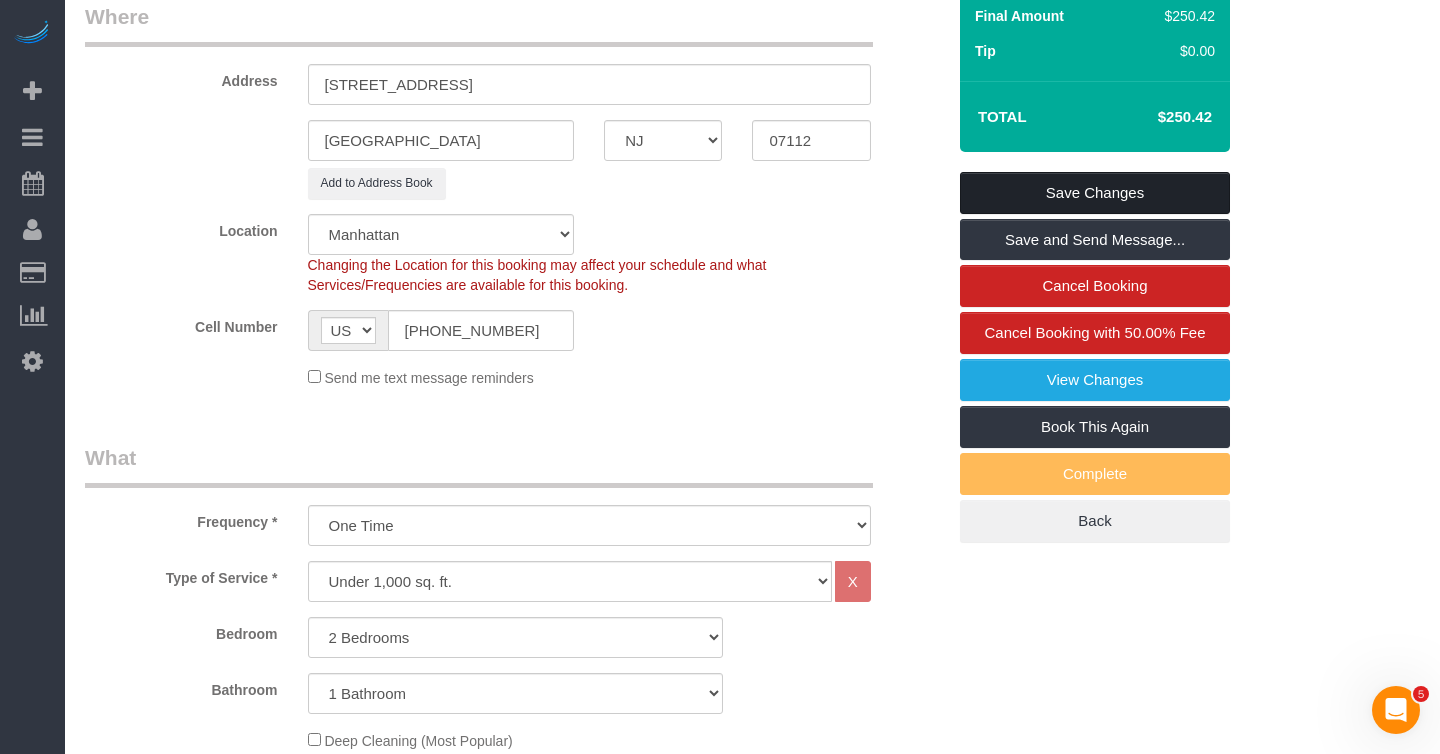 click on "Save Changes" at bounding box center [1095, 193] 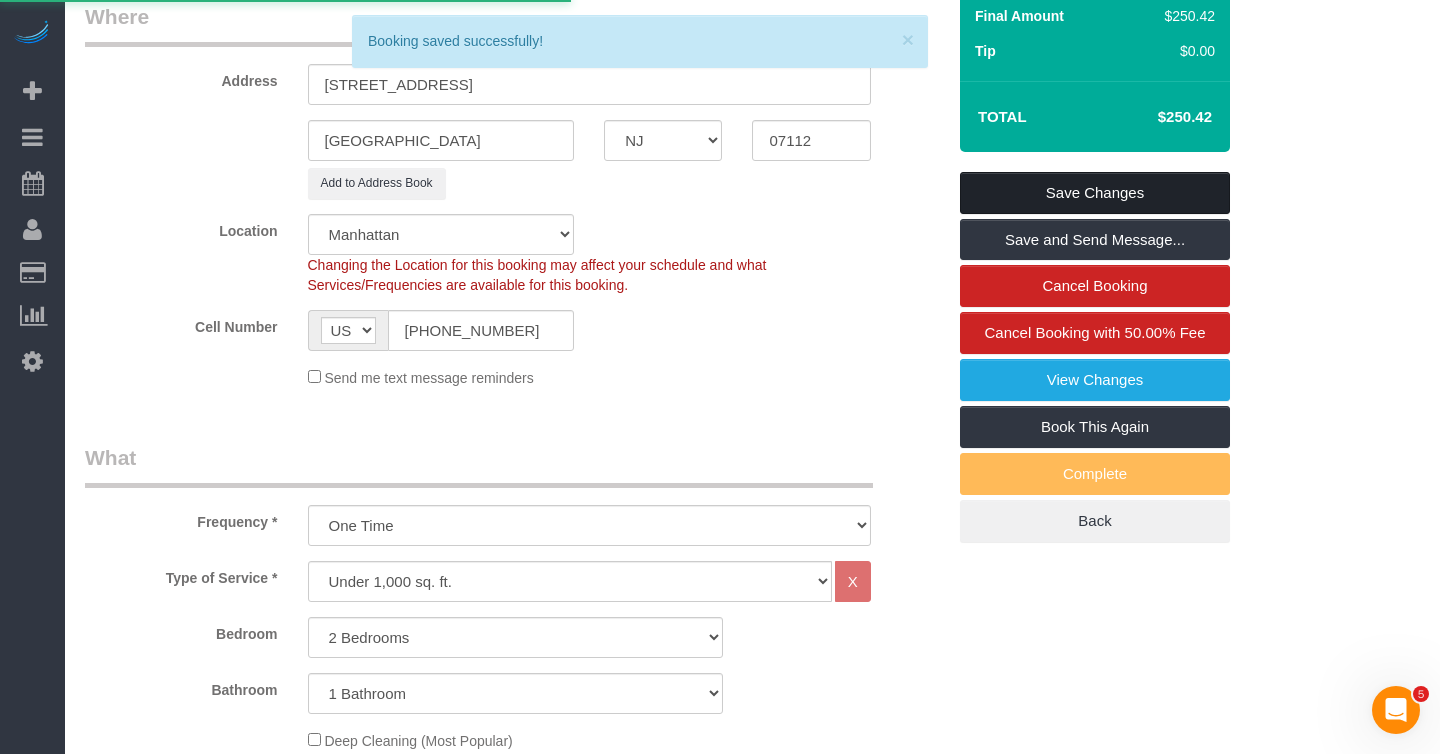 scroll, scrollTop: 0, scrollLeft: 0, axis: both 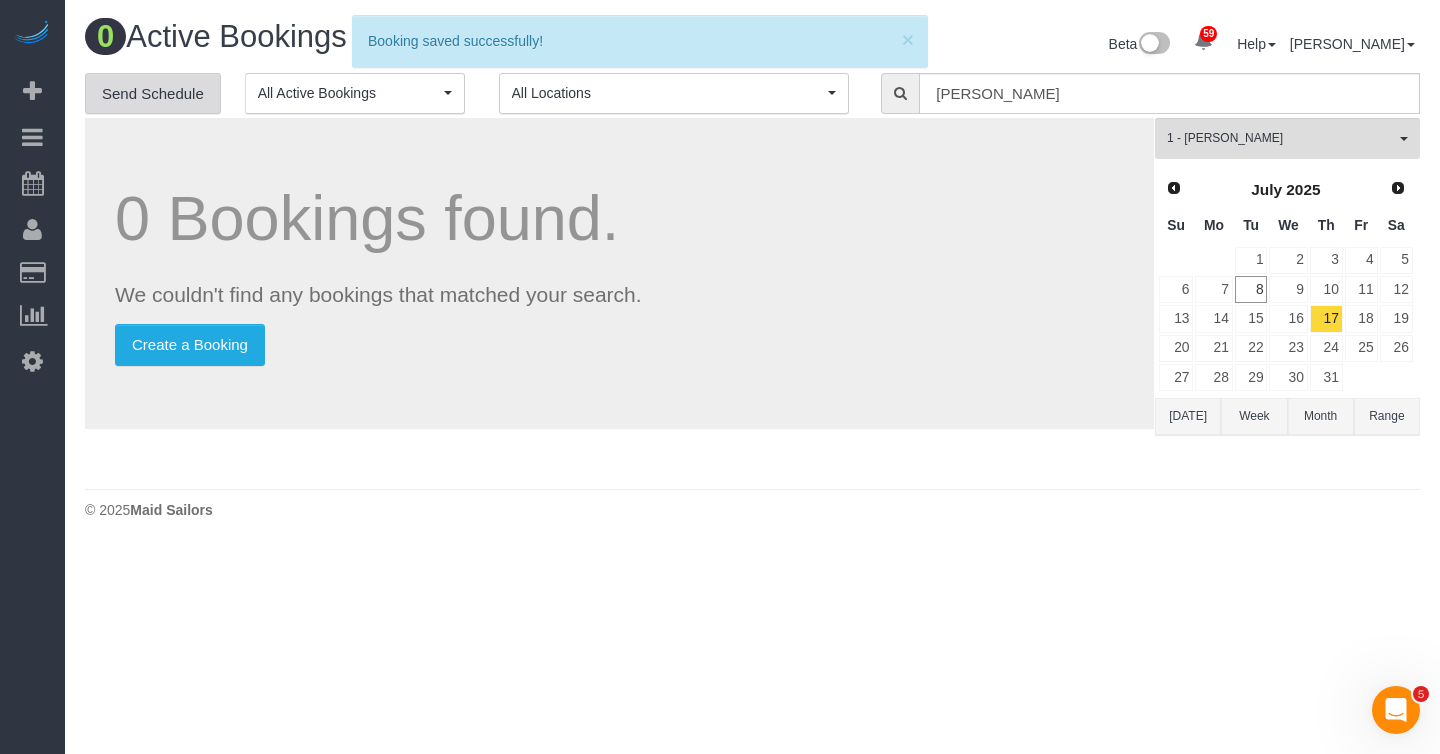 click on "Send Schedule" at bounding box center (153, 94) 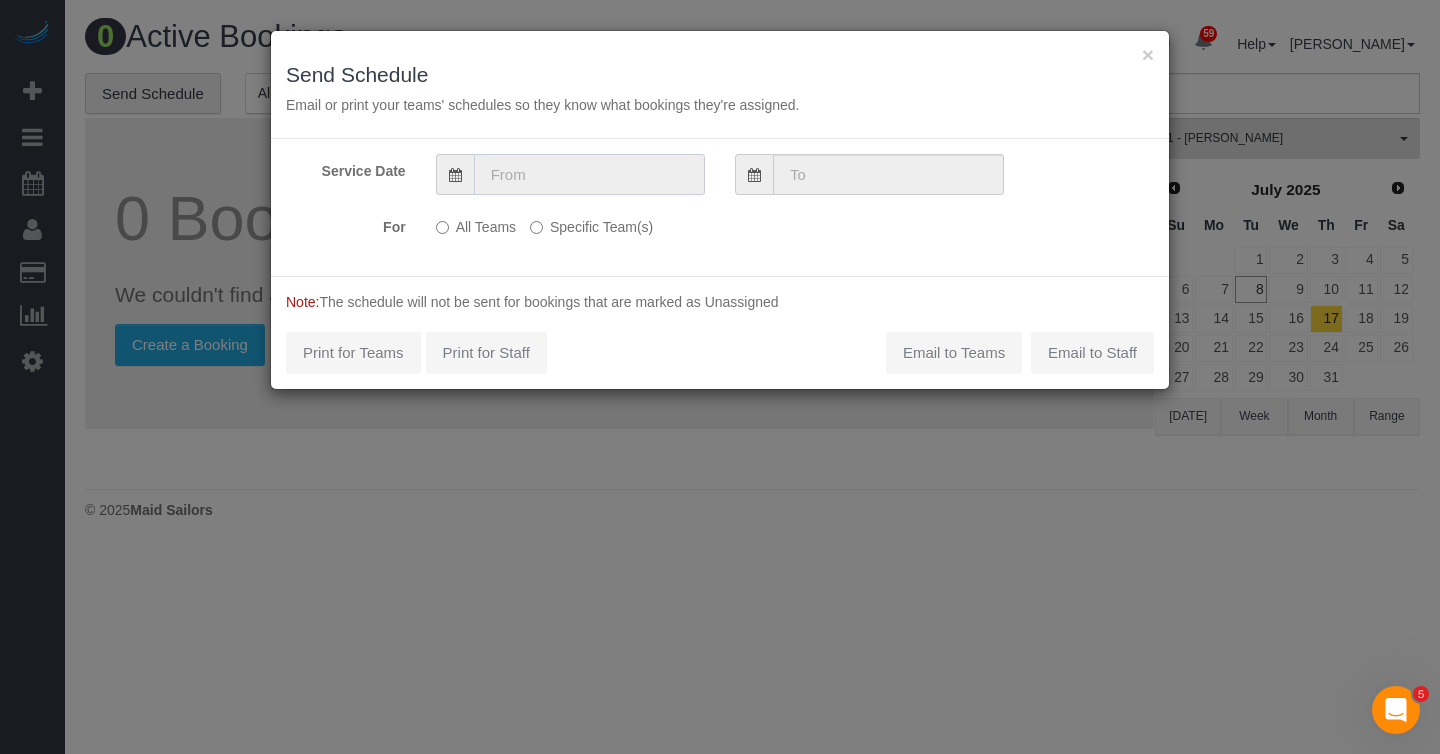 click at bounding box center (589, 174) 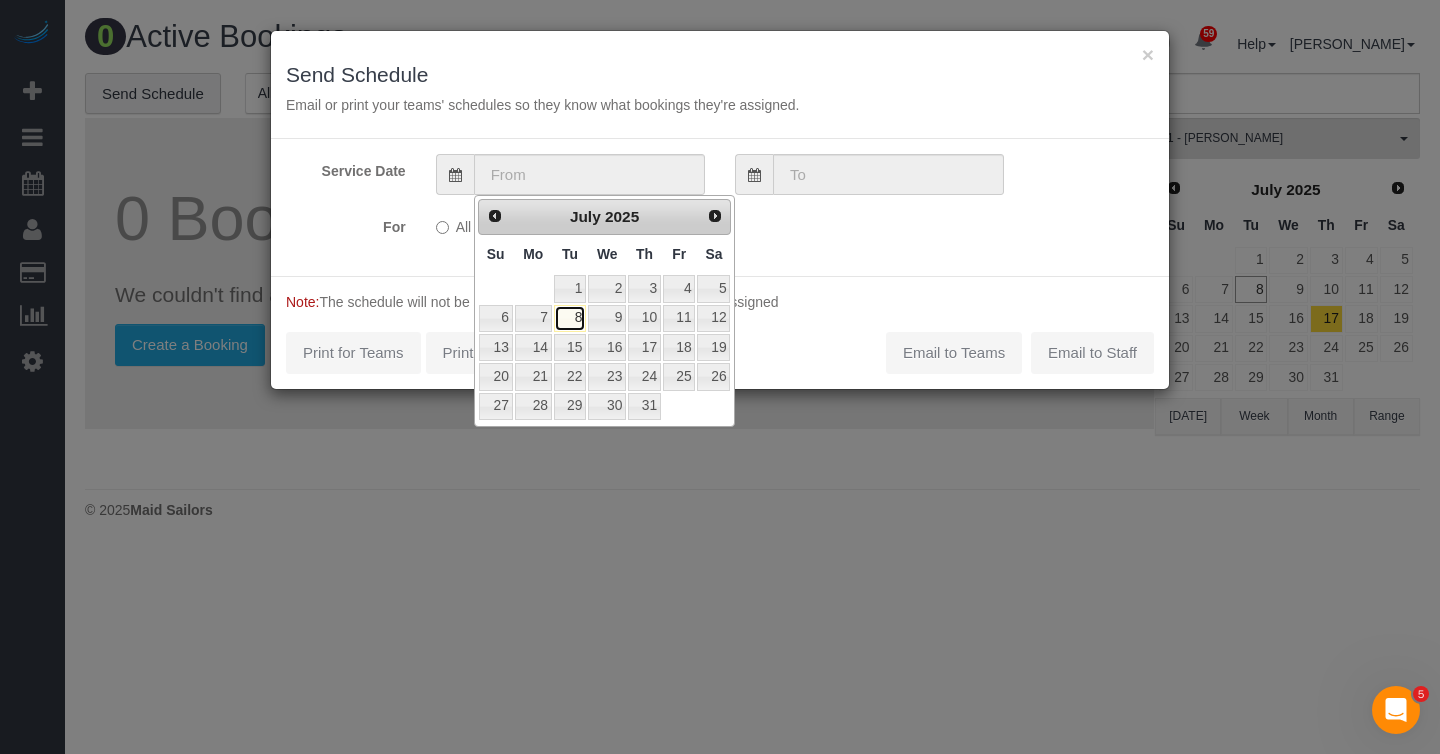 click on "8" at bounding box center (570, 318) 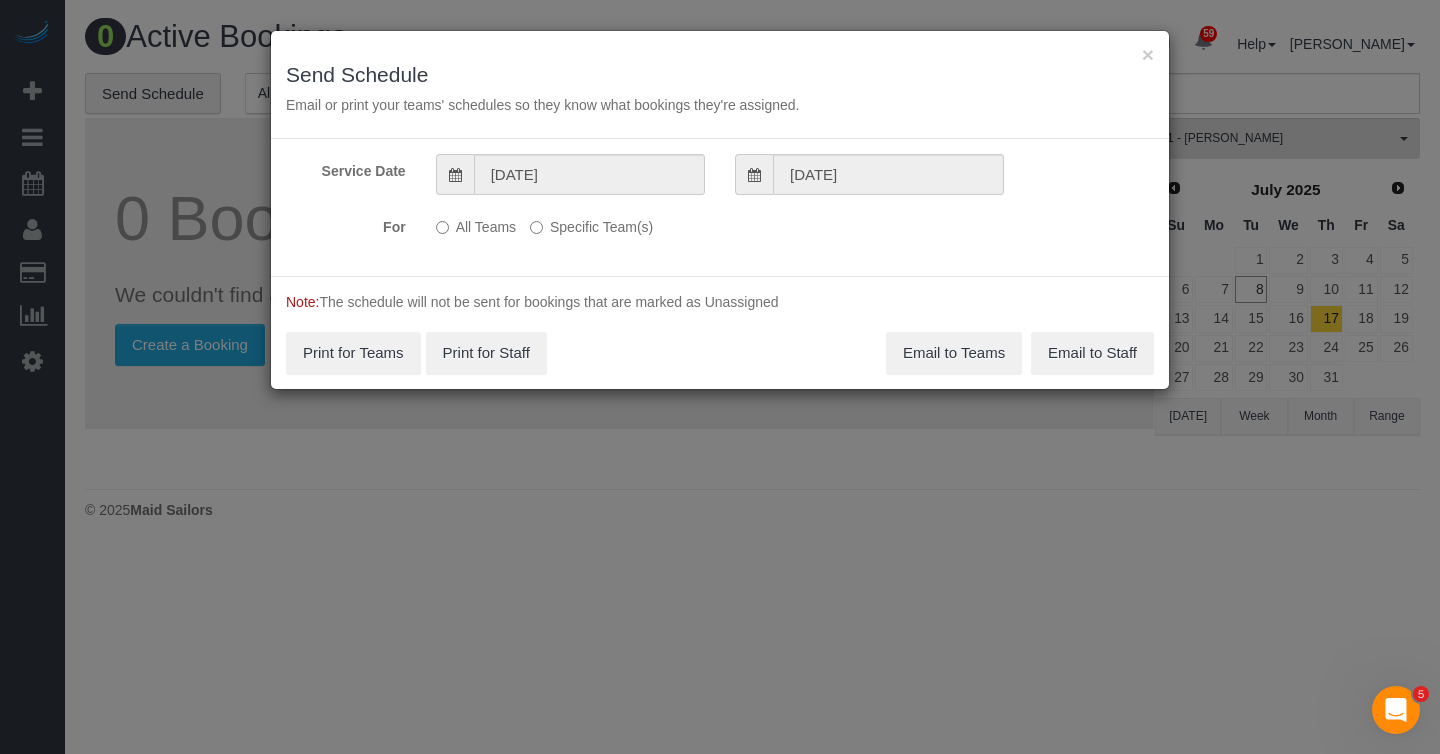 click on "Specific Team(s)" at bounding box center (591, 223) 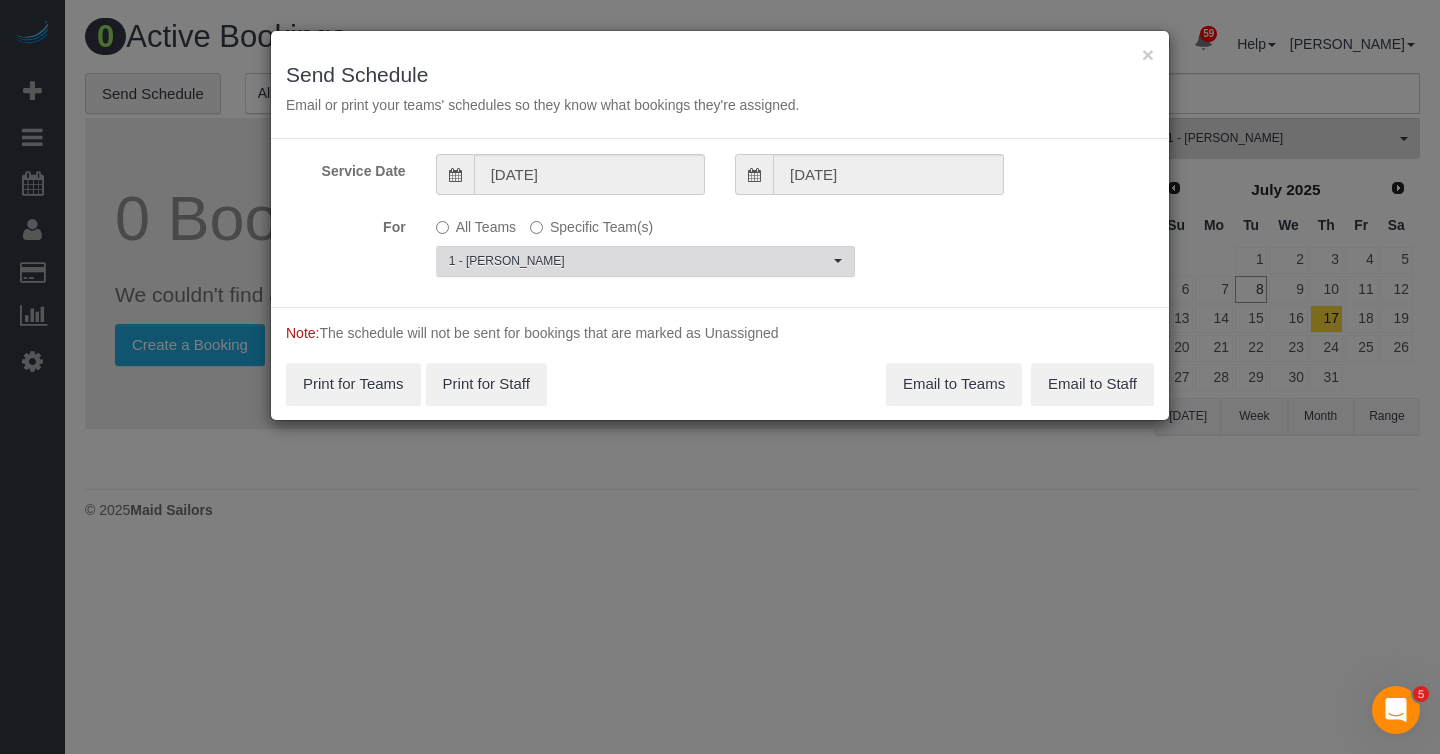 click on "1 - [PERSON_NAME]" at bounding box center [639, 261] 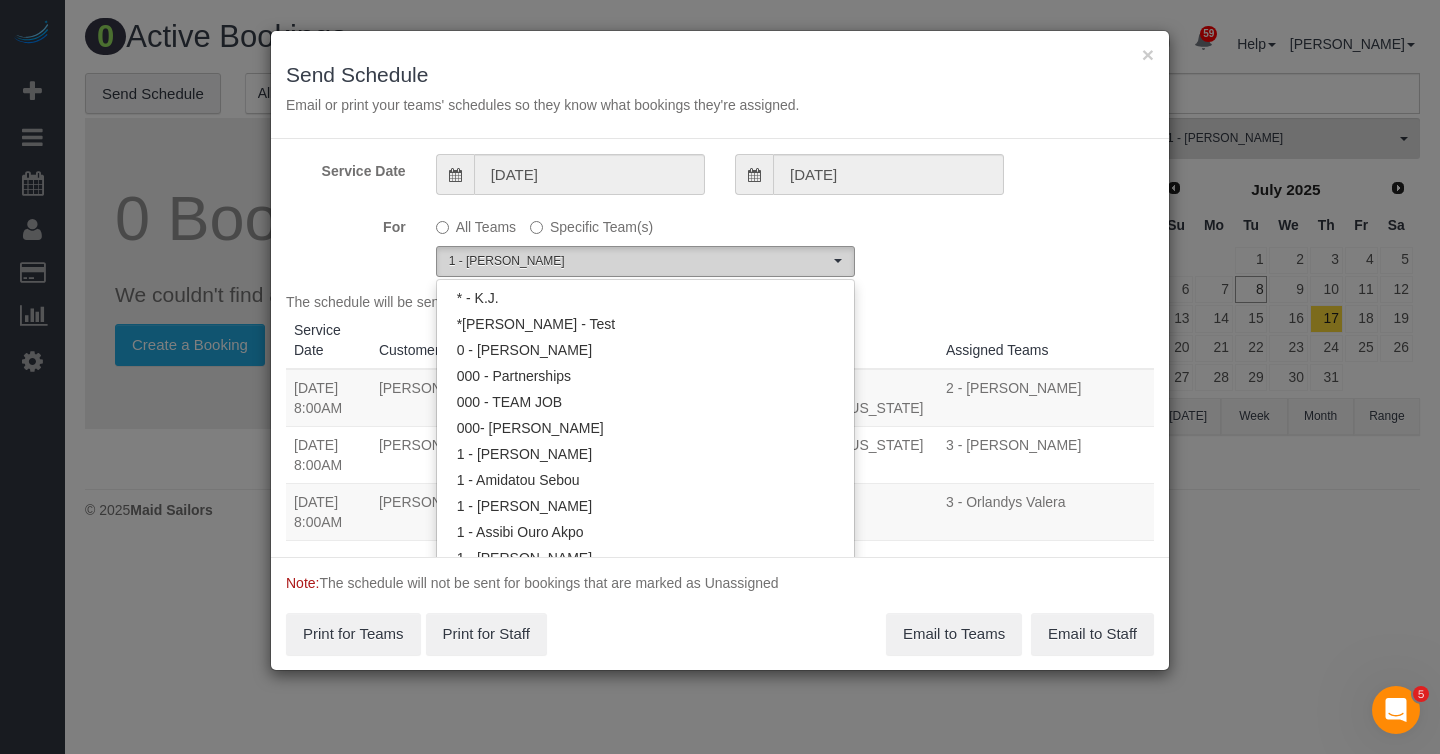 scroll, scrollTop: 652, scrollLeft: 0, axis: vertical 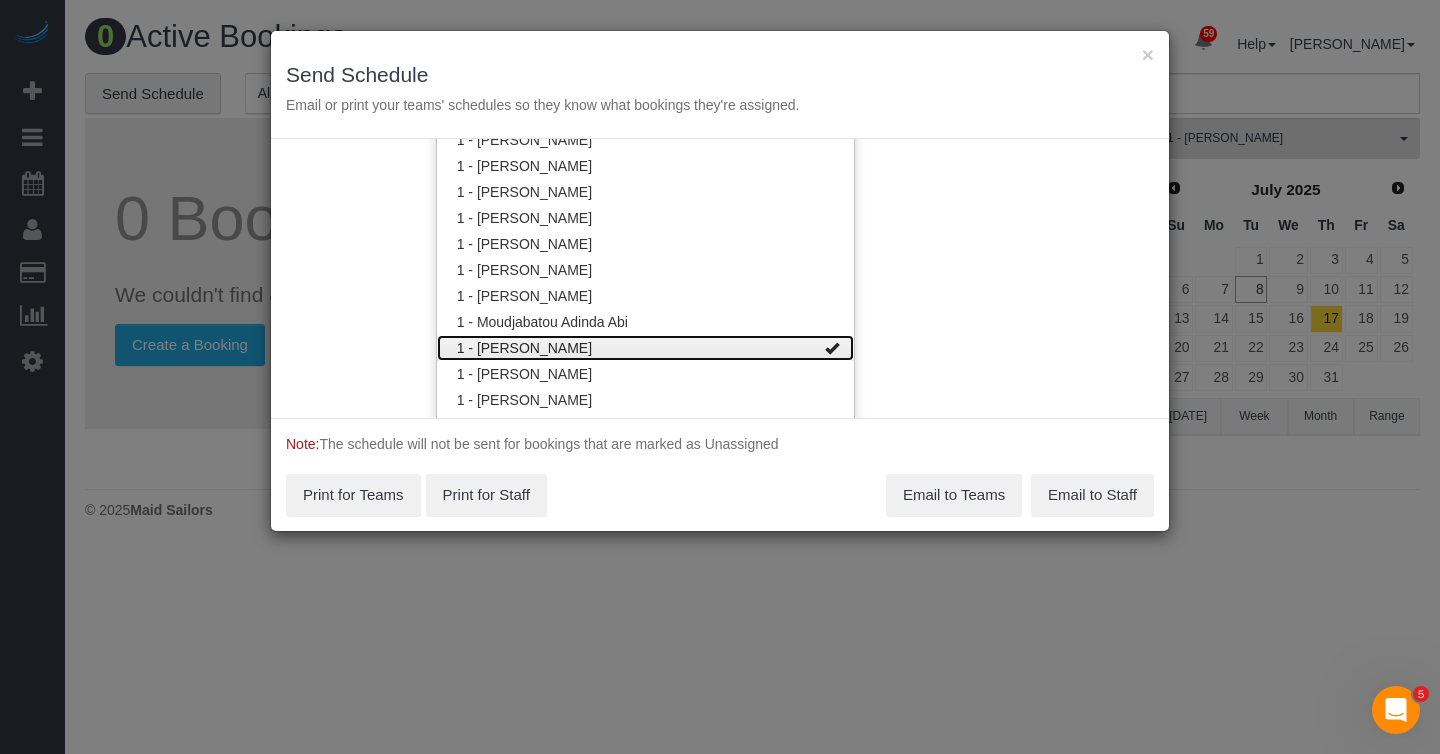 click on "1 - [PERSON_NAME]" at bounding box center (645, 348) 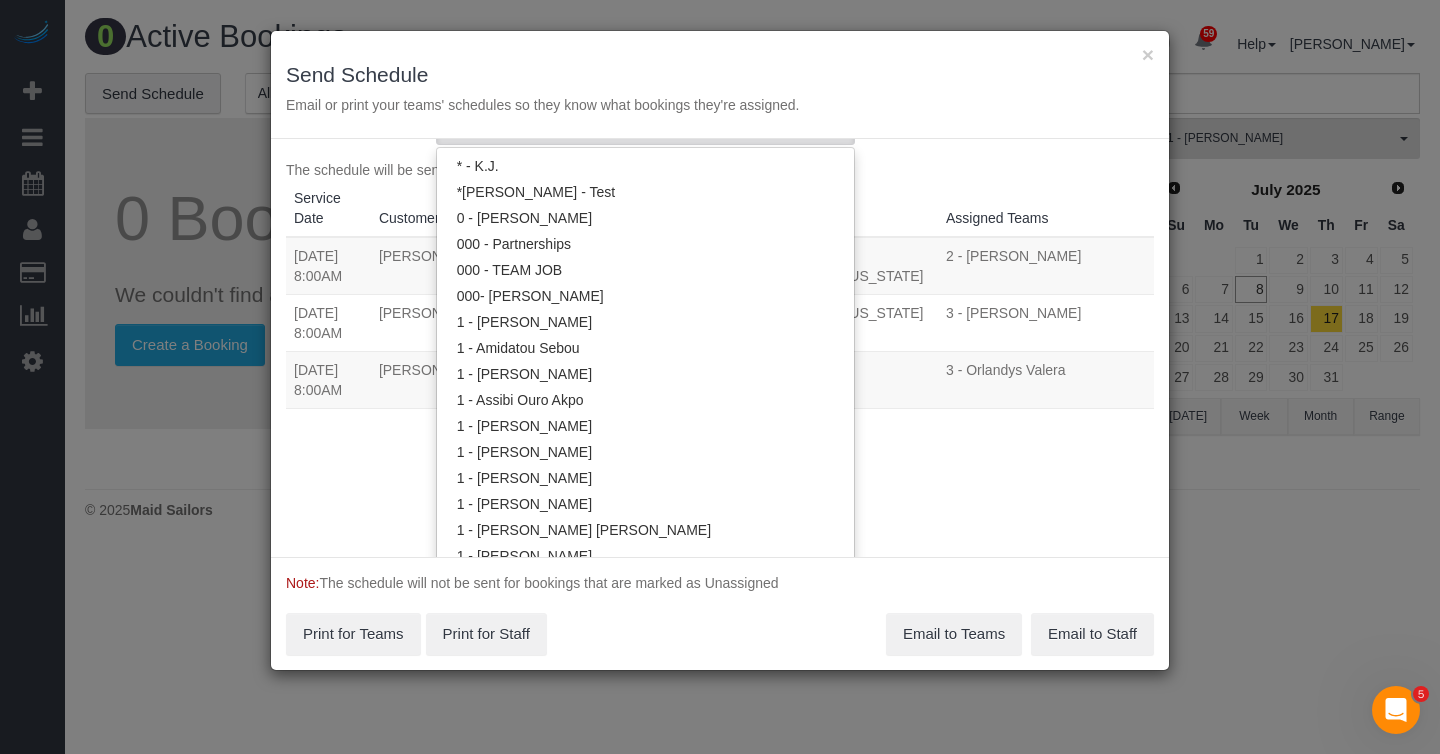 scroll, scrollTop: 0, scrollLeft: 0, axis: both 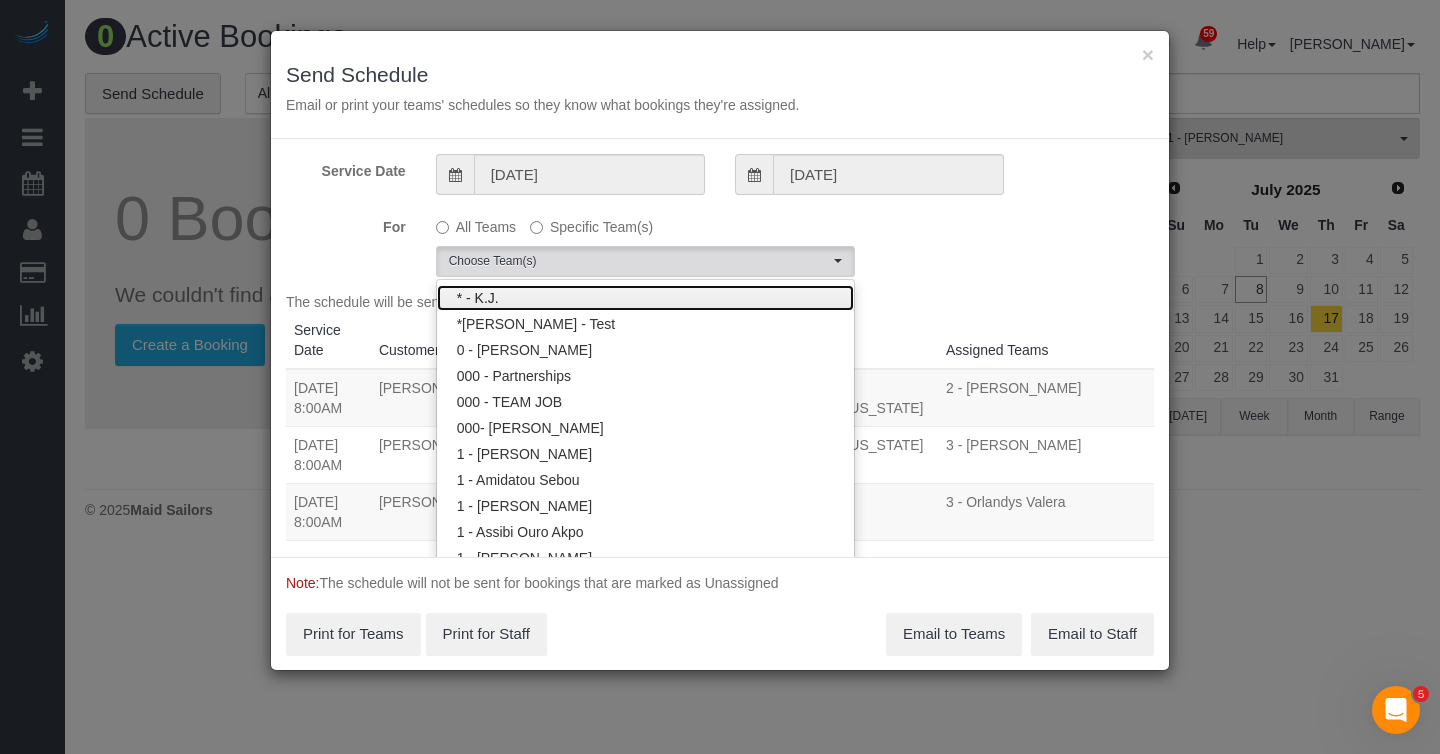 click on "* - K.J." at bounding box center (645, 298) 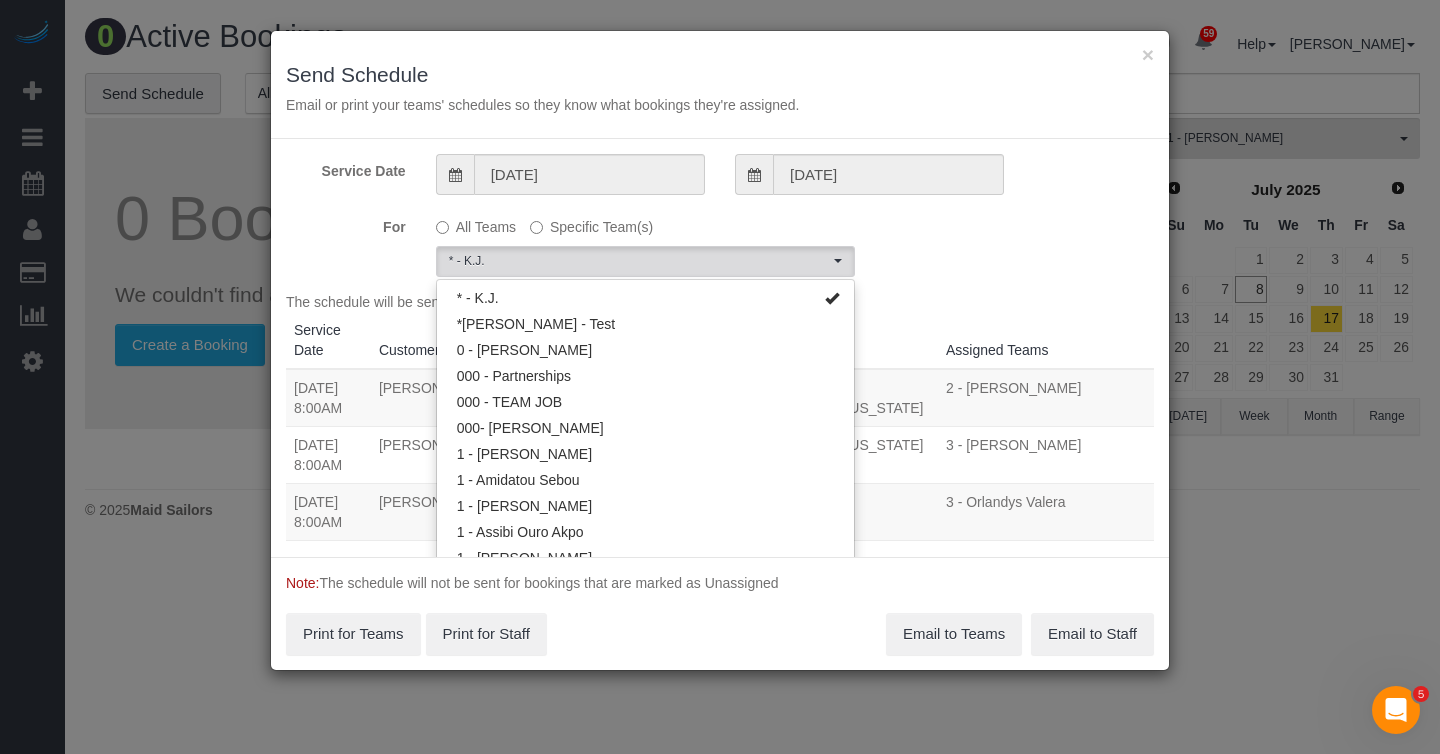 click on "For
All Teams
Specific Team(s)
* - K.J.
Choose Team(s)
* - K.J.
*[PERSON_NAME] - Test
0 - [PERSON_NAME]
000 - Partnerships
000 - TEAM JOB
000- [PERSON_NAME]" at bounding box center (720, 243) 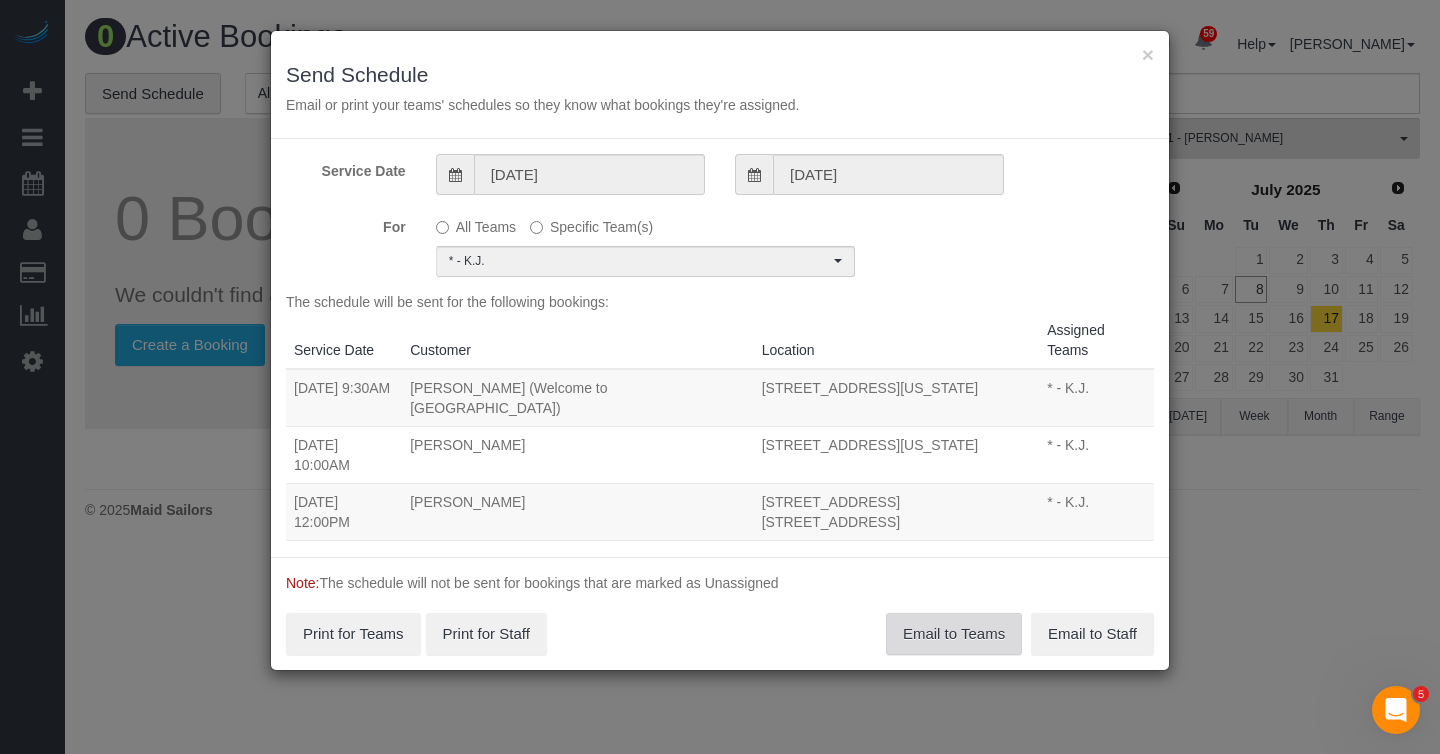 click on "Email to Teams" at bounding box center (954, 634) 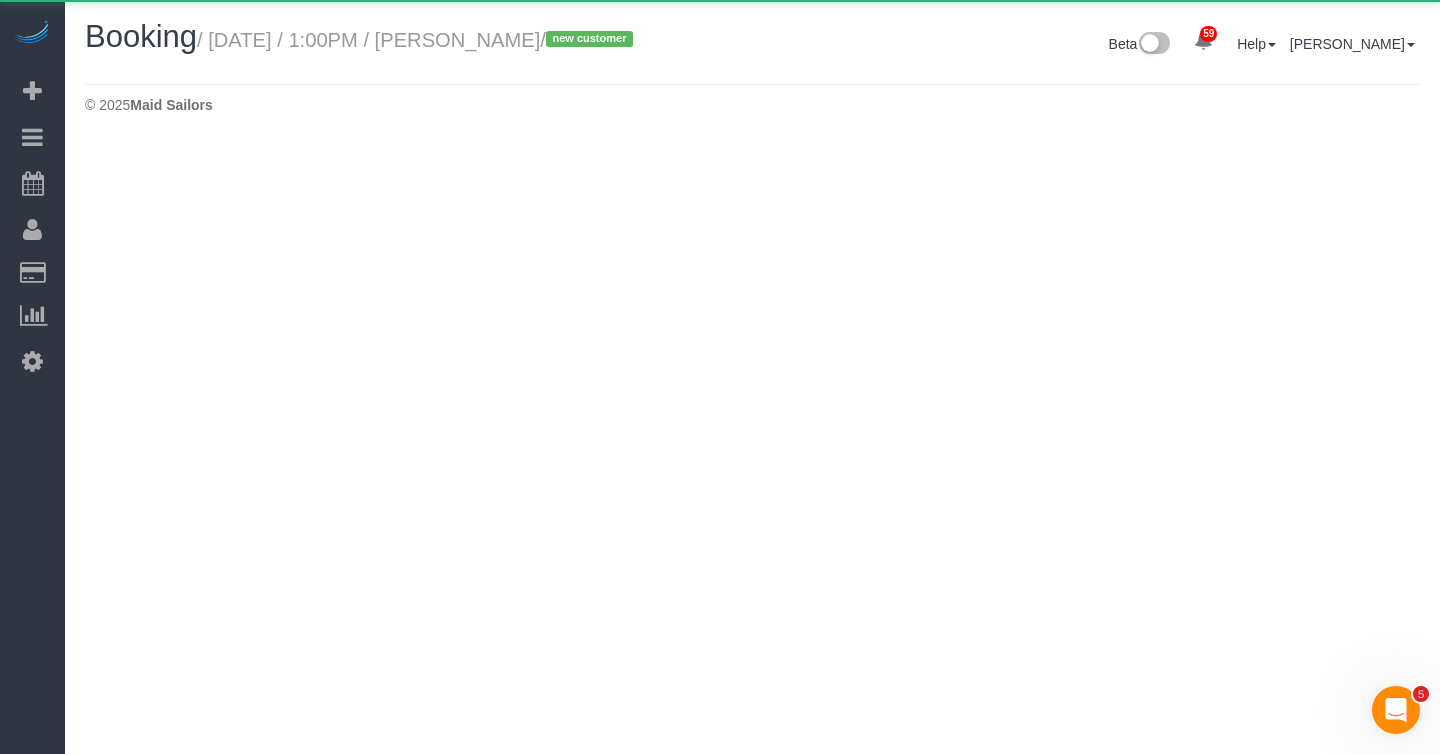 select on "NJ" 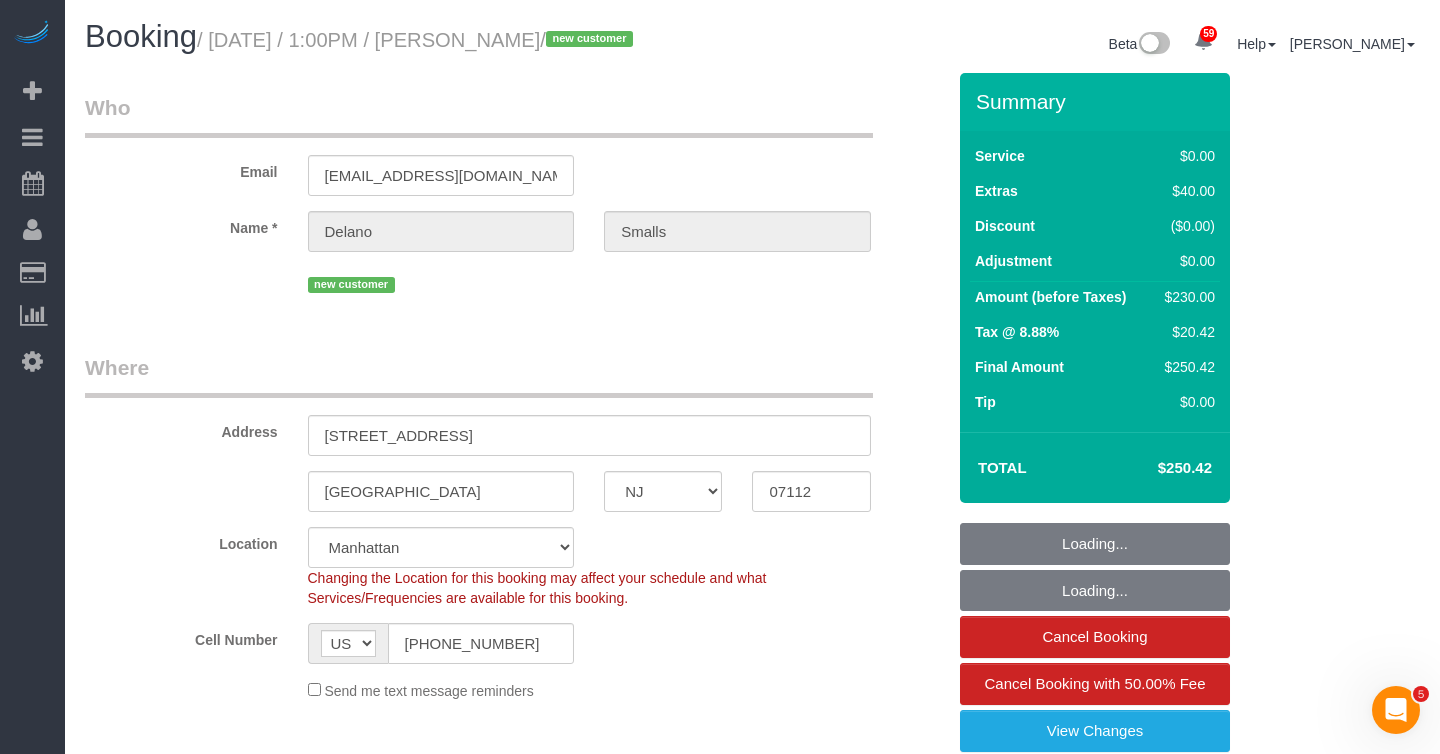 select on "object:5211" 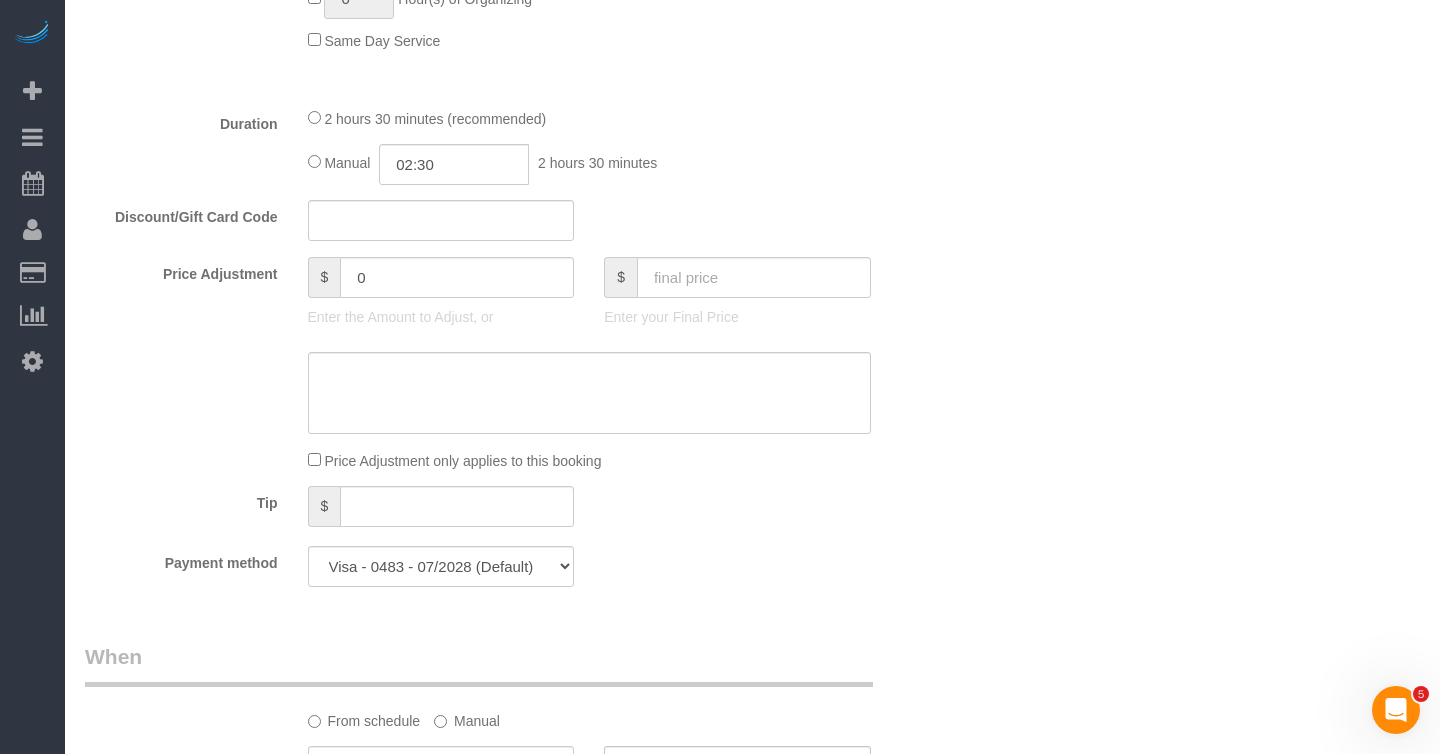 scroll, scrollTop: 1385, scrollLeft: 0, axis: vertical 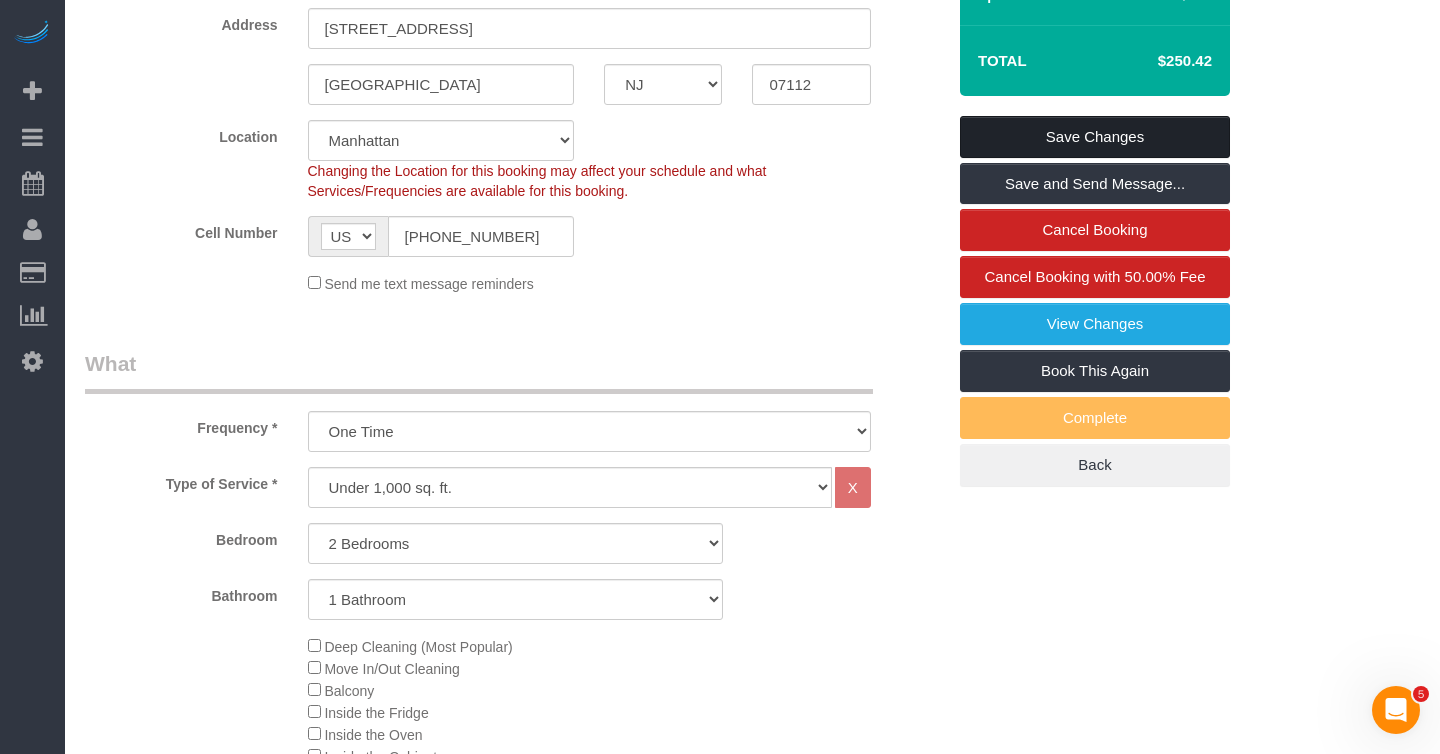 click on "Save Changes" at bounding box center [1095, 137] 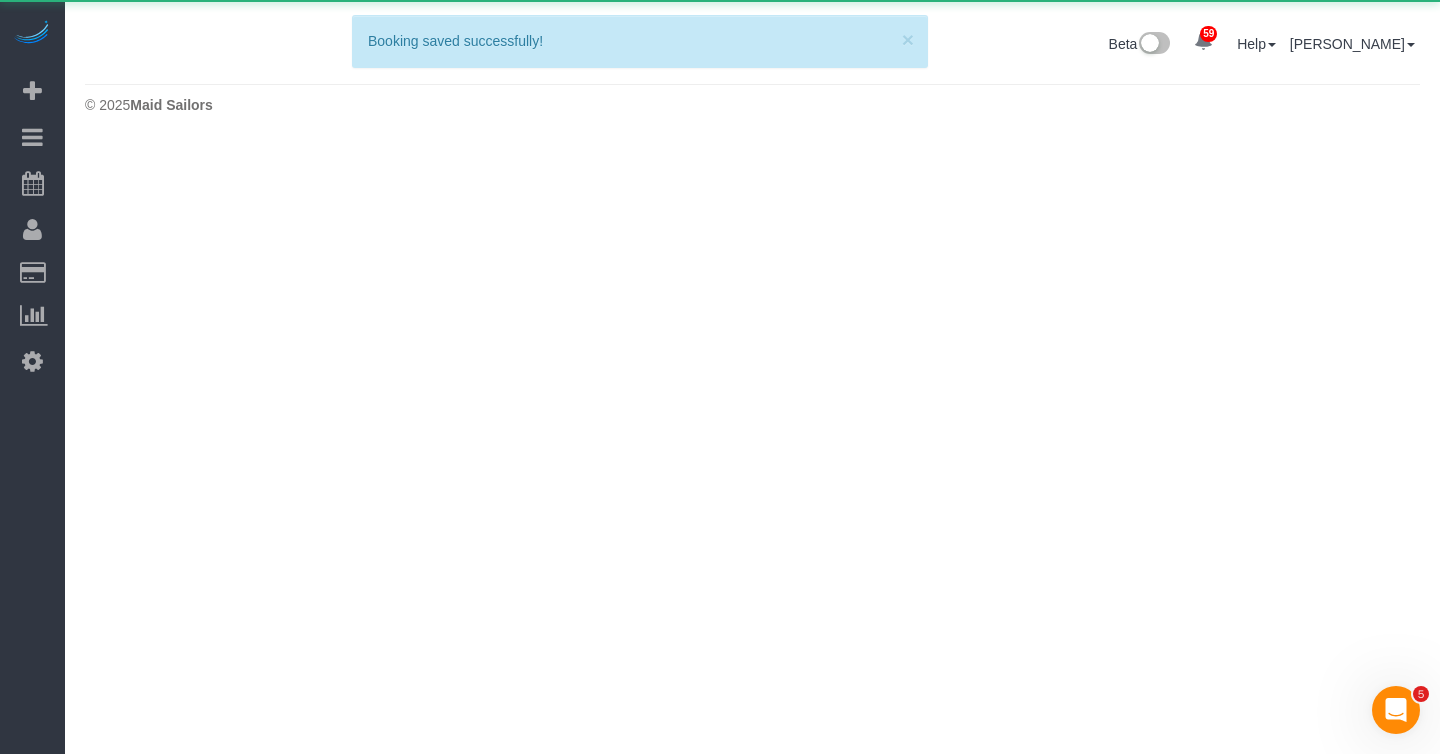 scroll, scrollTop: 0, scrollLeft: 0, axis: both 